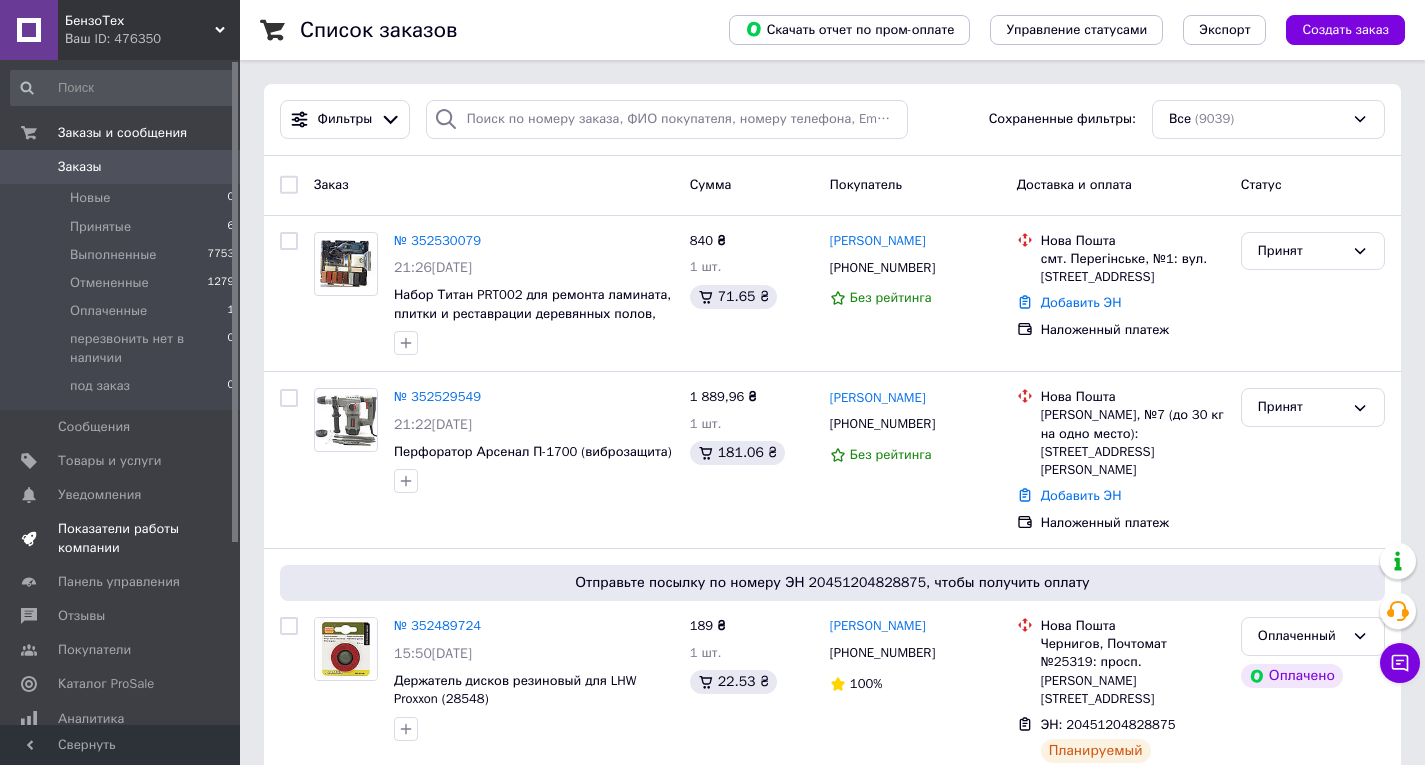 scroll, scrollTop: 0, scrollLeft: 0, axis: both 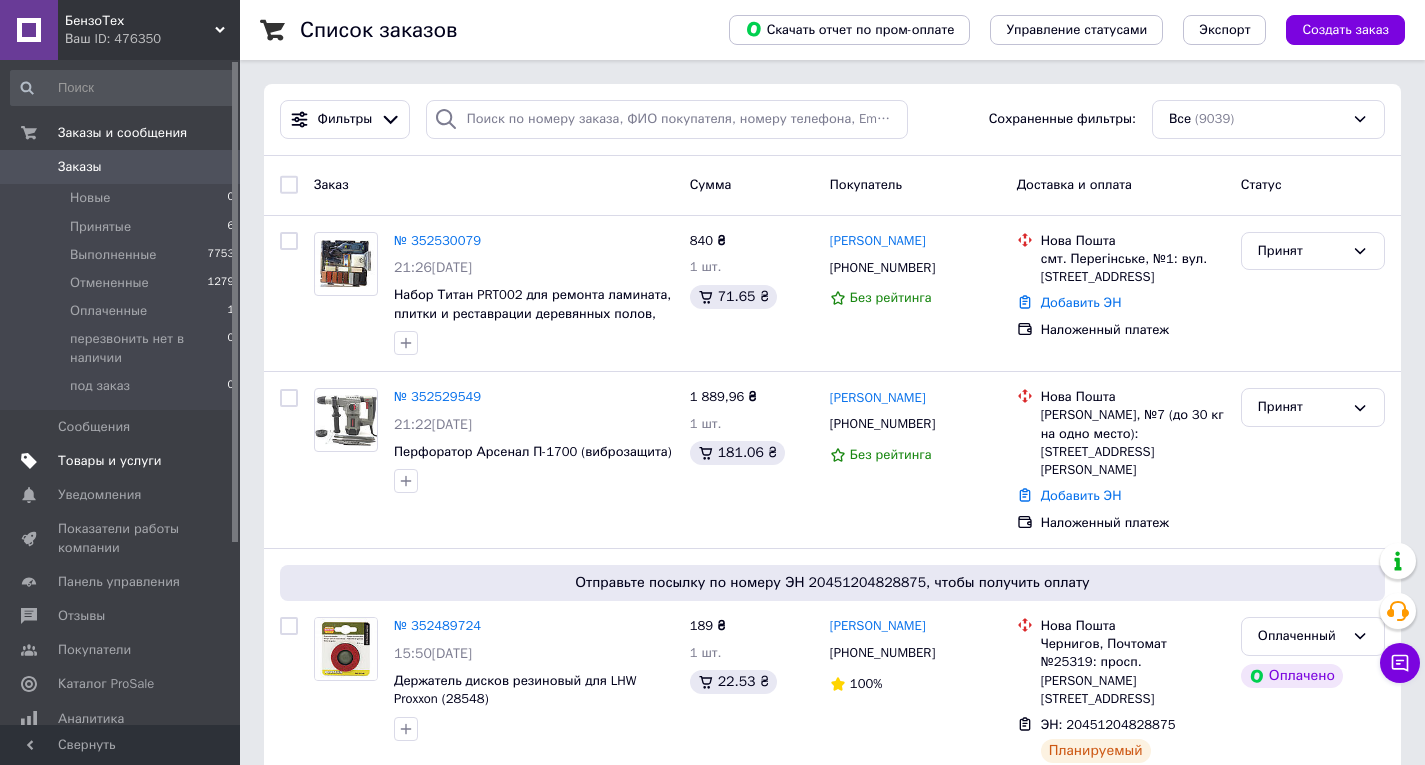 click on "Товары и услуги" at bounding box center (110, 461) 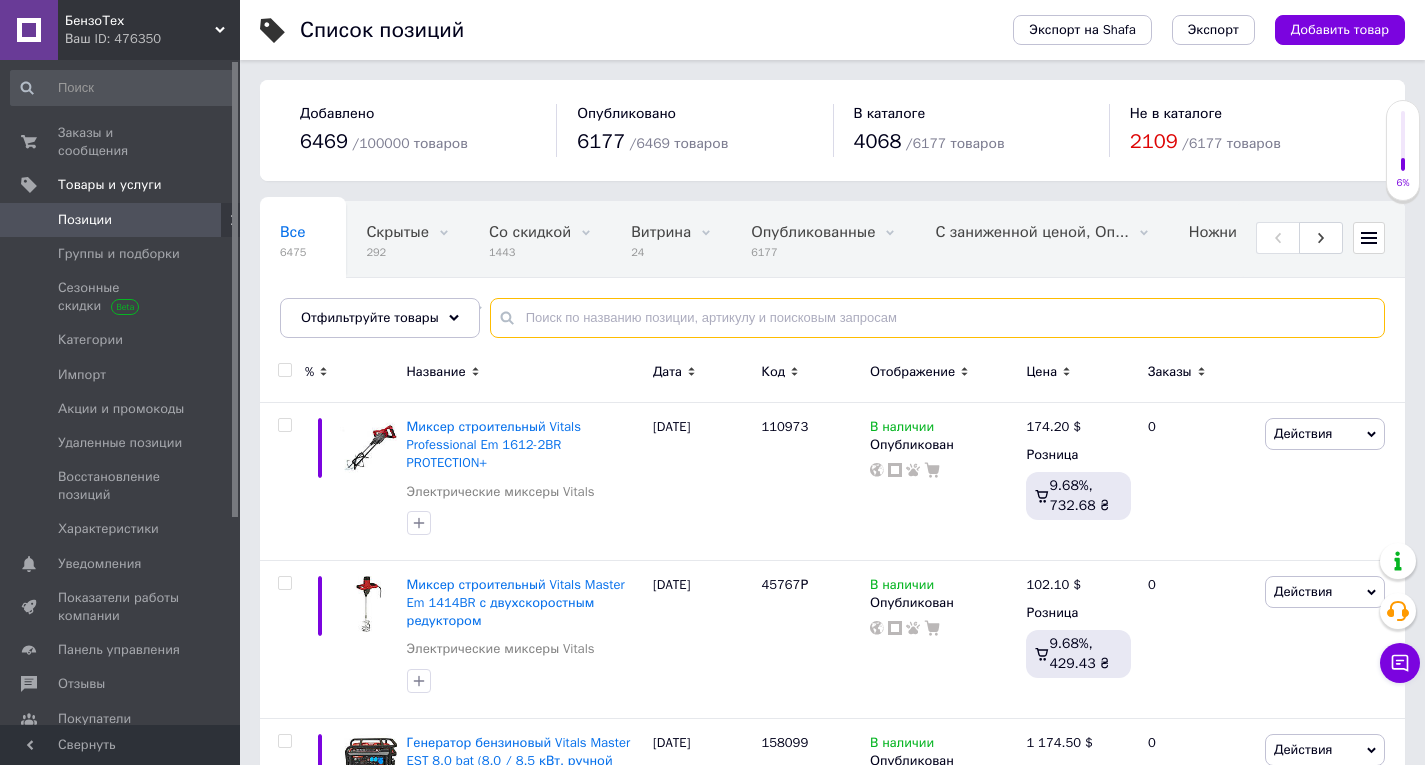 paste on "[PERSON_NAME]" 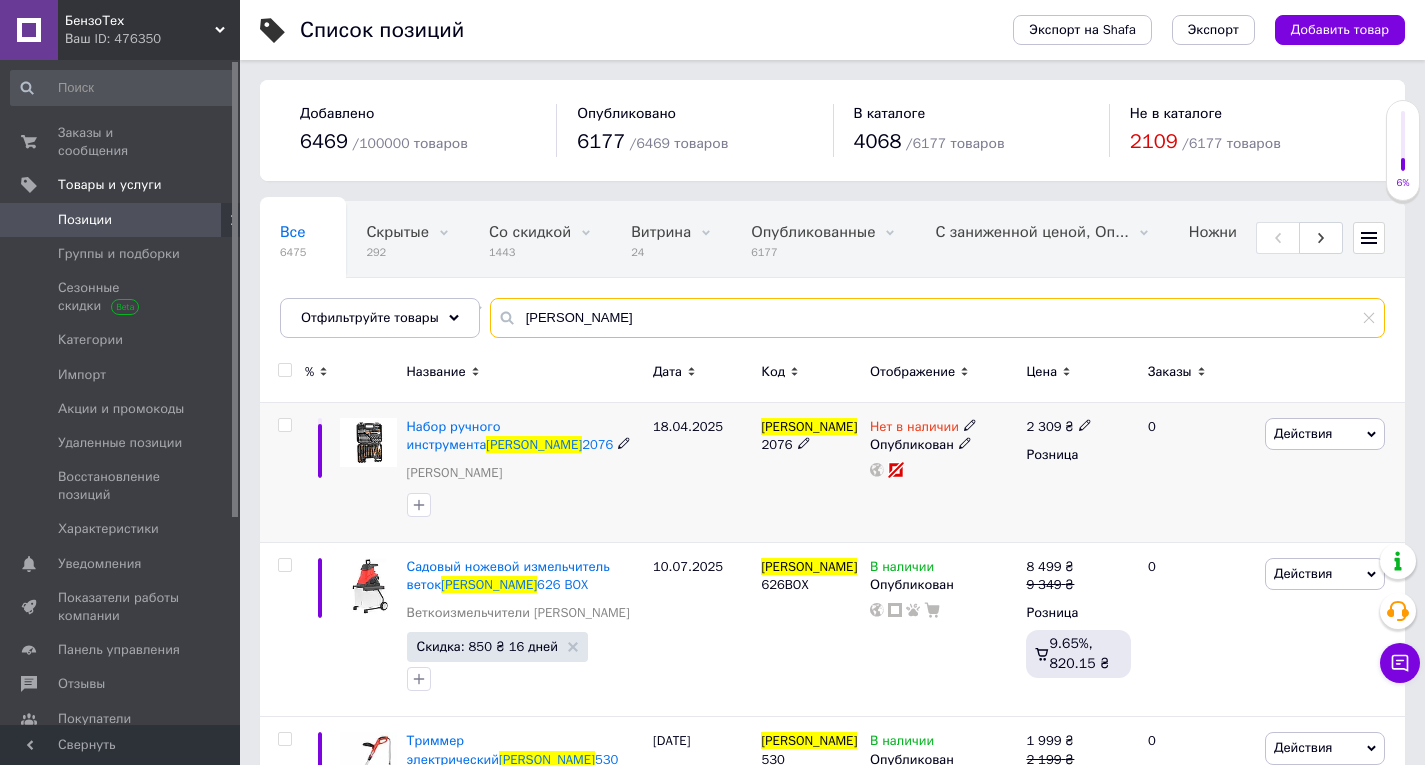 type on "[PERSON_NAME]" 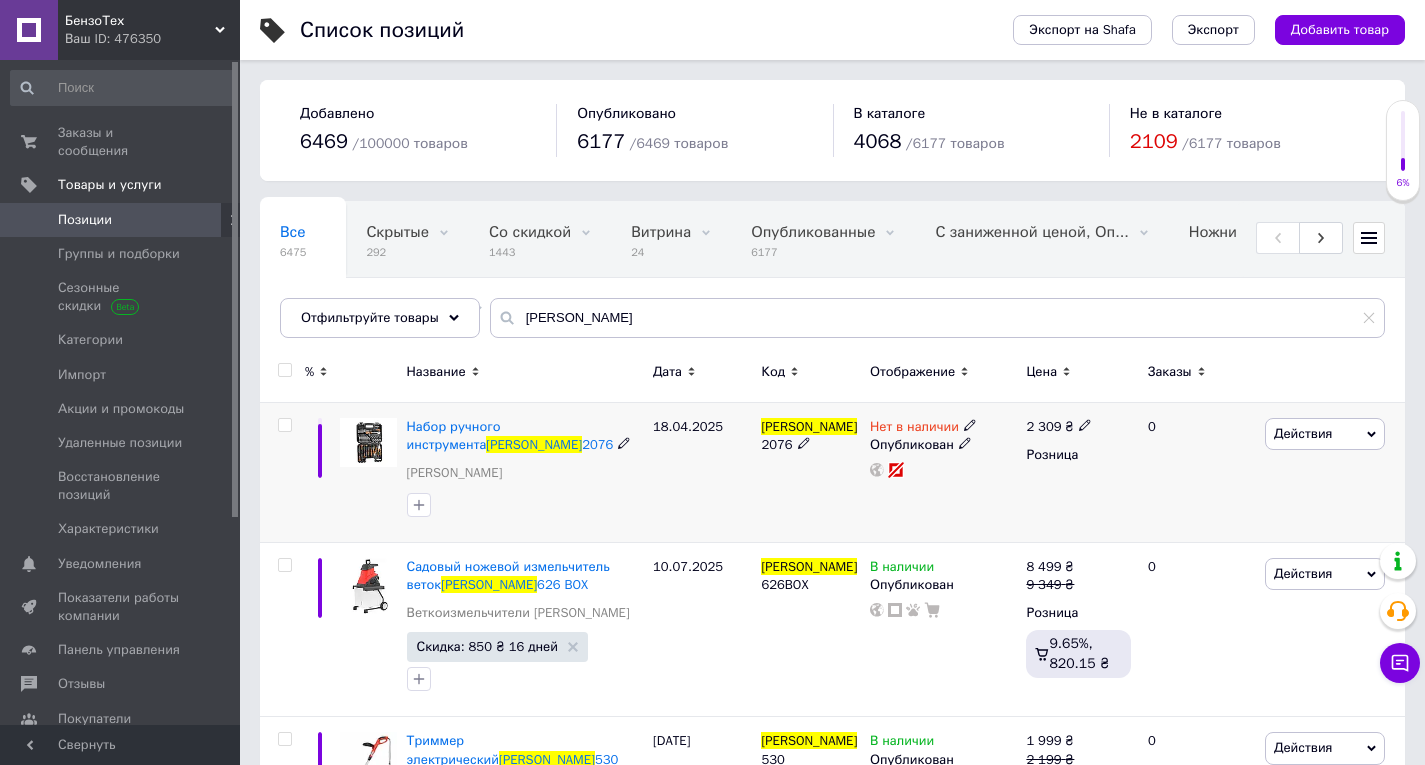 click on "[PERSON_NAME]" at bounding box center (809, 426) 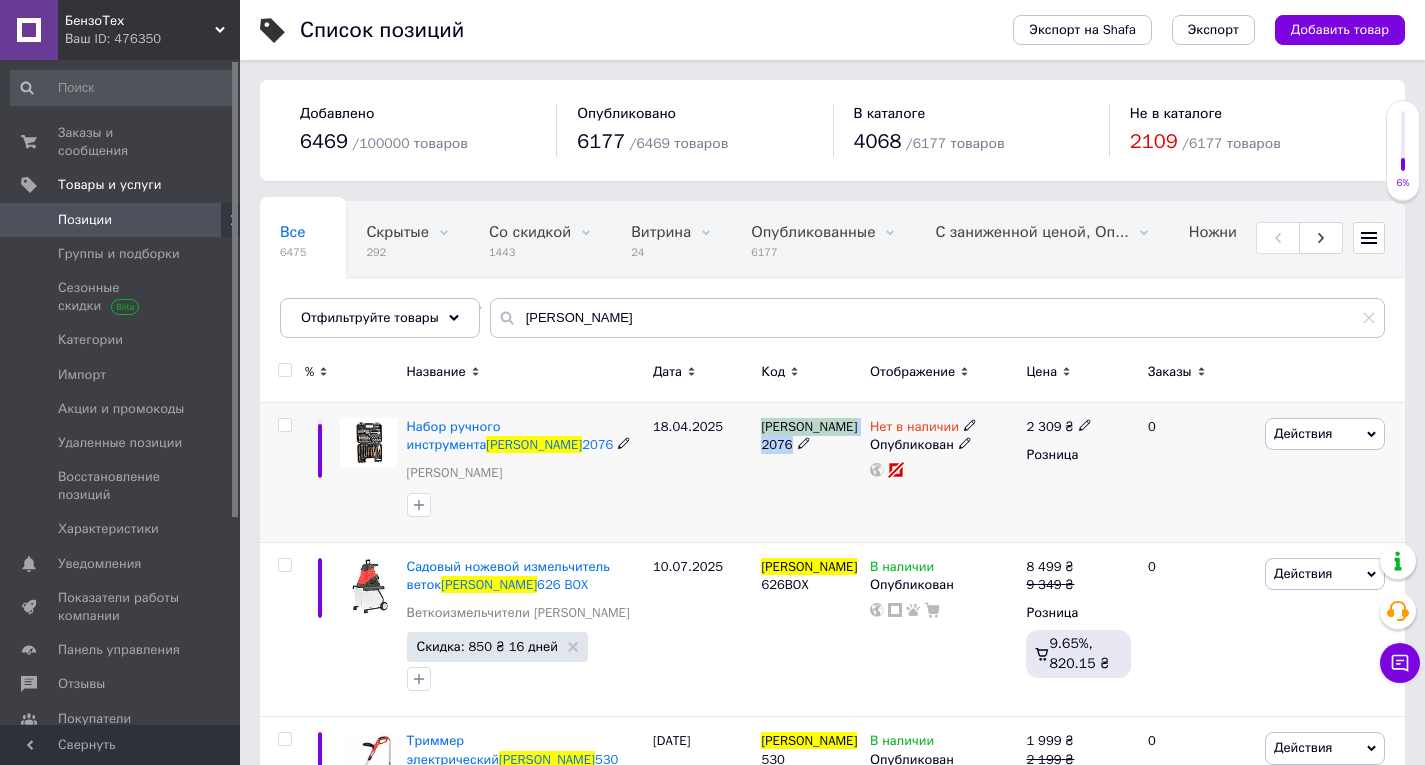 click on "[PERSON_NAME]" at bounding box center (809, 426) 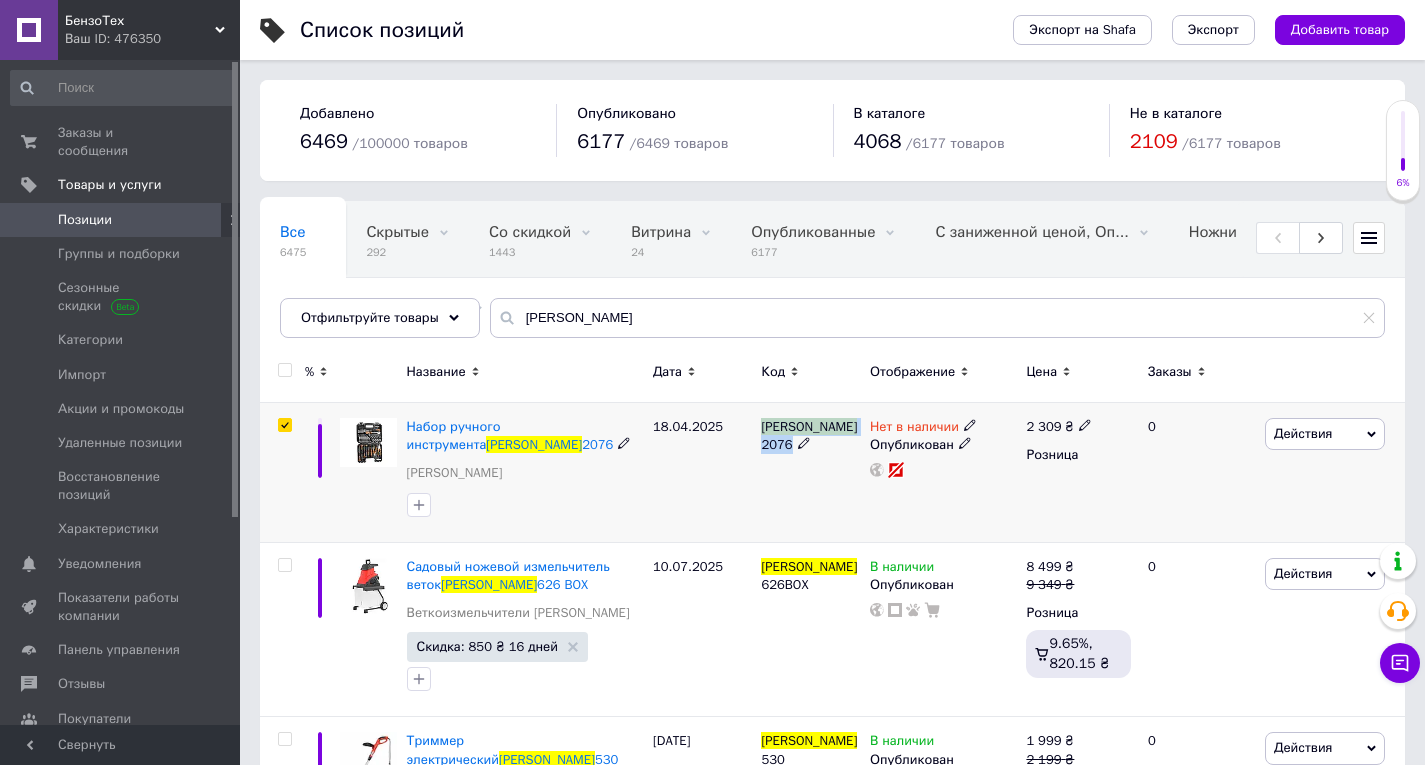 checkbox on "true" 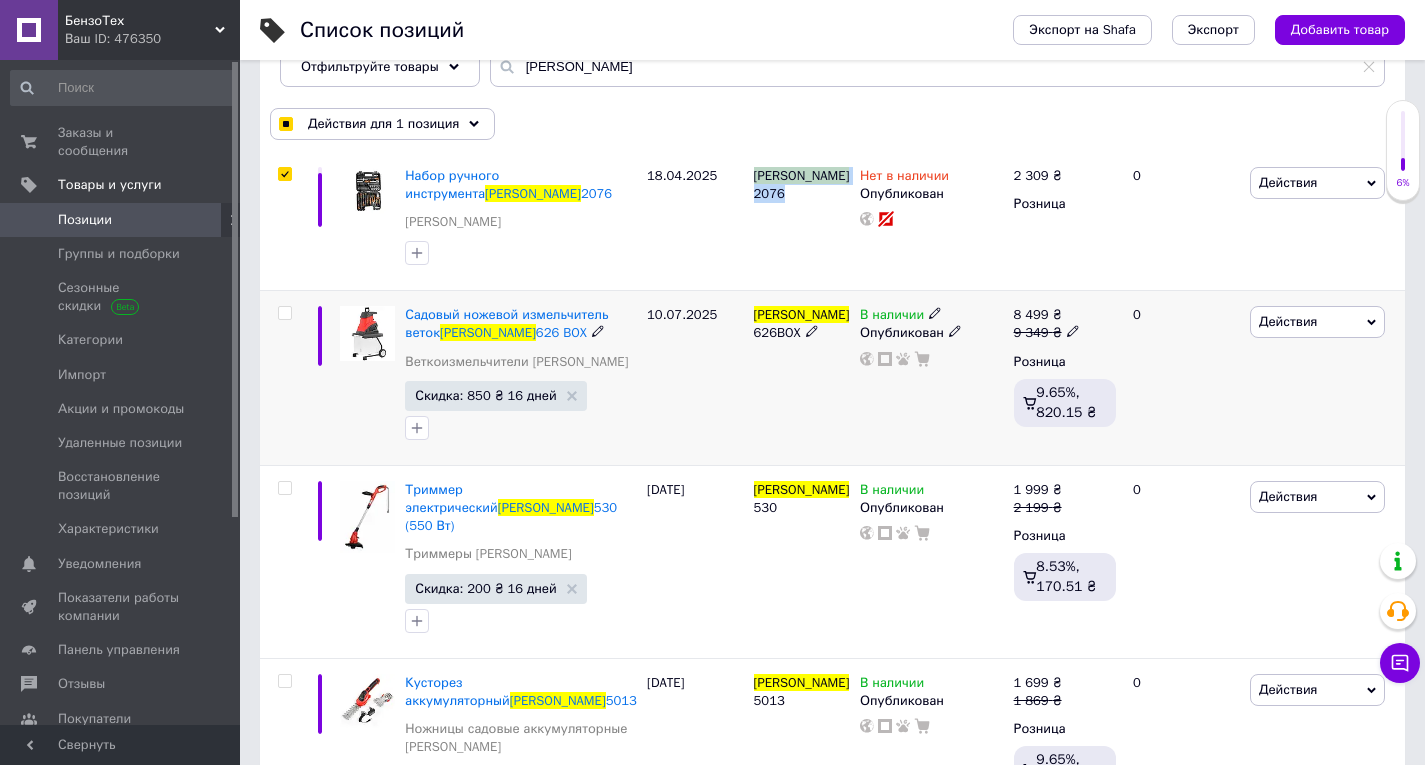 scroll, scrollTop: 300, scrollLeft: 0, axis: vertical 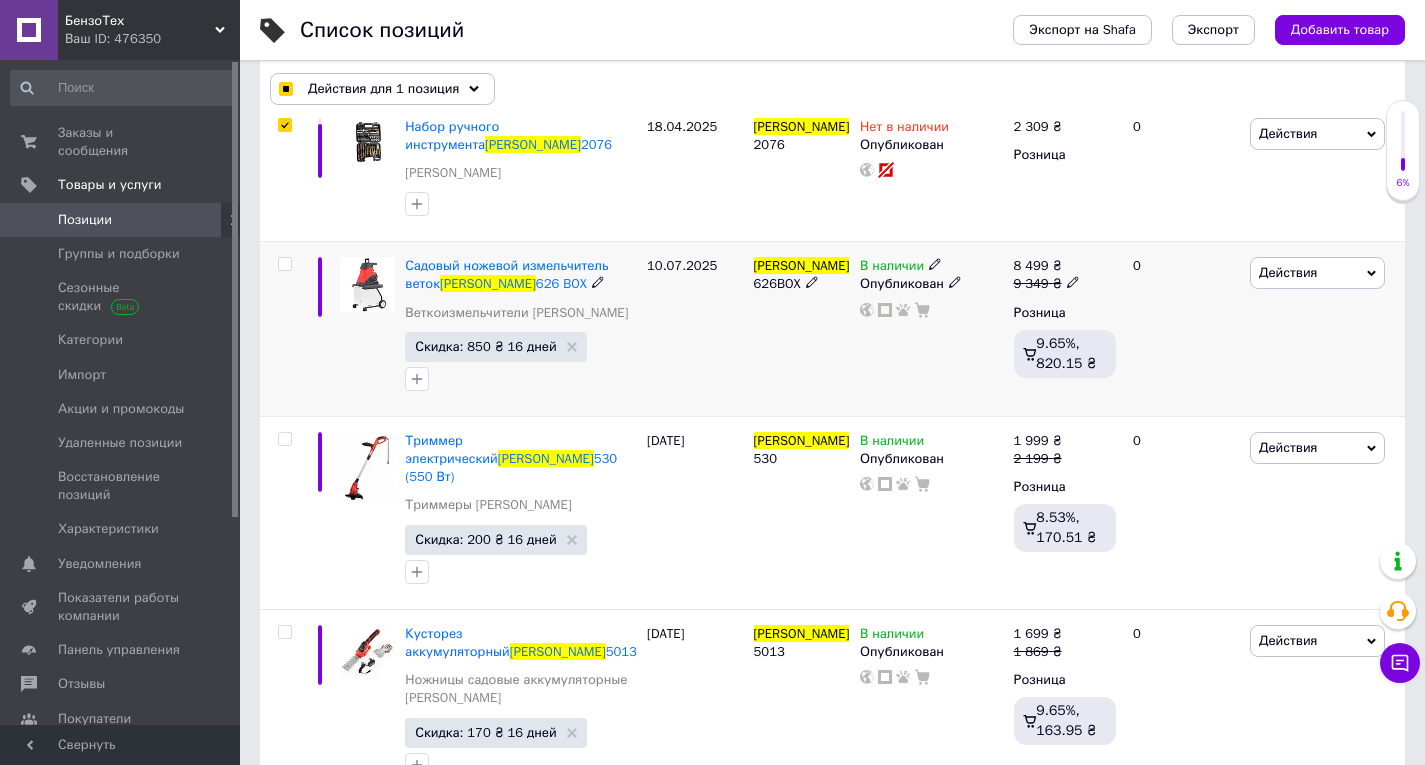 click on "[PERSON_NAME] 626BOX" at bounding box center [802, 329] 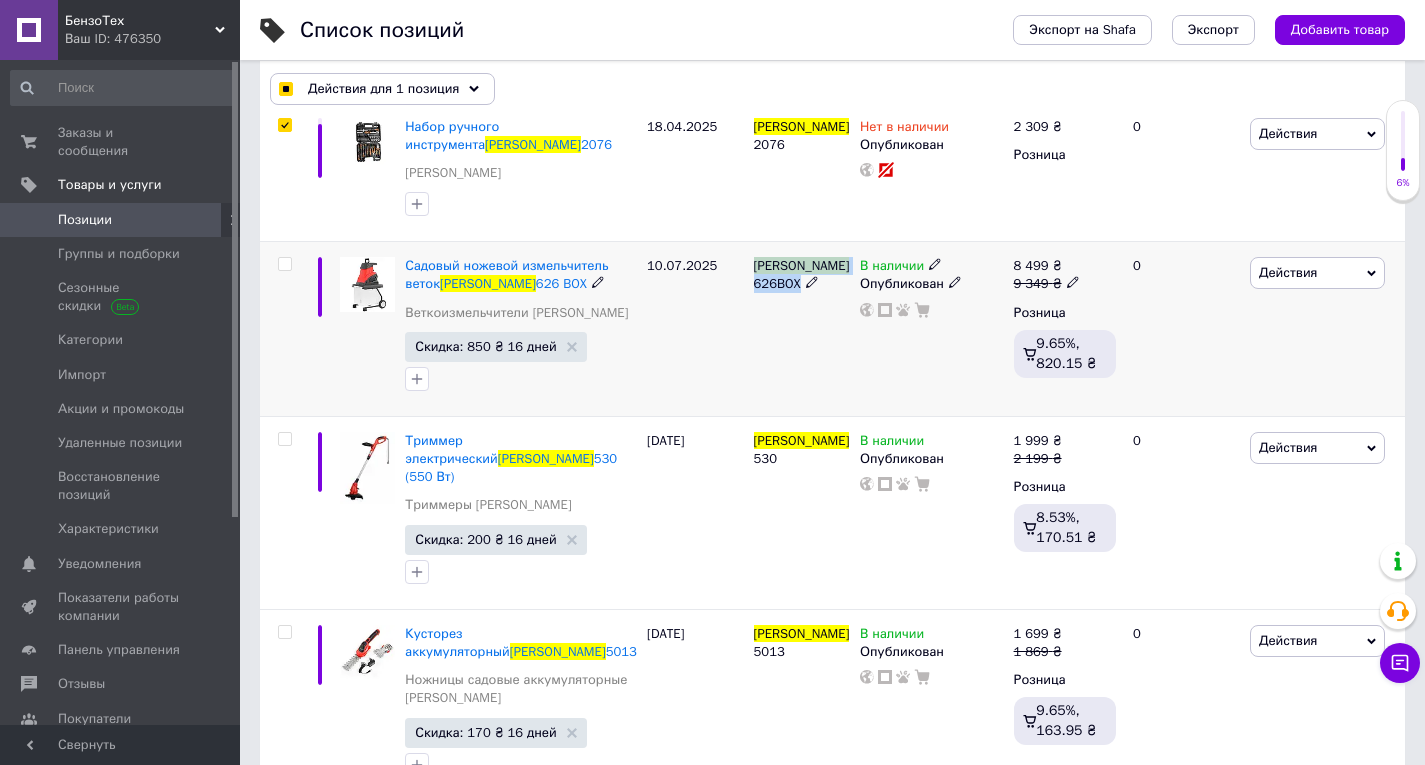 click on "[PERSON_NAME] 626BOX" at bounding box center [802, 329] 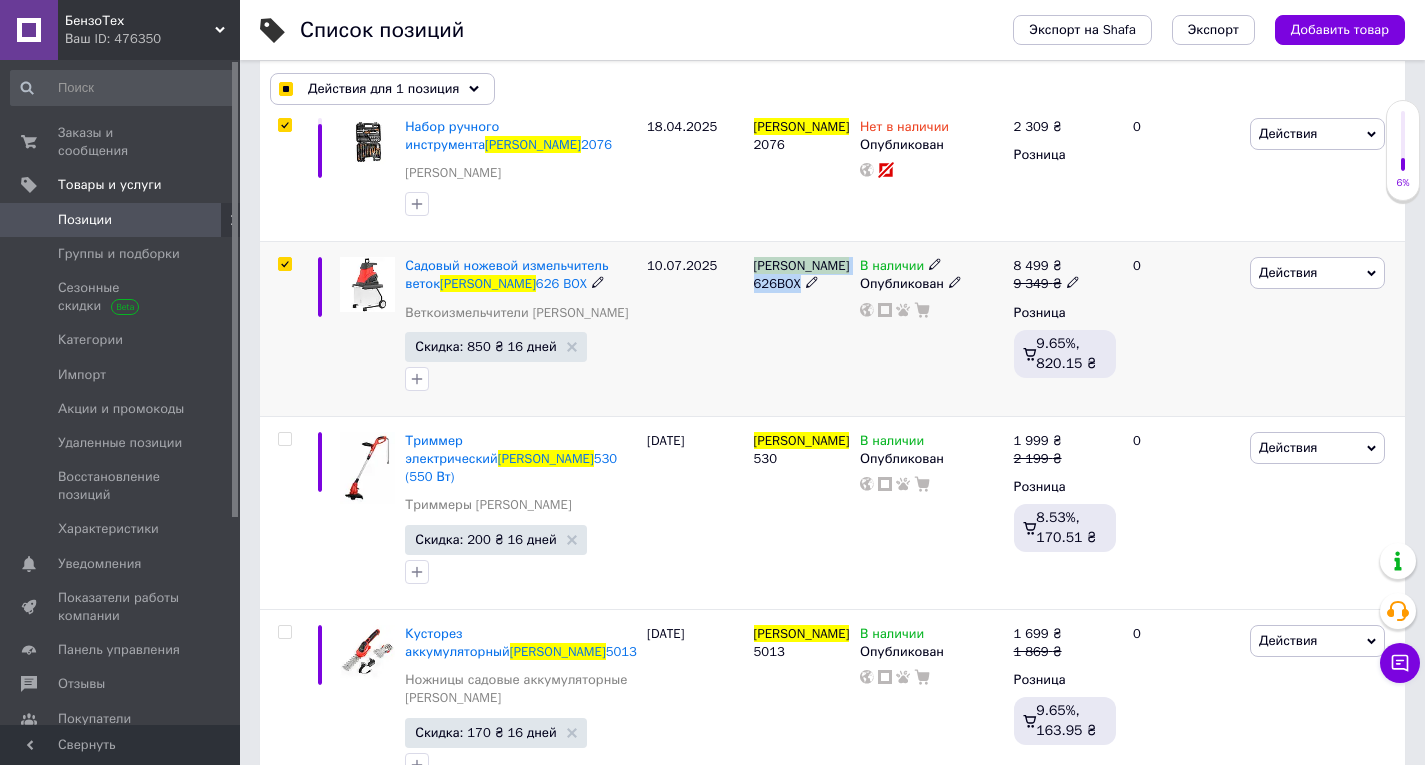 checkbox on "true" 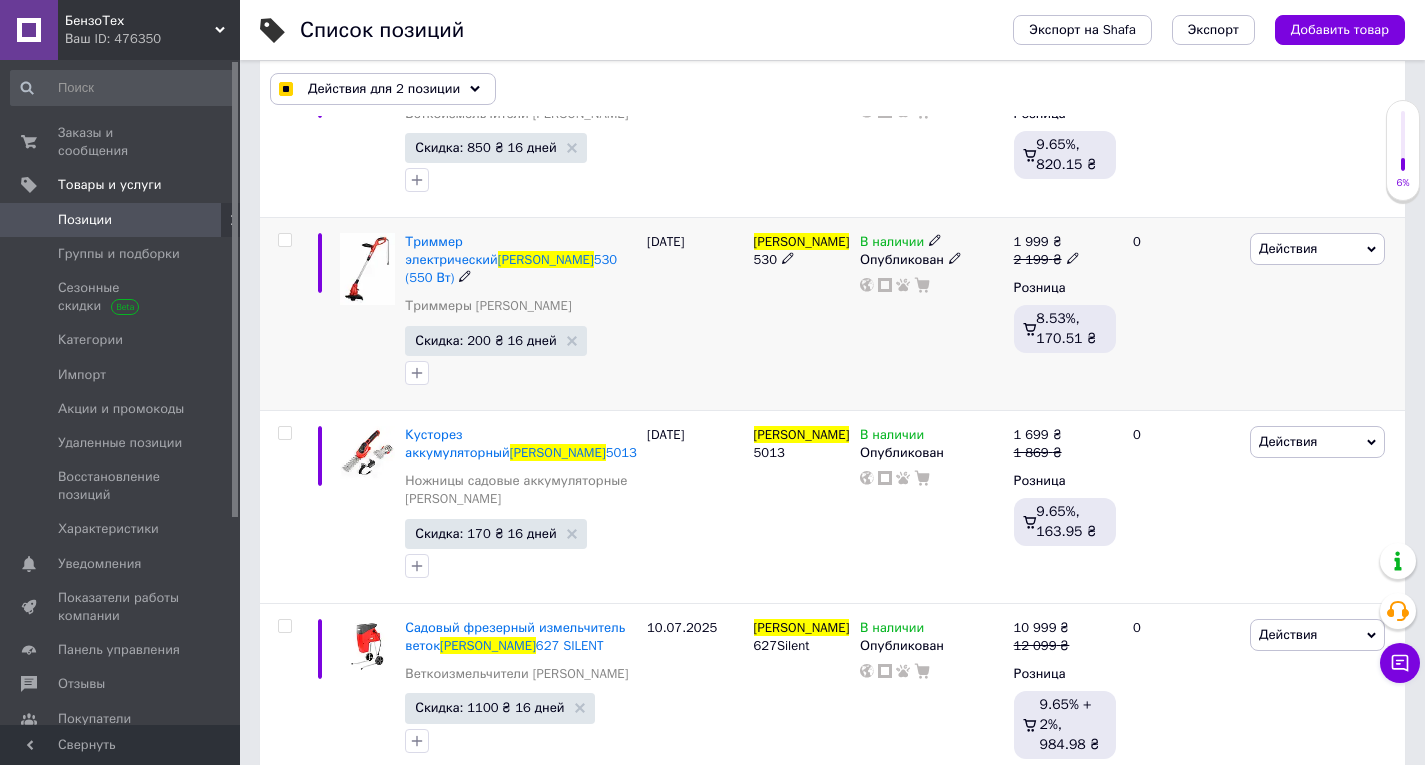 scroll, scrollTop: 500, scrollLeft: 0, axis: vertical 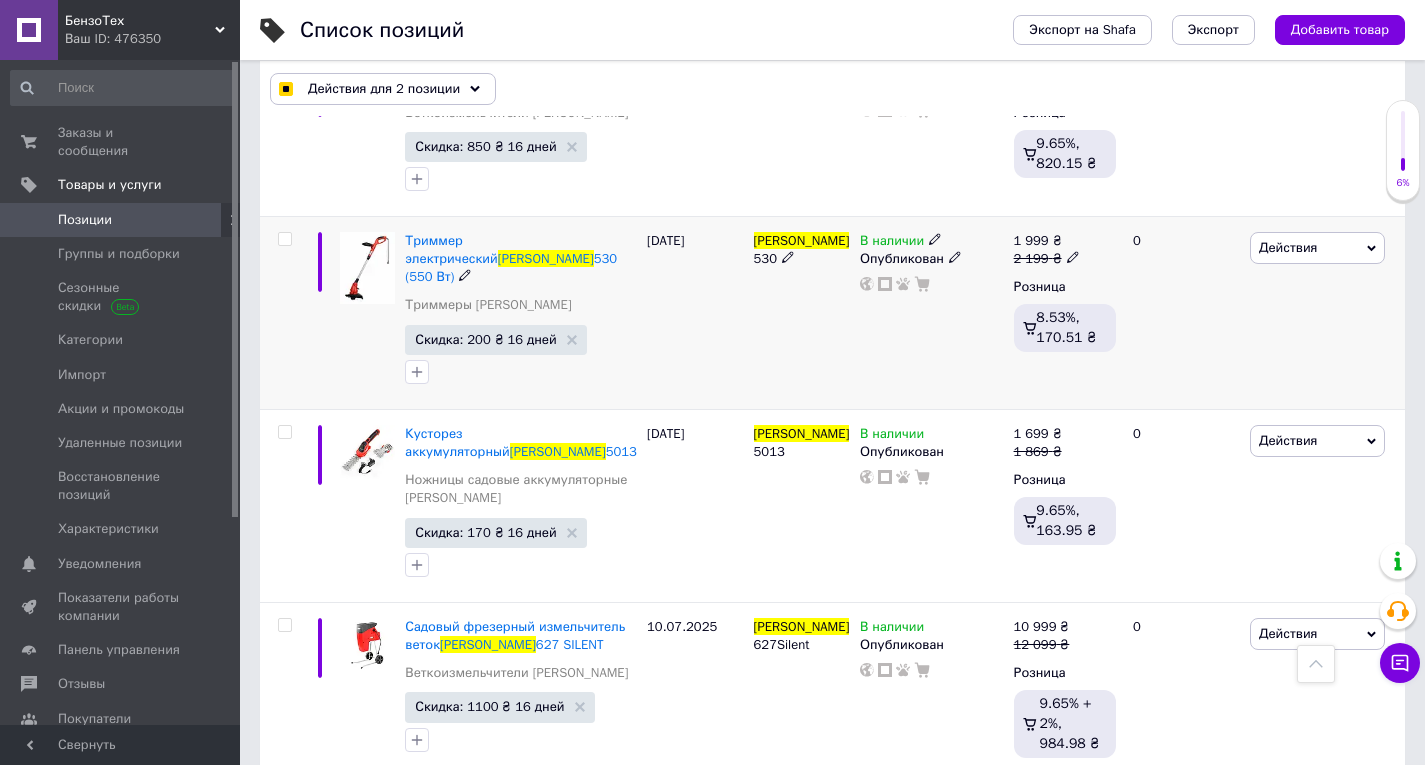 click on "[PERSON_NAME]" at bounding box center [802, 240] 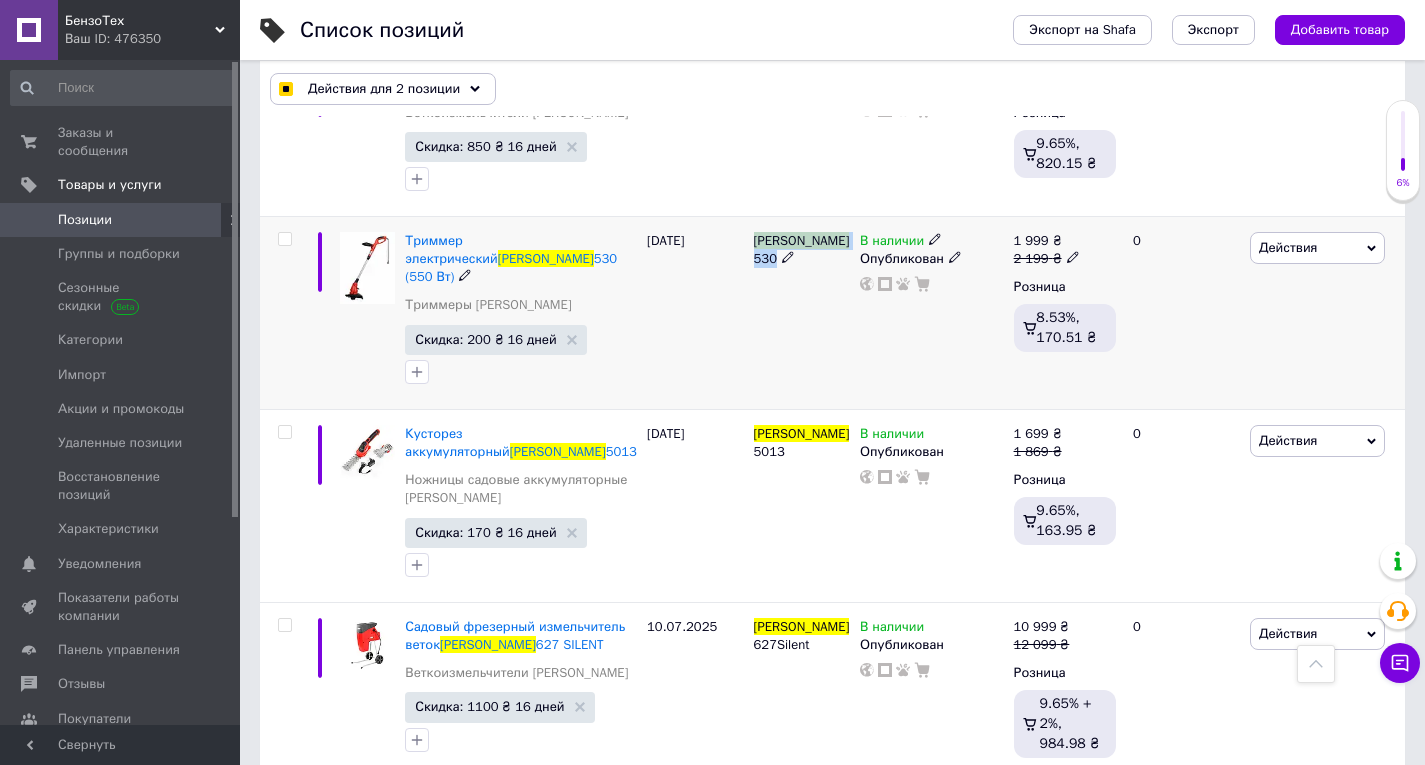 click on "[PERSON_NAME]" at bounding box center [802, 240] 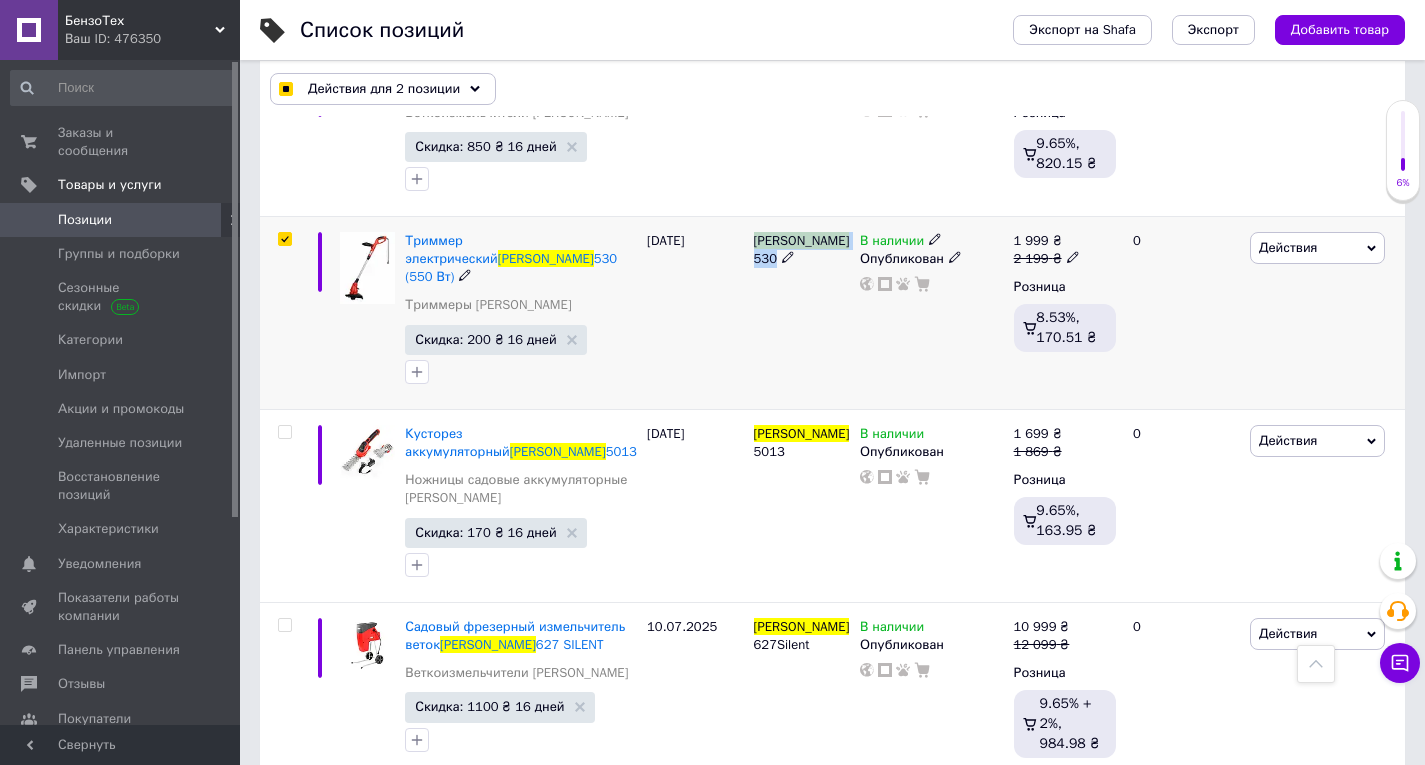 checkbox on "true" 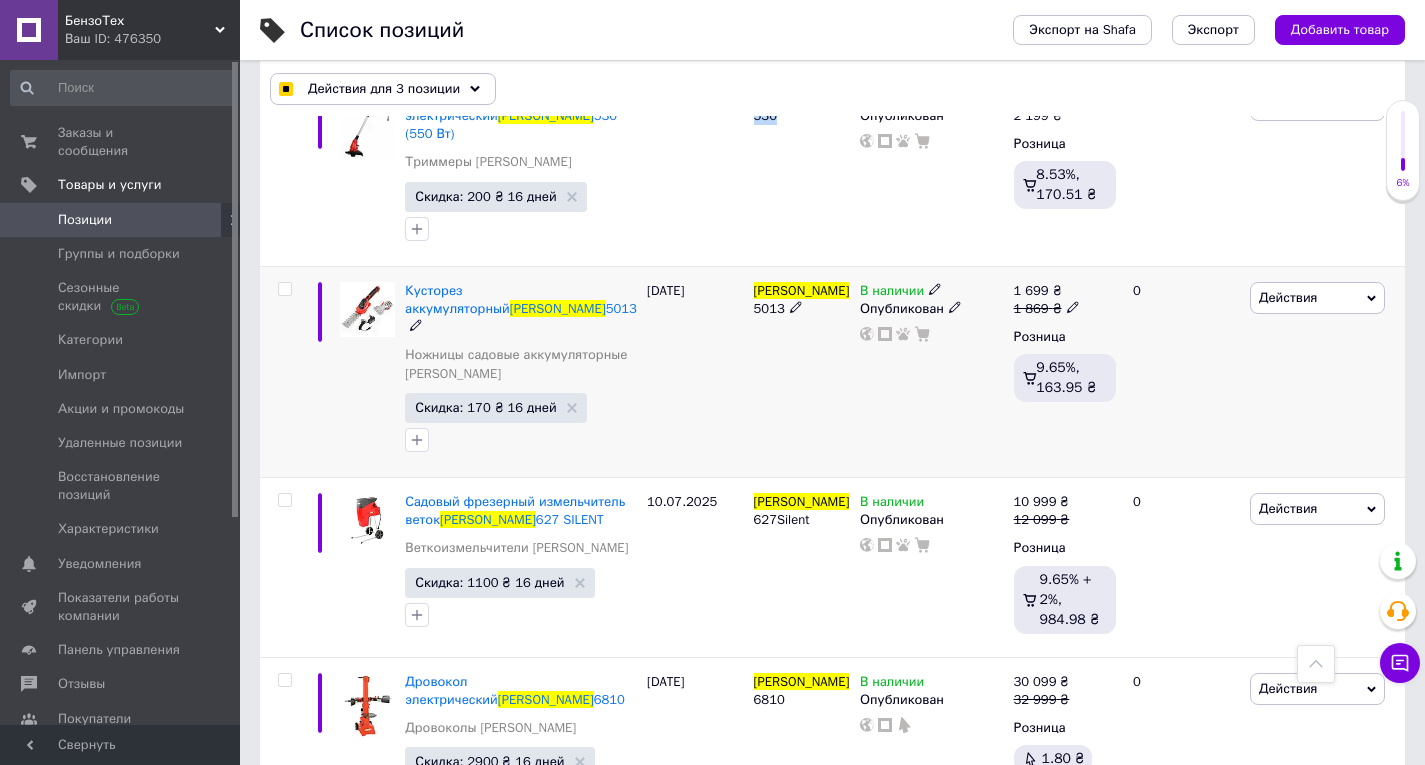 scroll, scrollTop: 700, scrollLeft: 0, axis: vertical 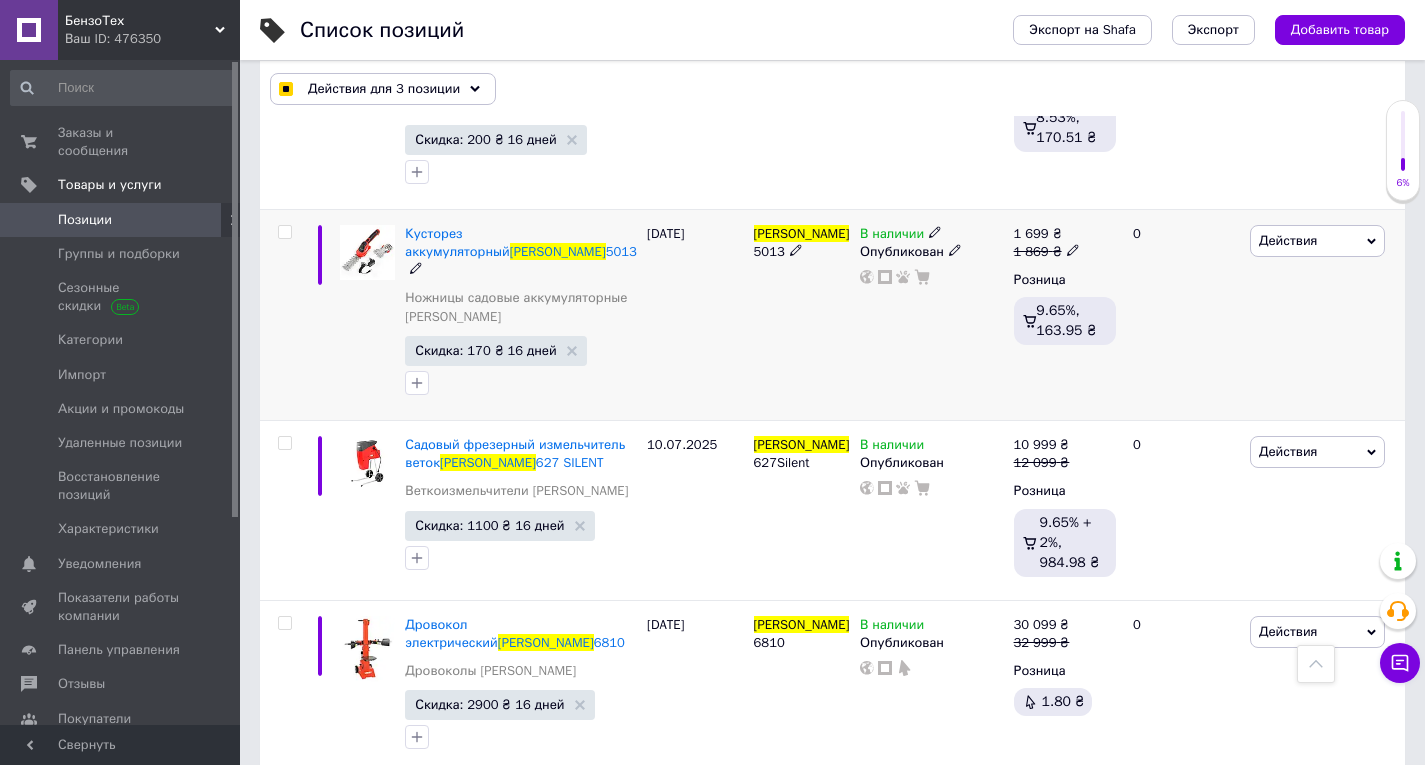 click on "[PERSON_NAME]" at bounding box center [802, 233] 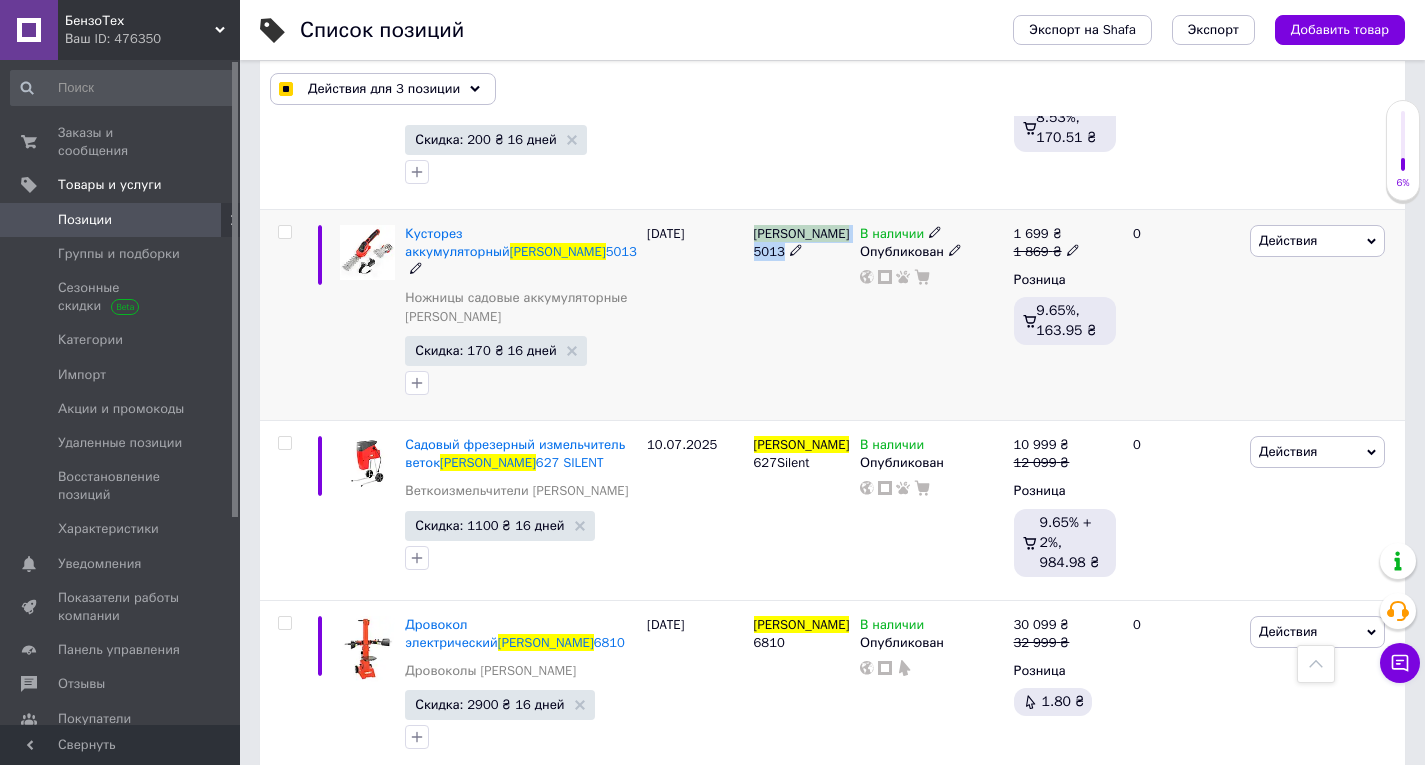 click on "[PERSON_NAME]" at bounding box center (802, 233) 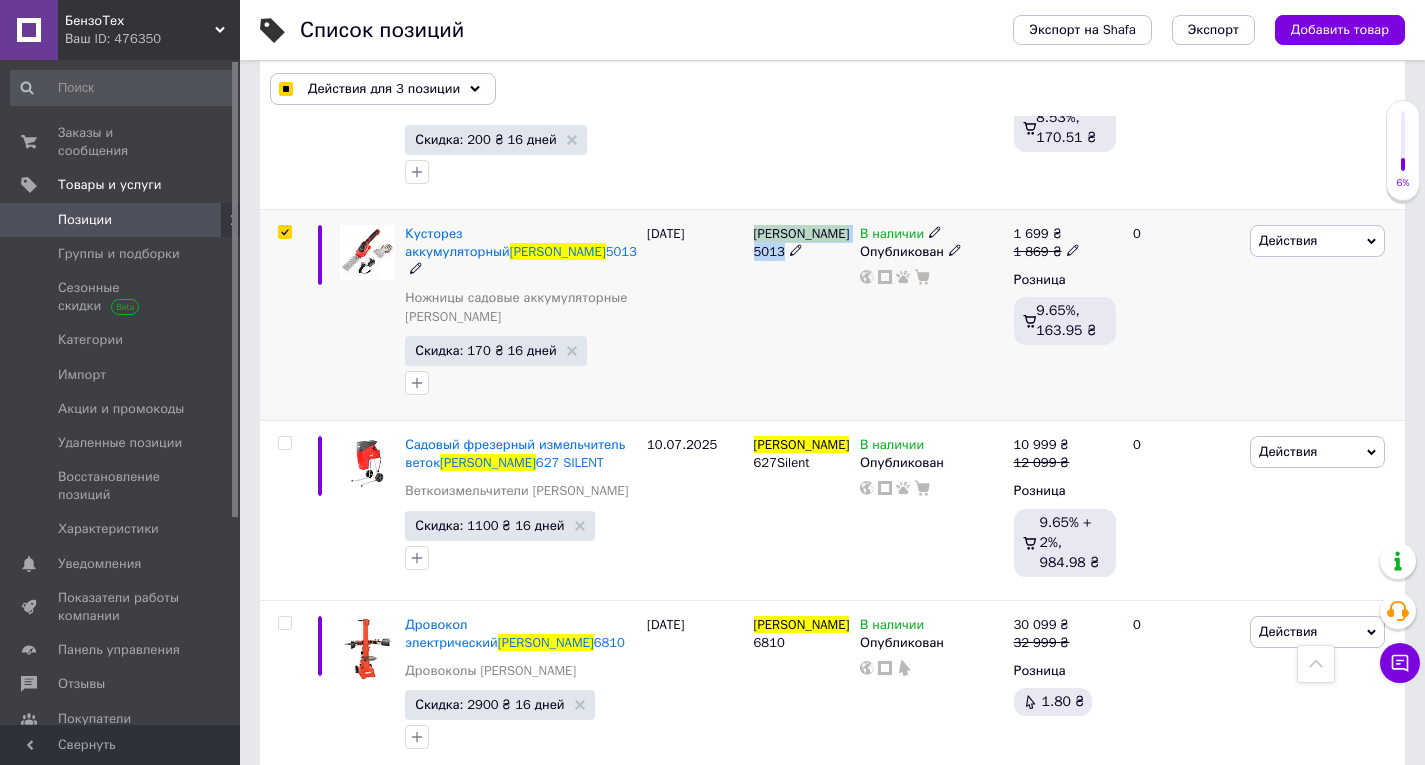 checkbox on "true" 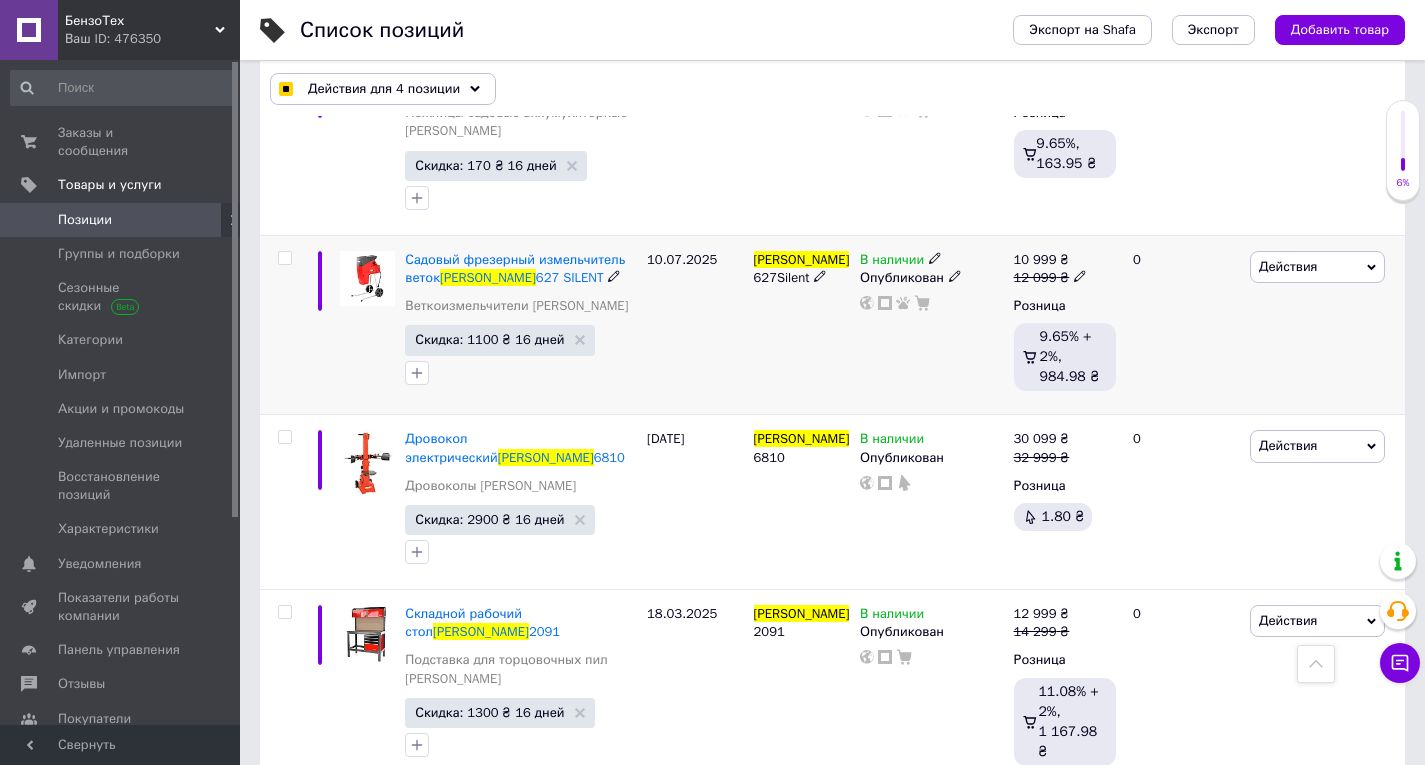 scroll, scrollTop: 900, scrollLeft: 0, axis: vertical 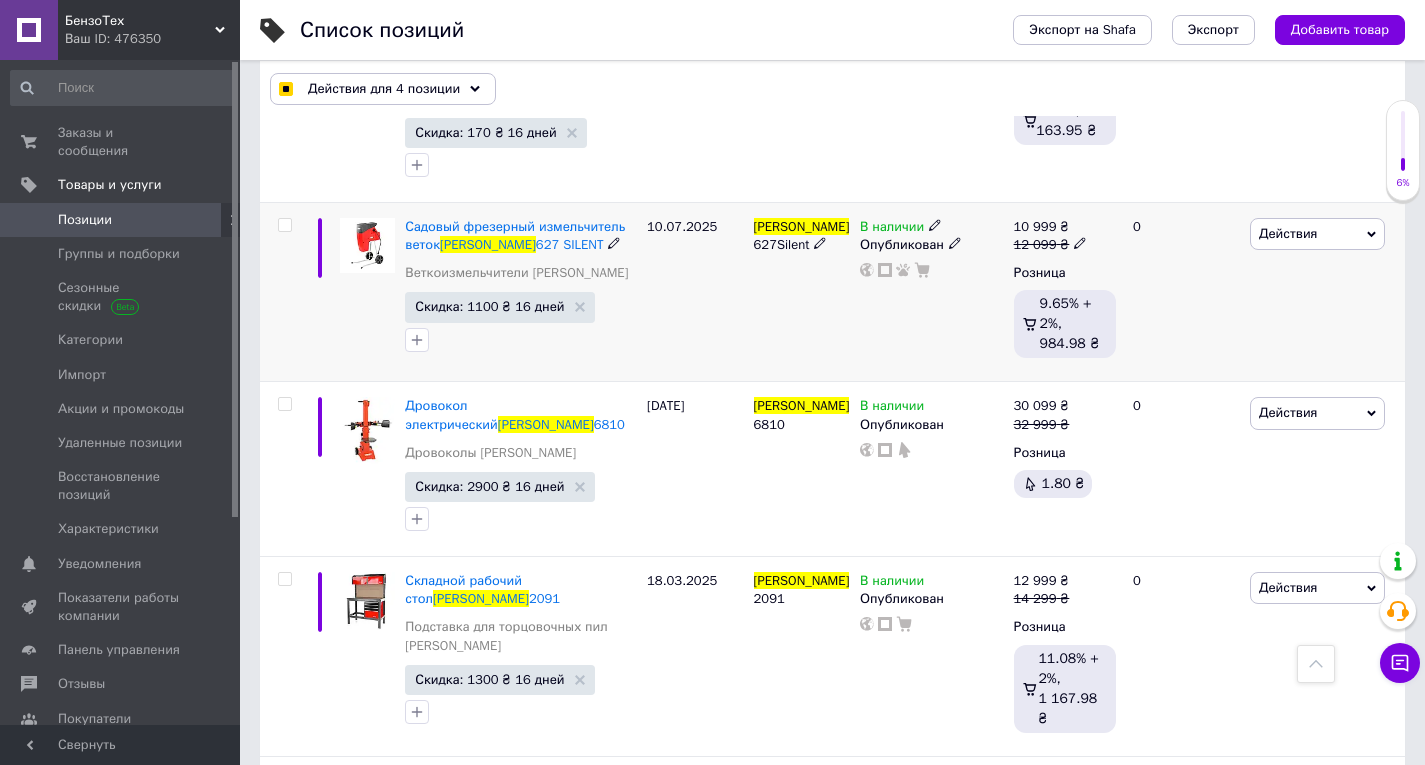 click on "[PERSON_NAME]" at bounding box center [802, 226] 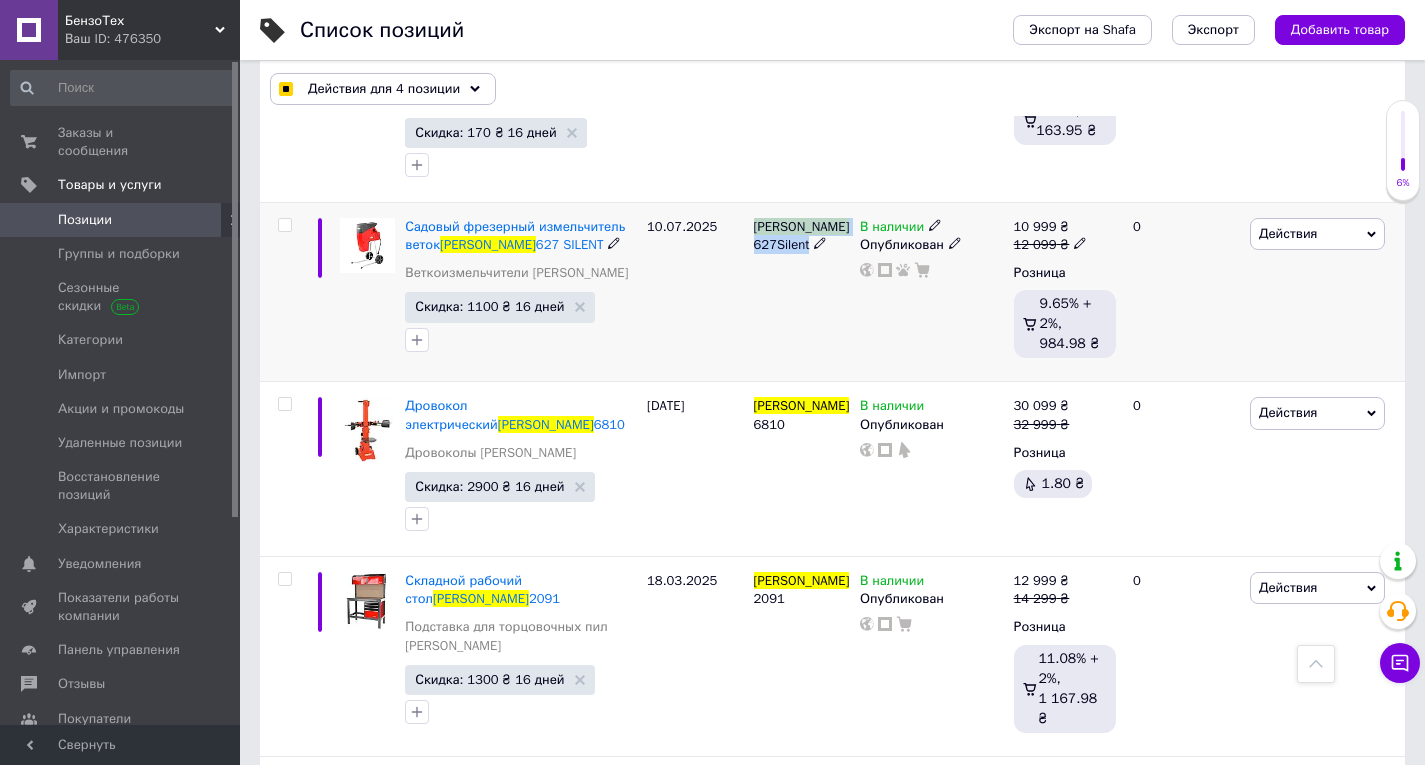 click on "[PERSON_NAME] 627Silent" at bounding box center [802, 235] 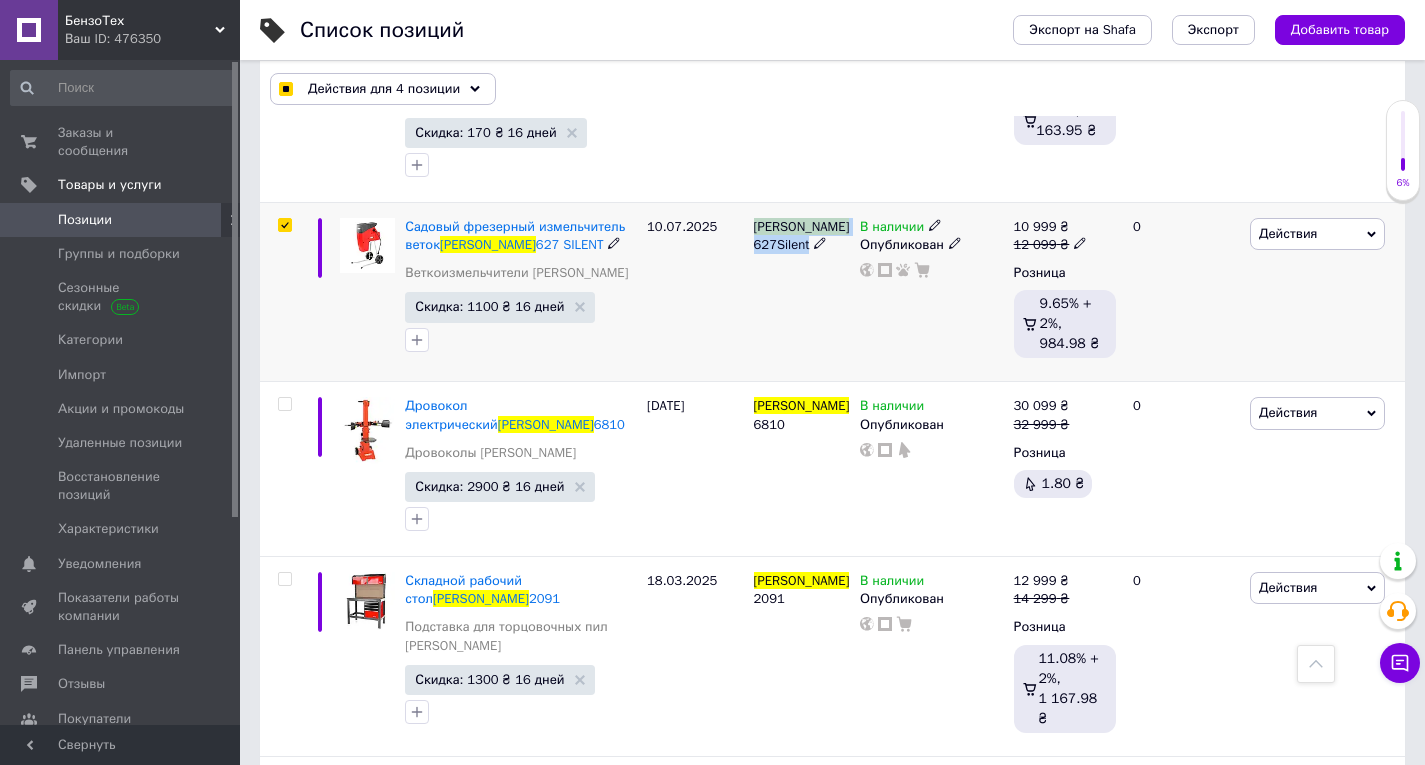 checkbox on "true" 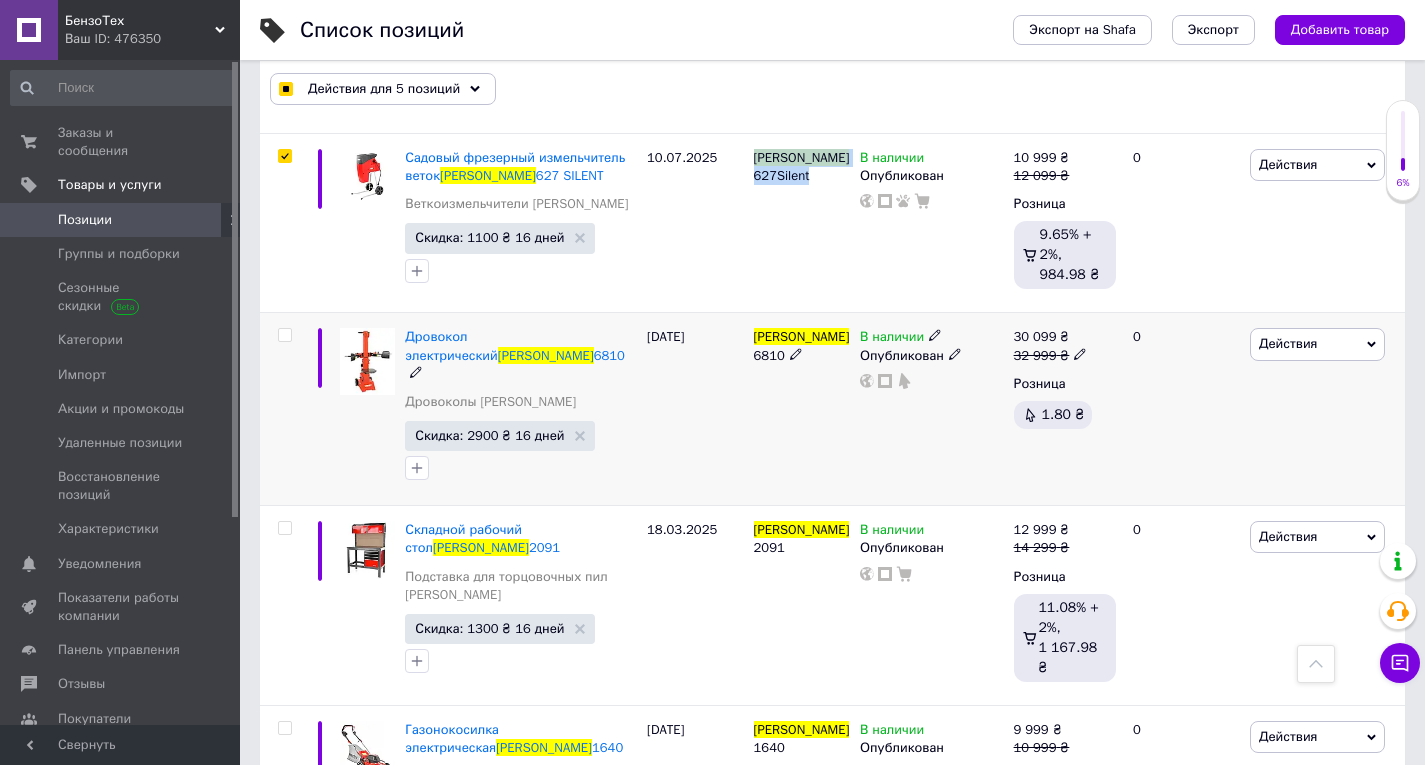 scroll, scrollTop: 1000, scrollLeft: 0, axis: vertical 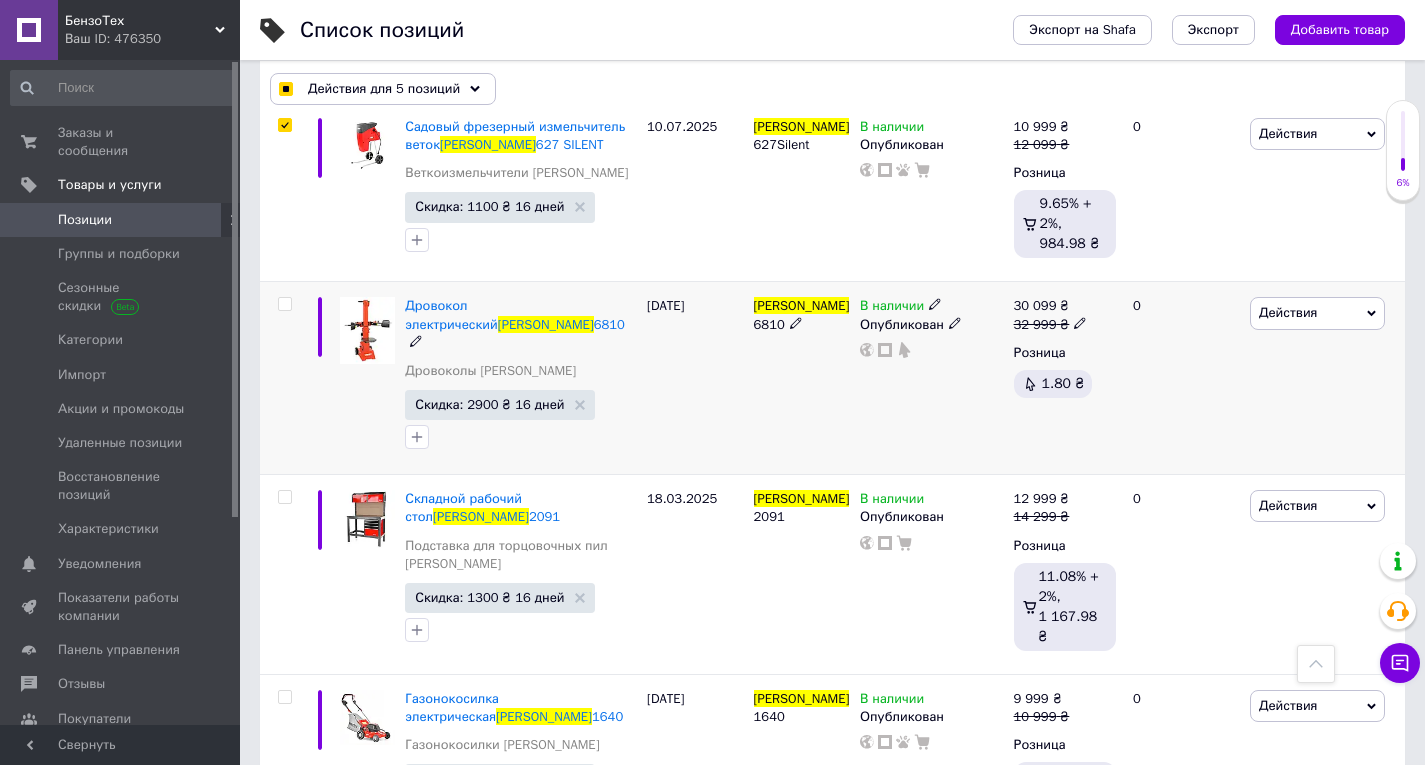 click on "[PERSON_NAME]" at bounding box center [802, 305] 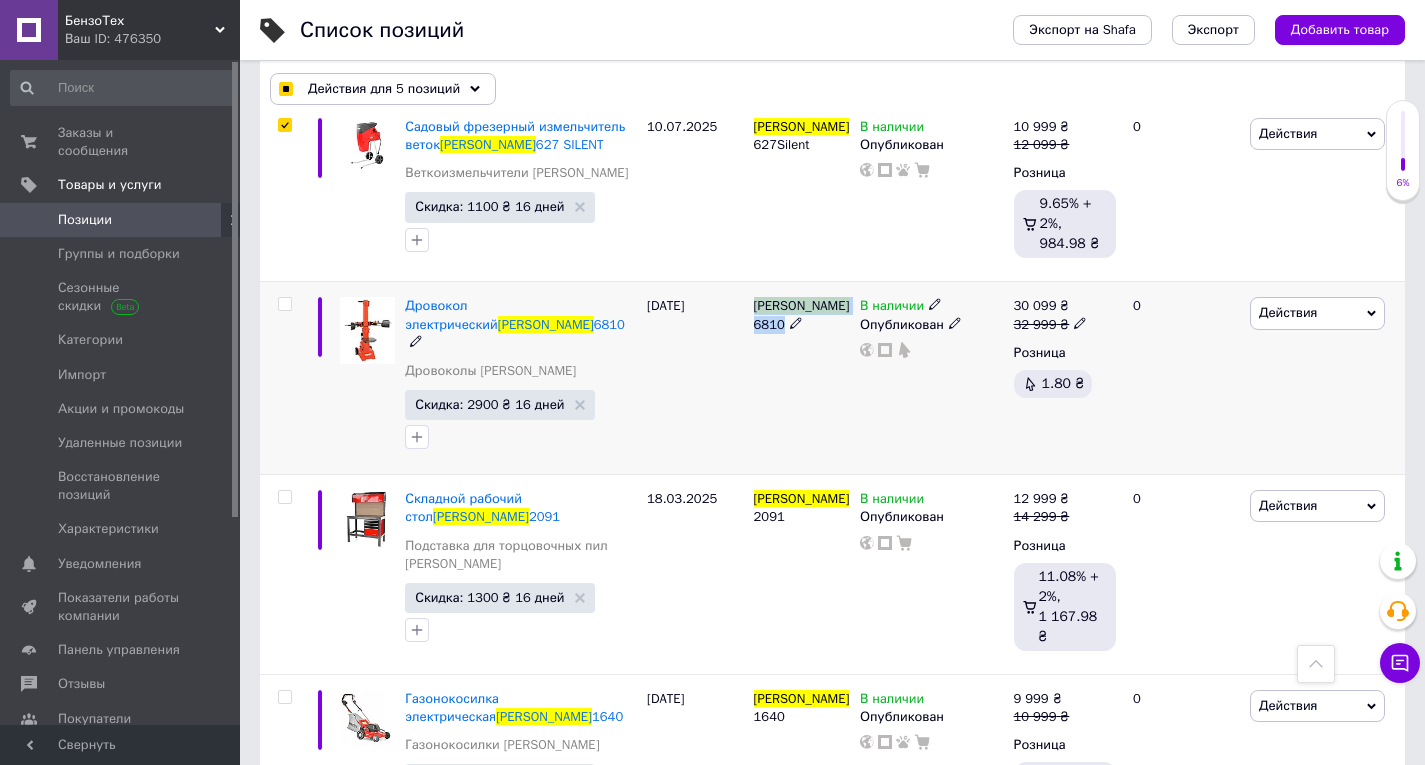 click on "[PERSON_NAME]" at bounding box center (802, 305) 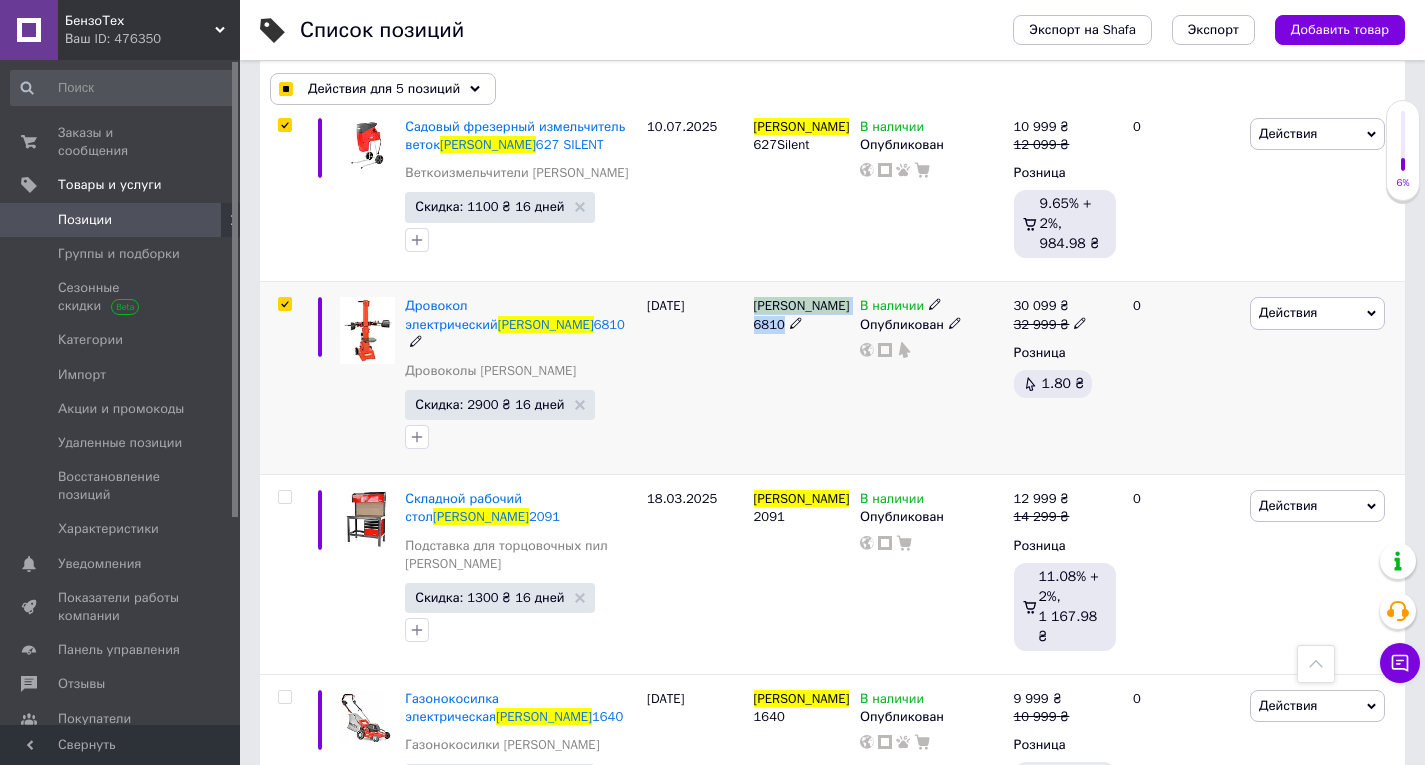 checkbox on "true" 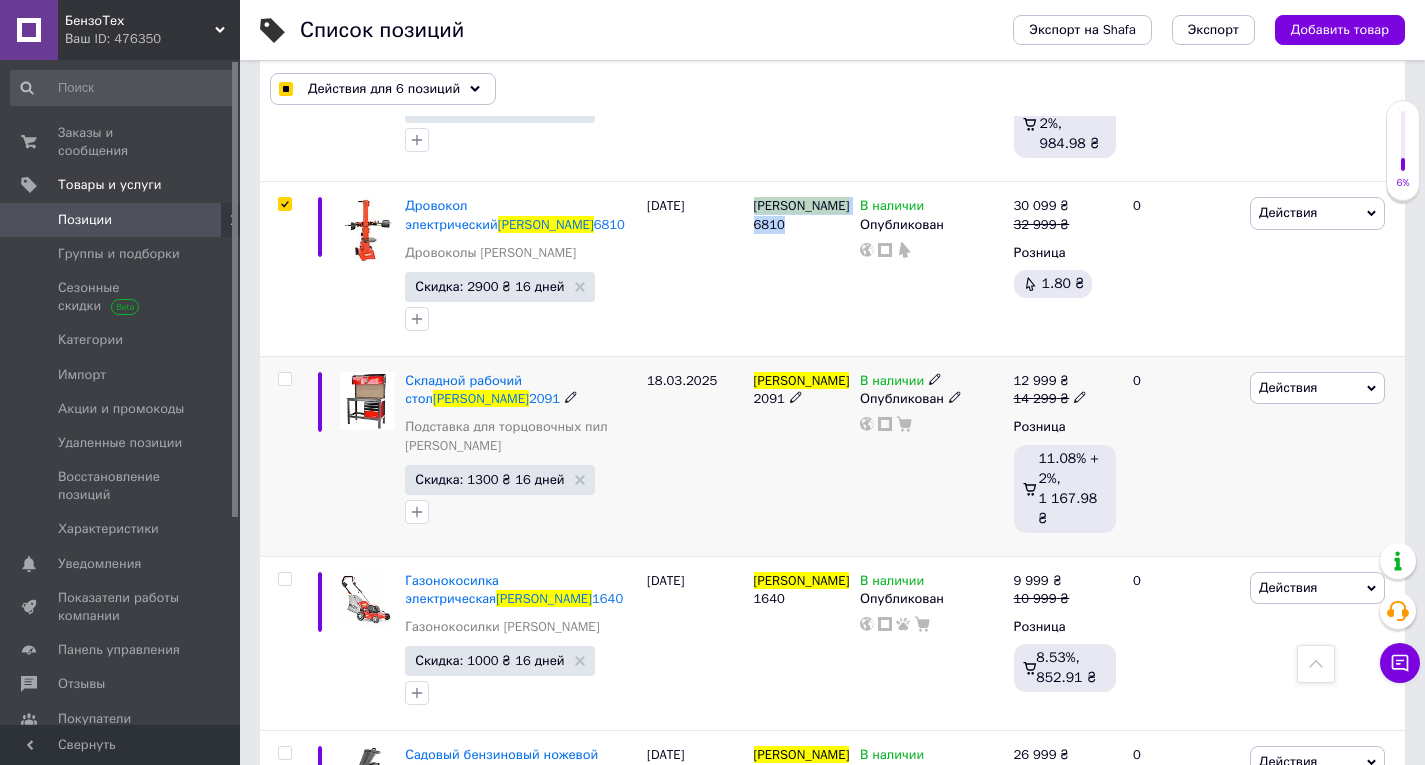 scroll, scrollTop: 1200, scrollLeft: 0, axis: vertical 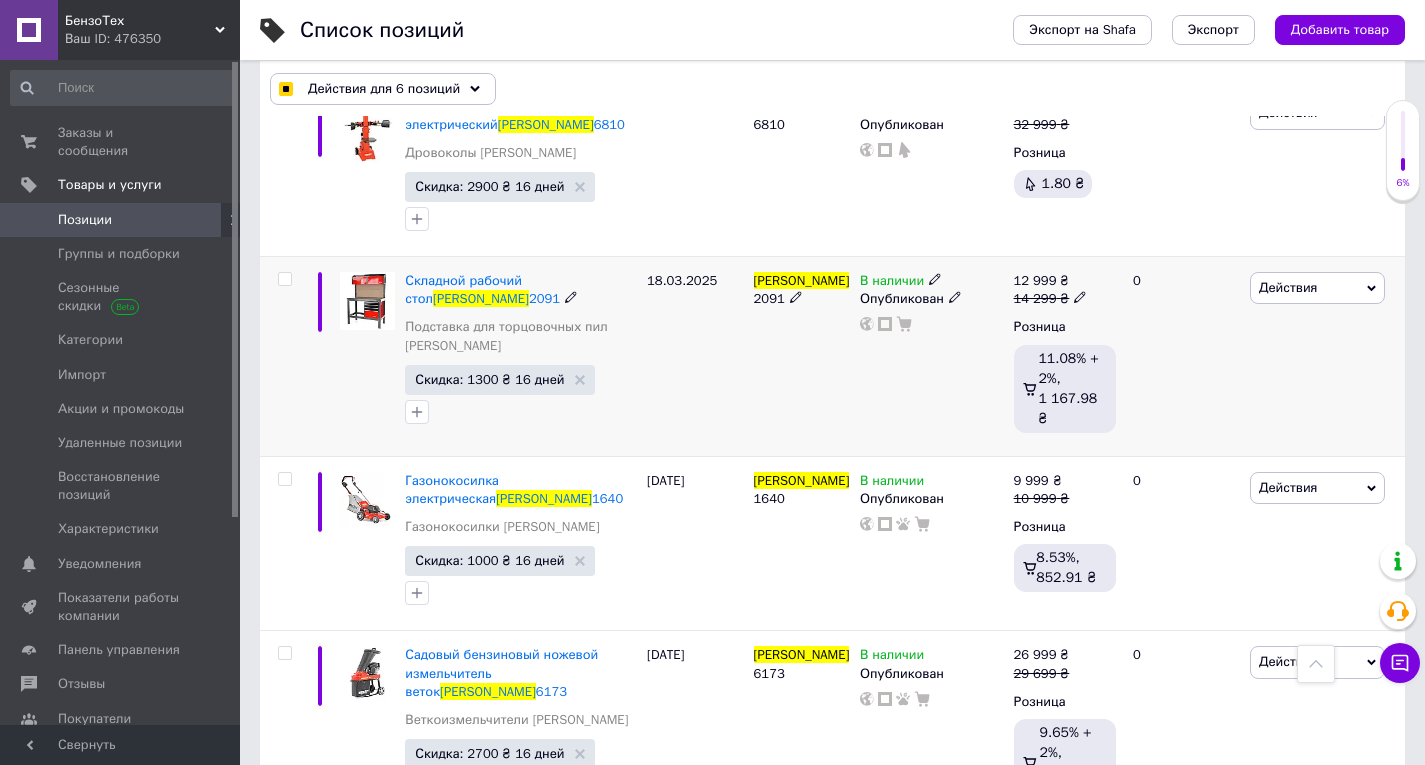 click on "2091" at bounding box center [769, 298] 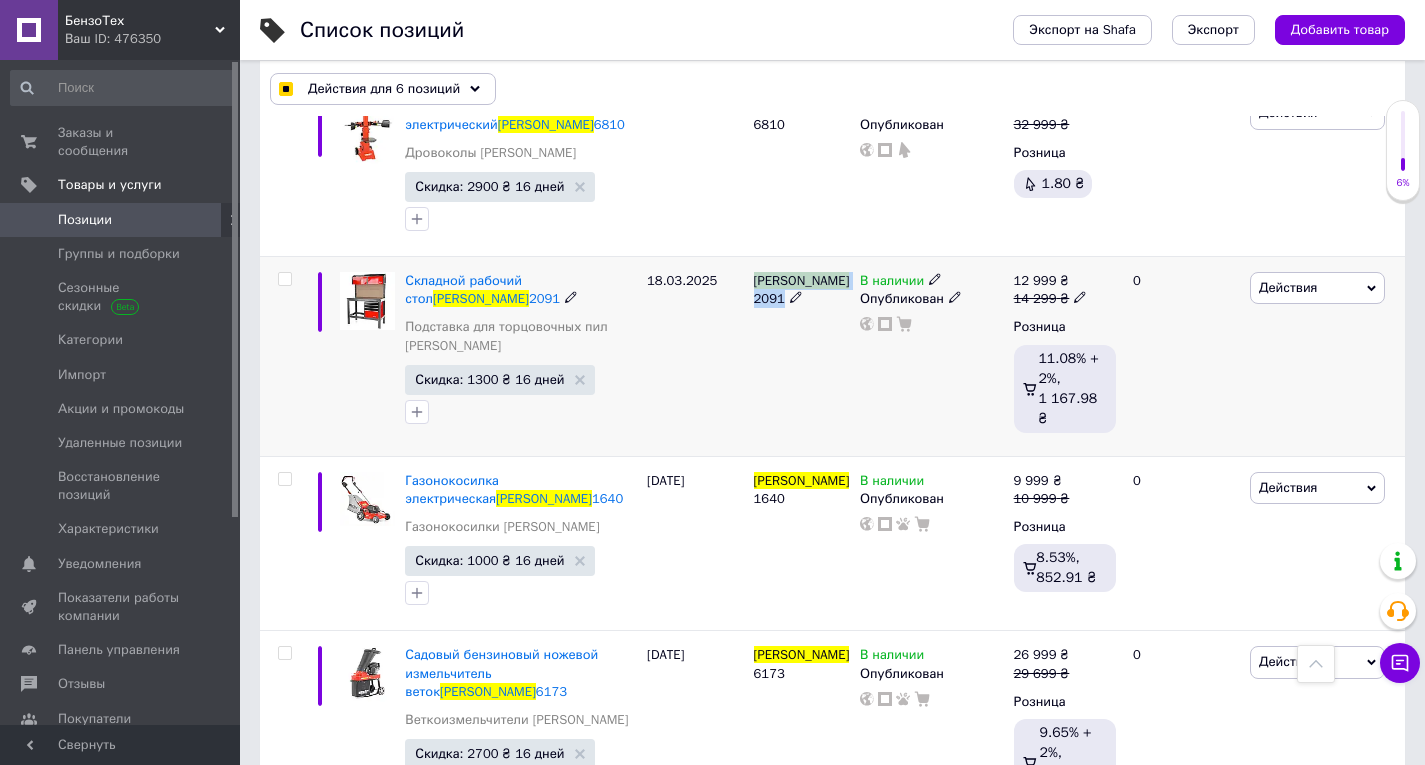 click on "2091" at bounding box center [769, 298] 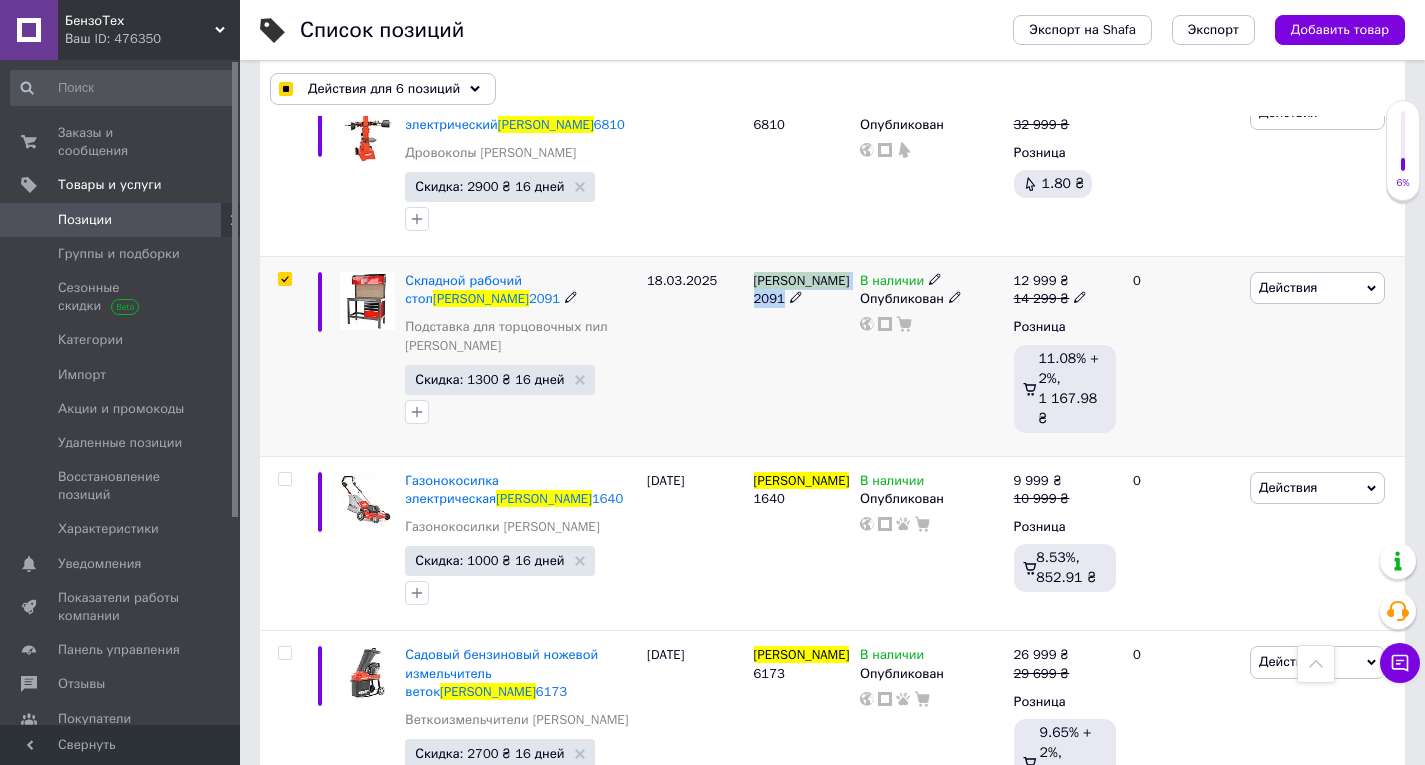 checkbox on "true" 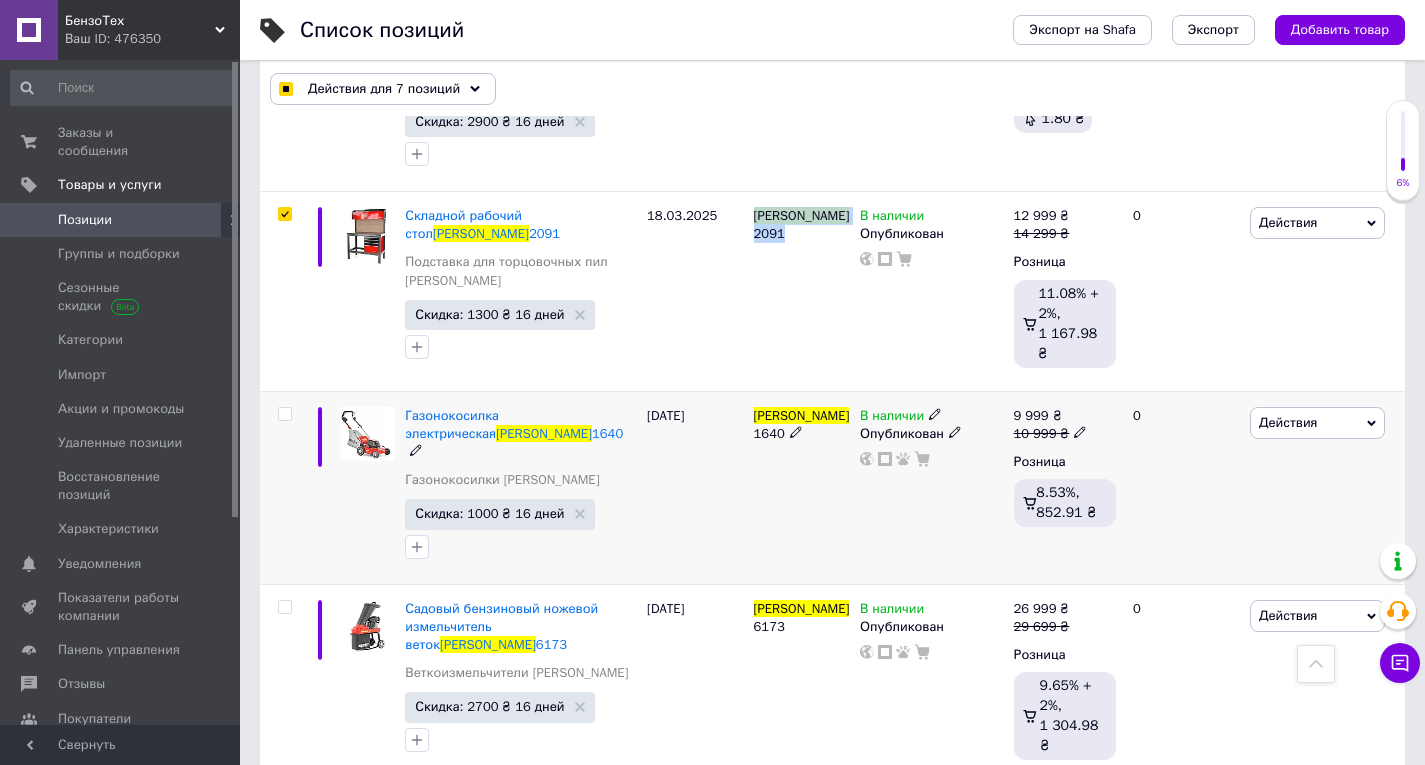 scroll, scrollTop: 1300, scrollLeft: 0, axis: vertical 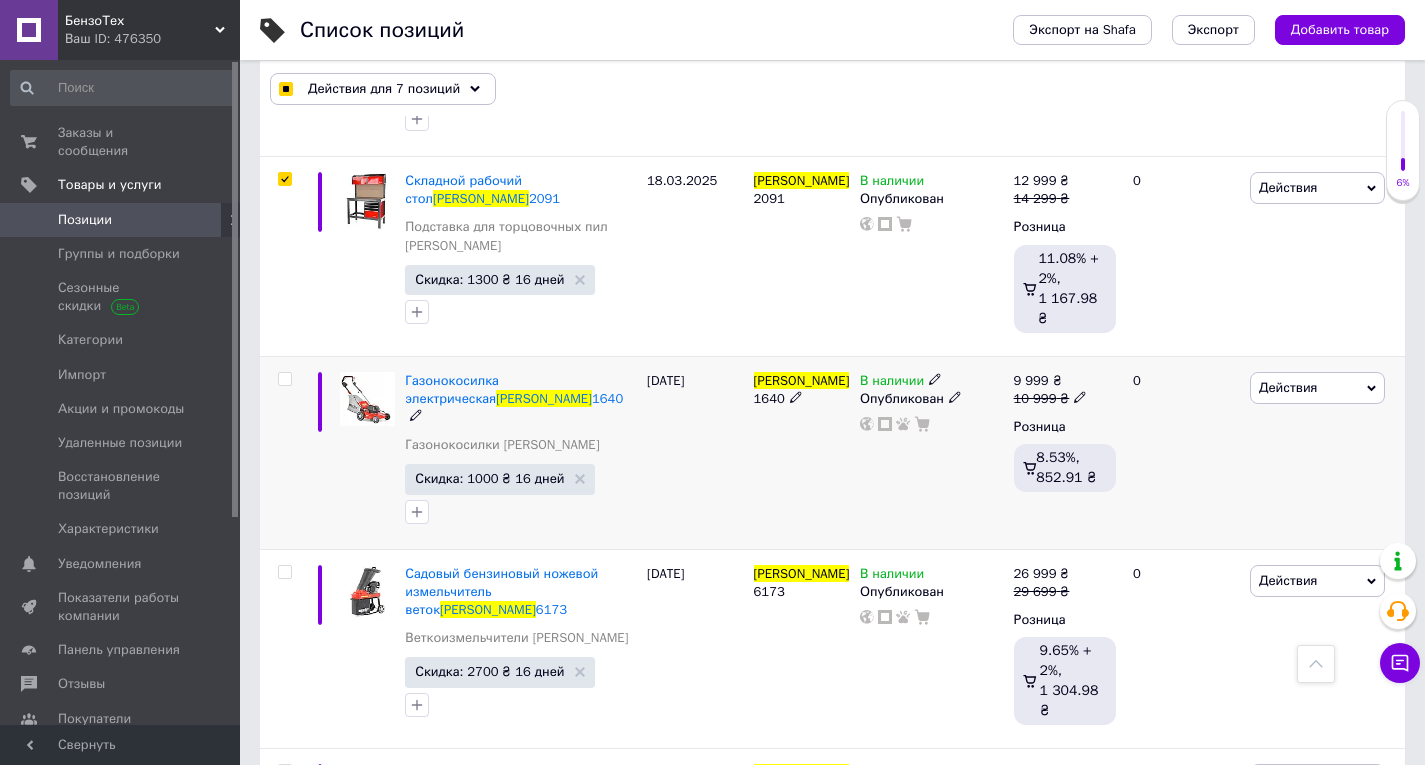 click on "[PERSON_NAME]" at bounding box center [802, 380] 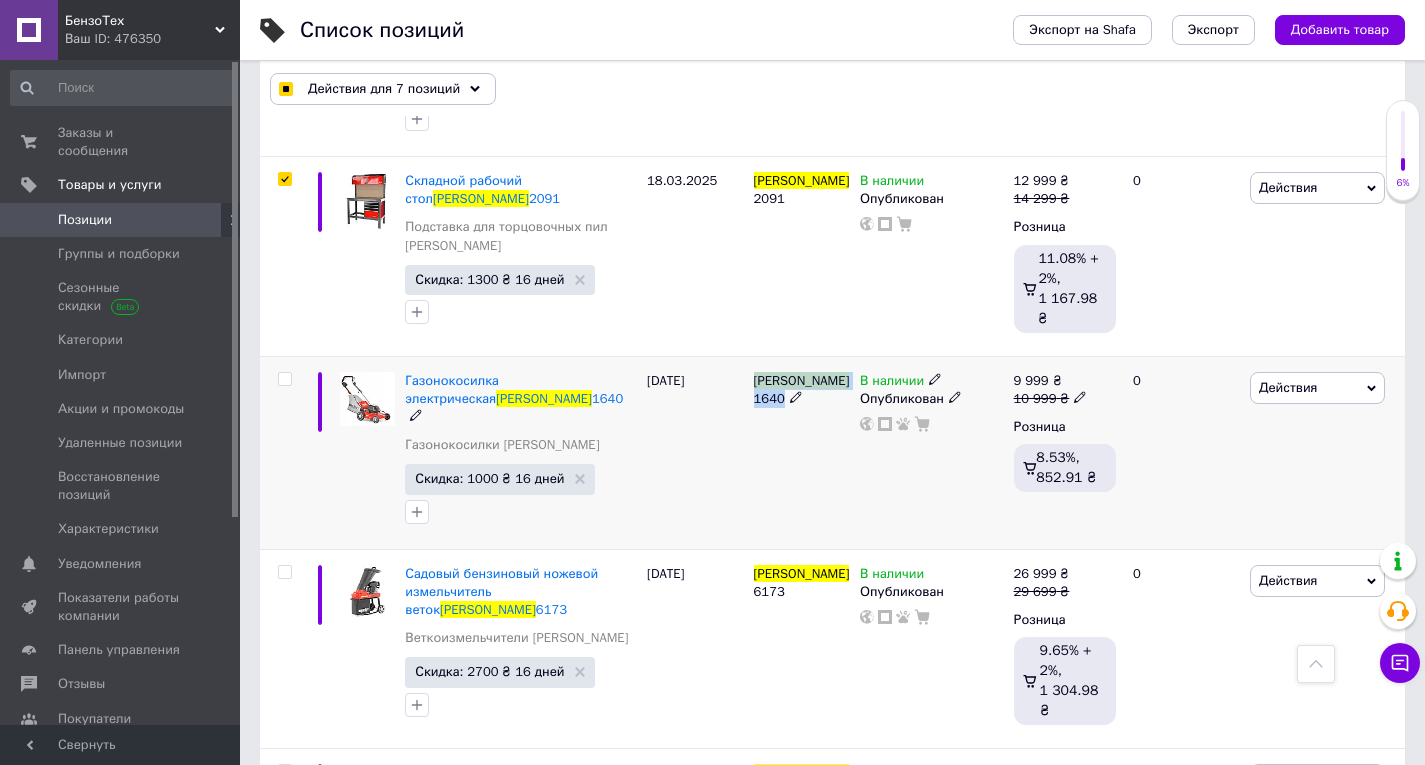 click on "[PERSON_NAME]" at bounding box center (802, 380) 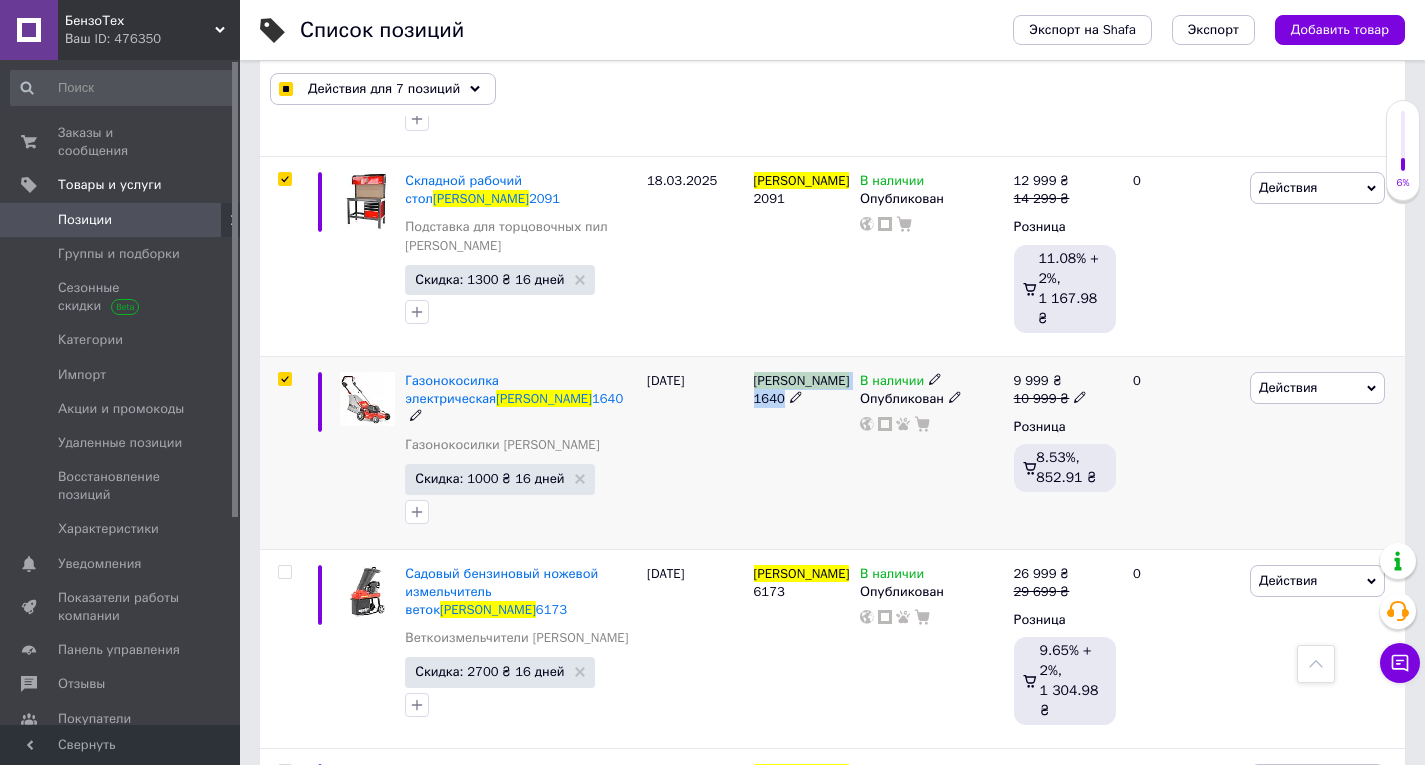 checkbox on "true" 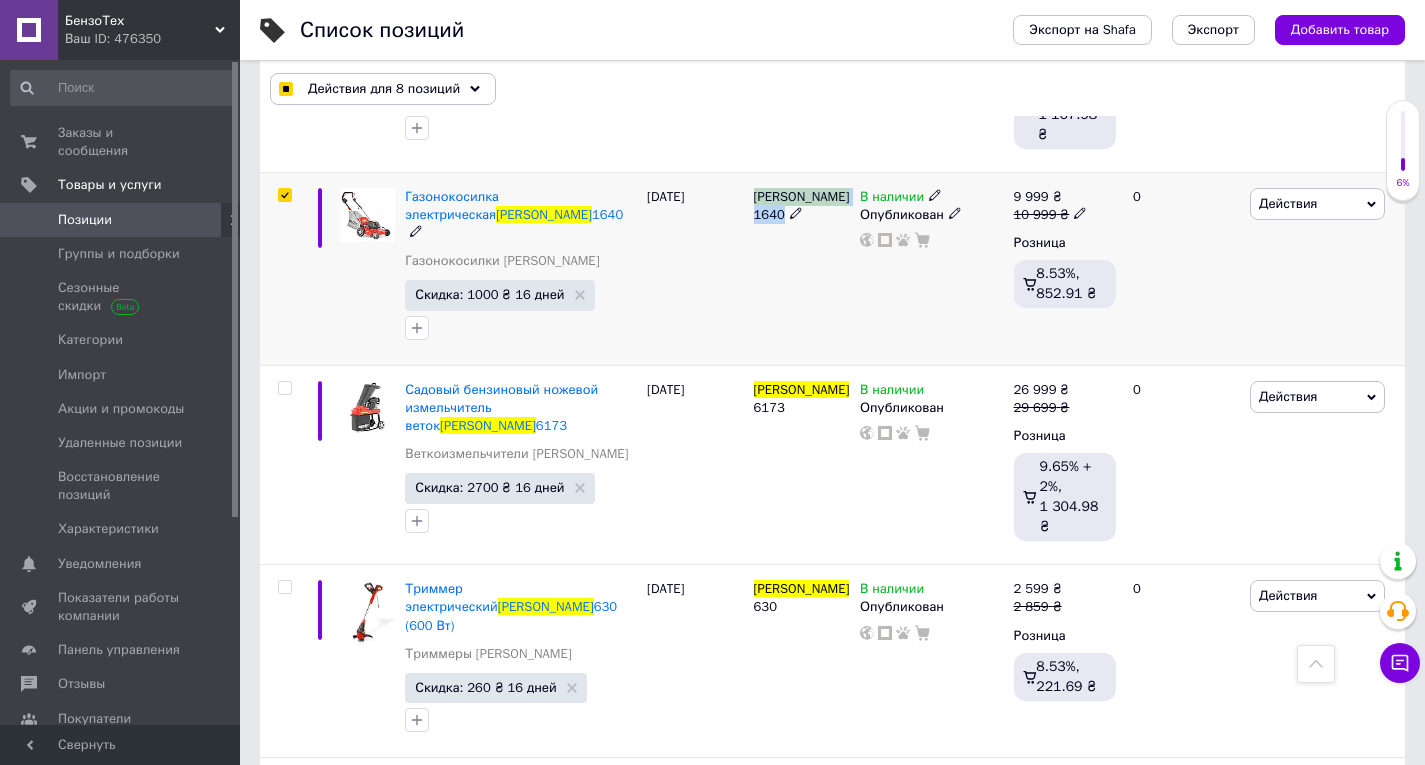 scroll, scrollTop: 1500, scrollLeft: 0, axis: vertical 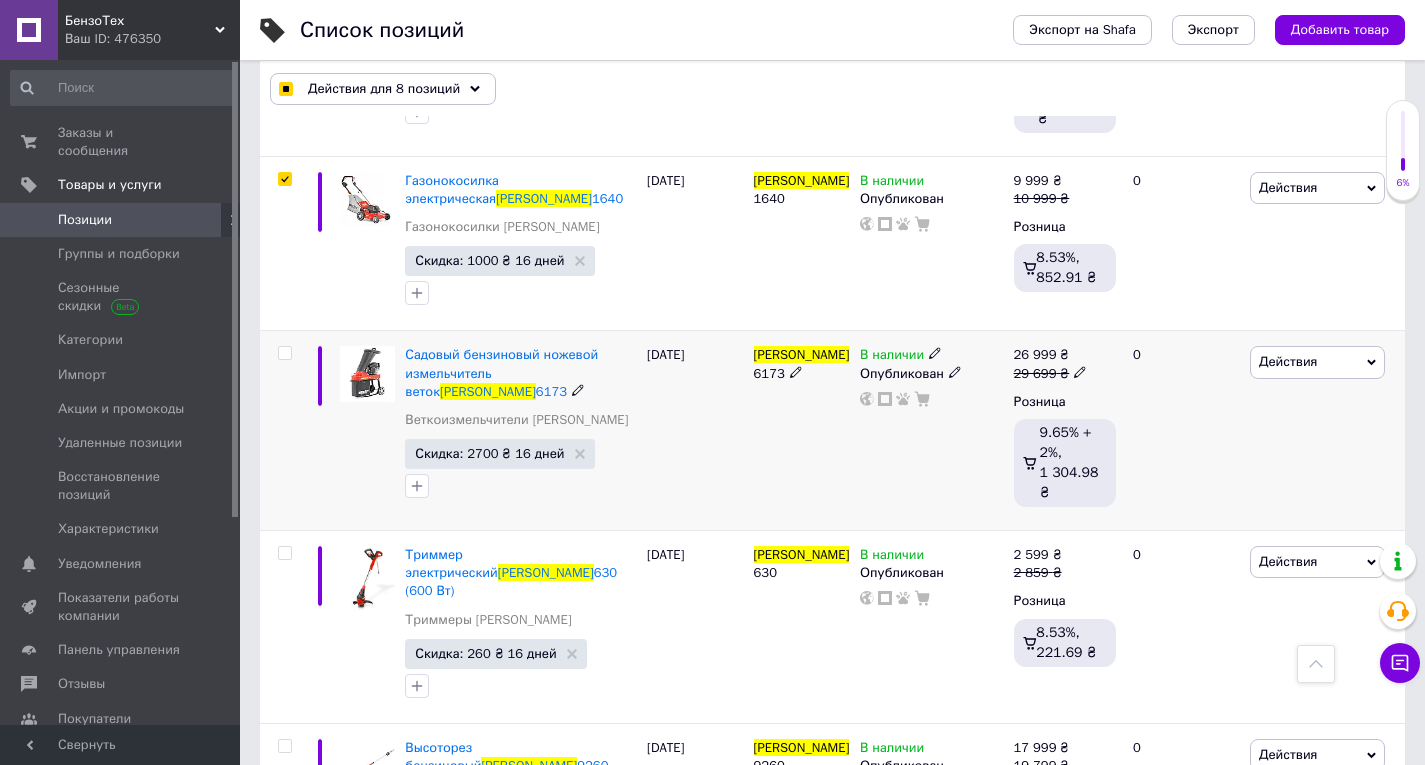 click on "[PERSON_NAME]" at bounding box center [802, 354] 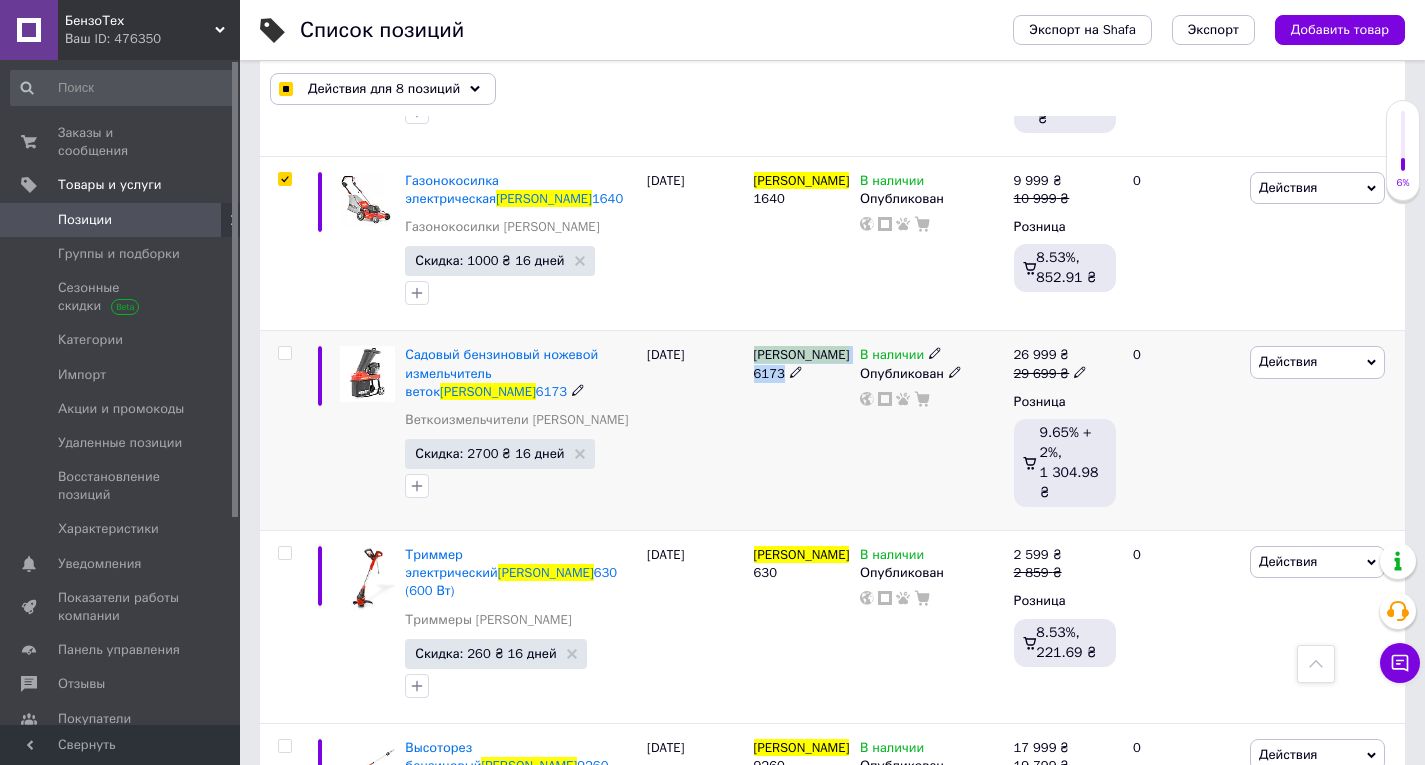 click on "[PERSON_NAME]" at bounding box center (802, 354) 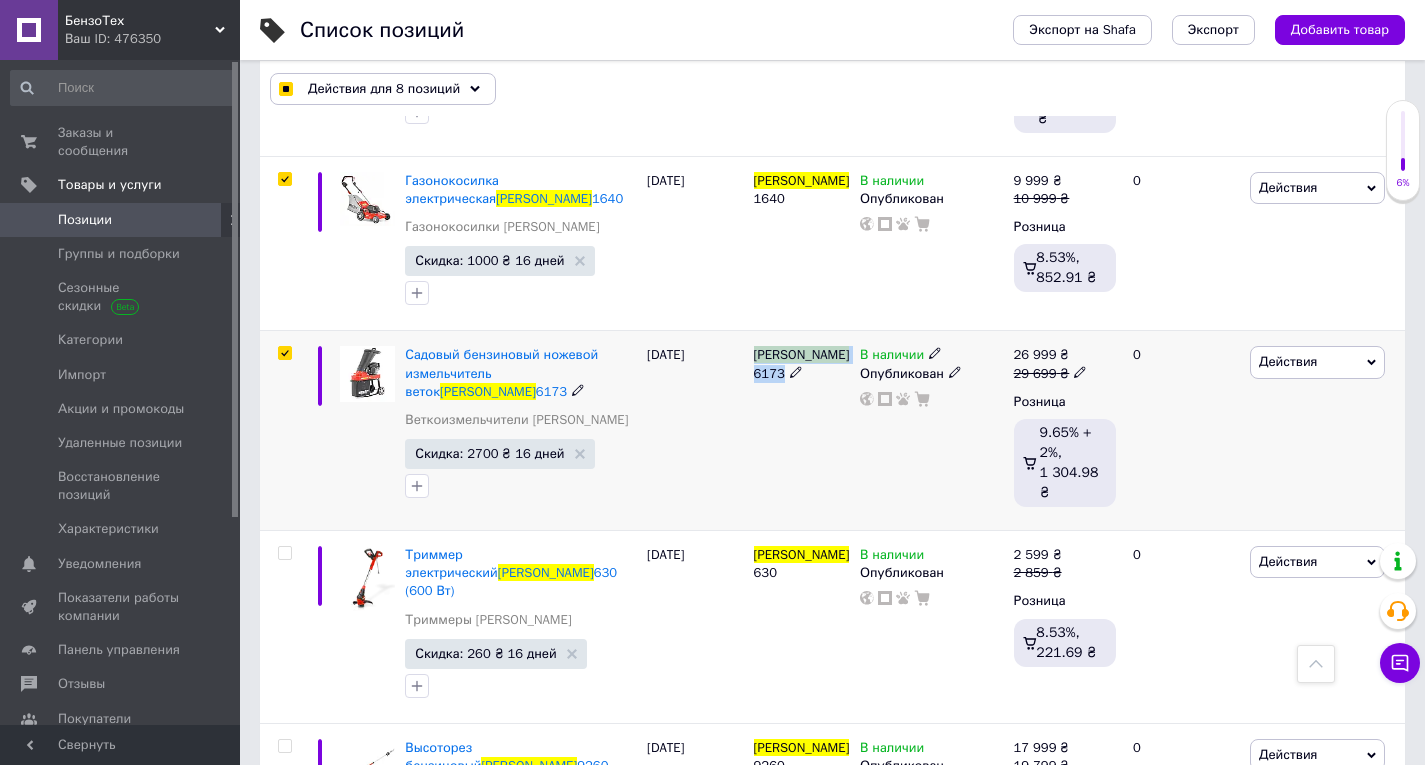 checkbox on "true" 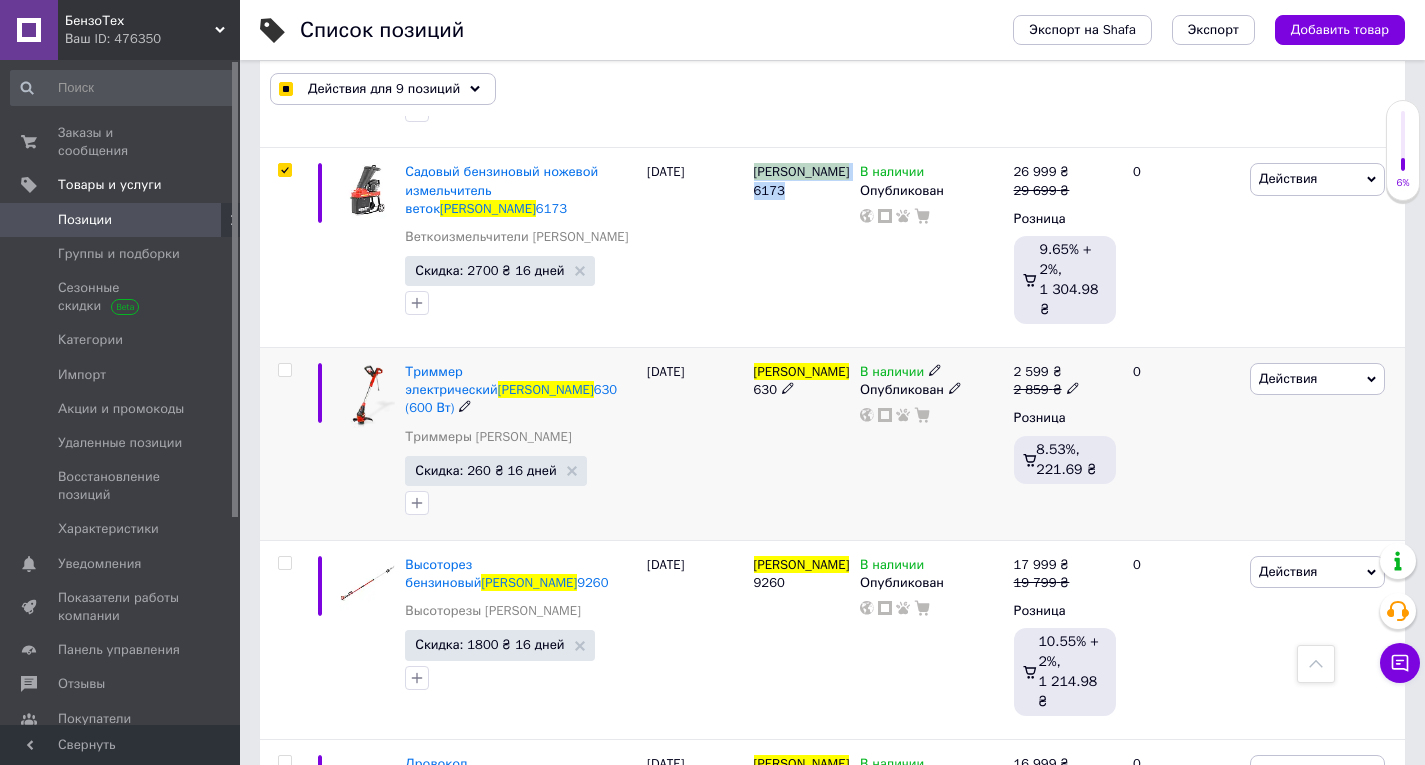 scroll, scrollTop: 1700, scrollLeft: 0, axis: vertical 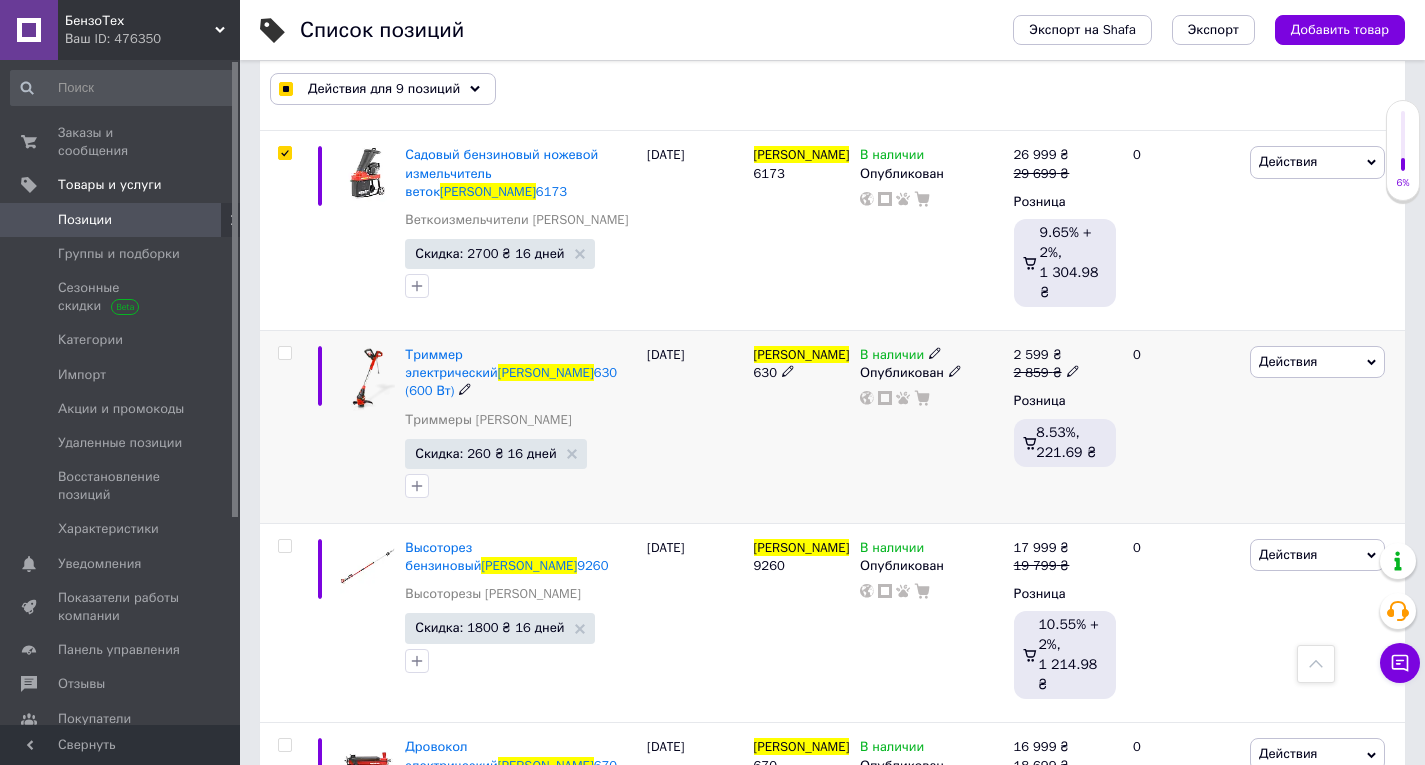 click on "[PERSON_NAME]" at bounding box center [802, 354] 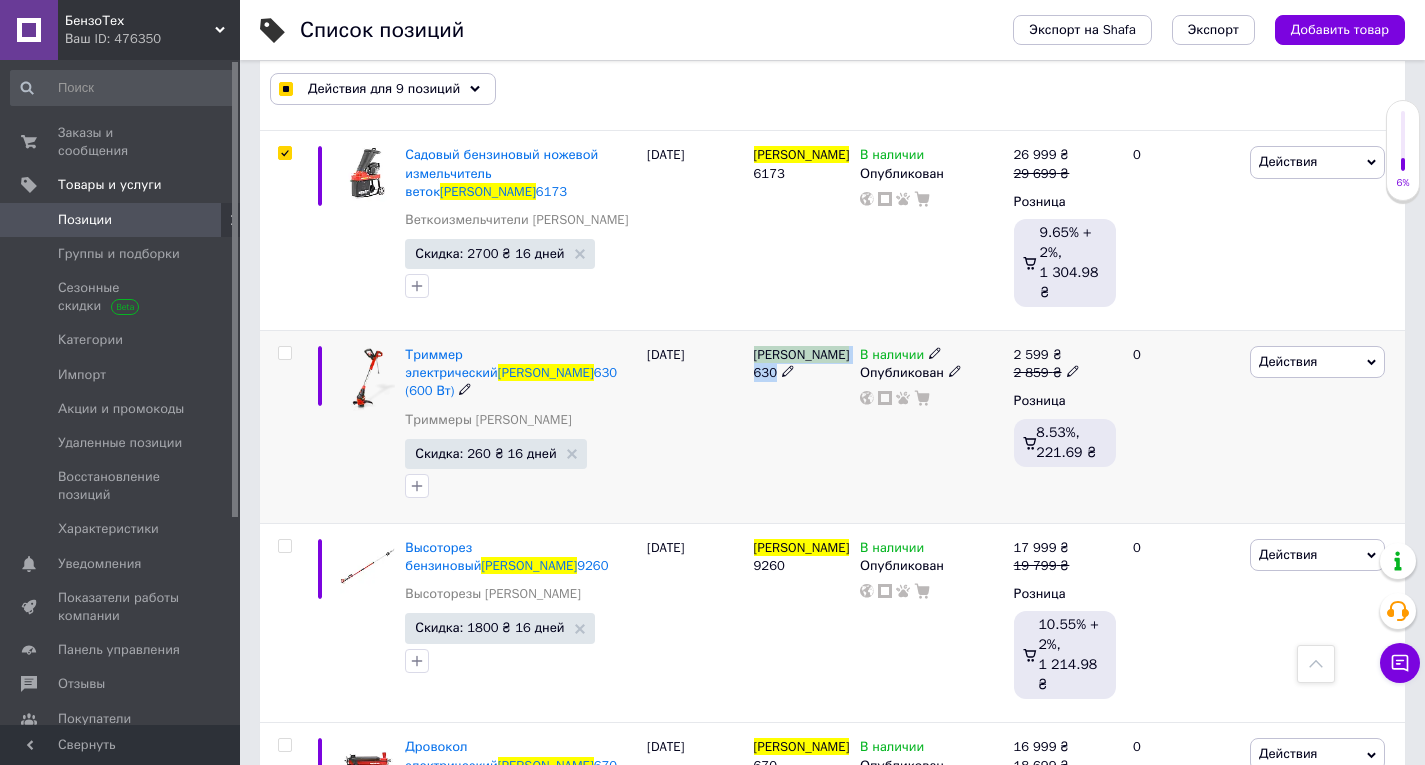 click on "[PERSON_NAME]" at bounding box center [802, 354] 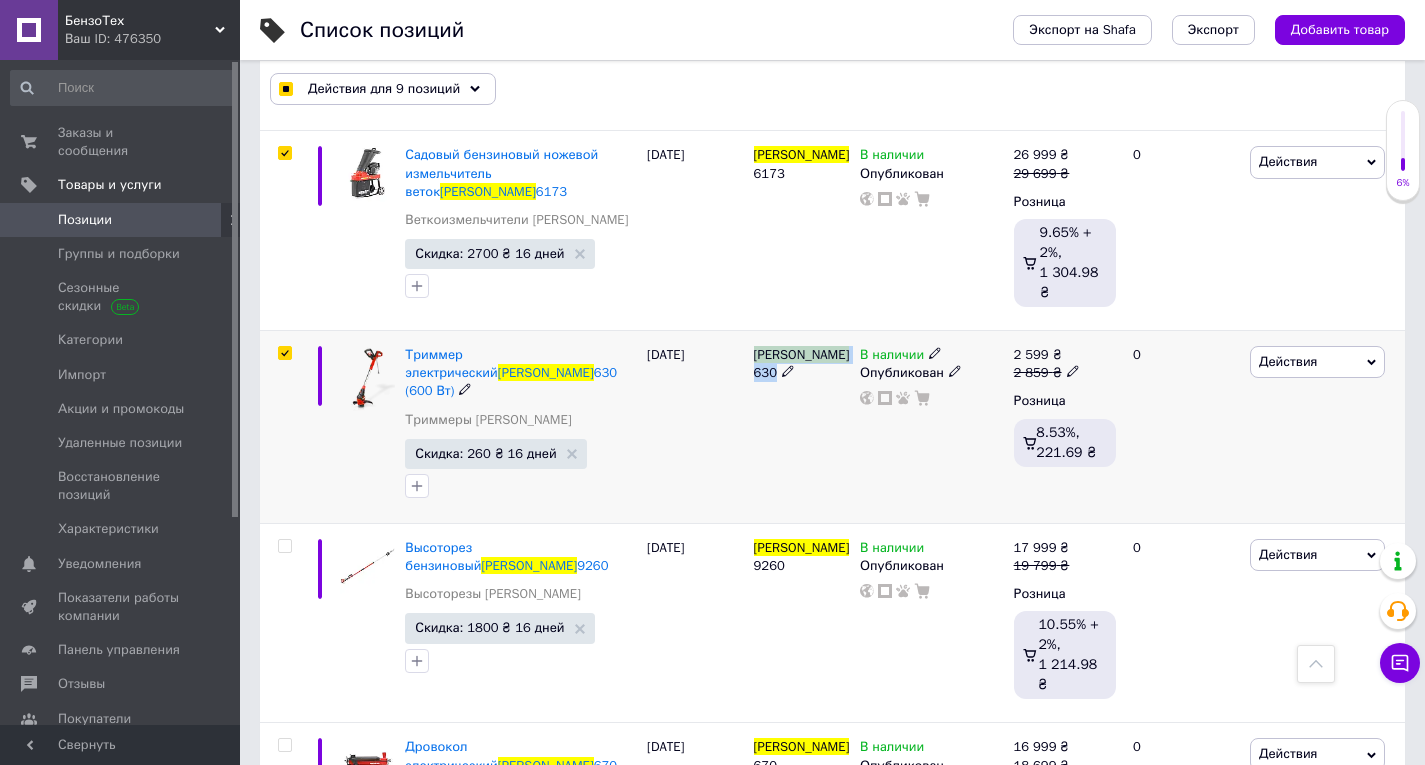 checkbox on "true" 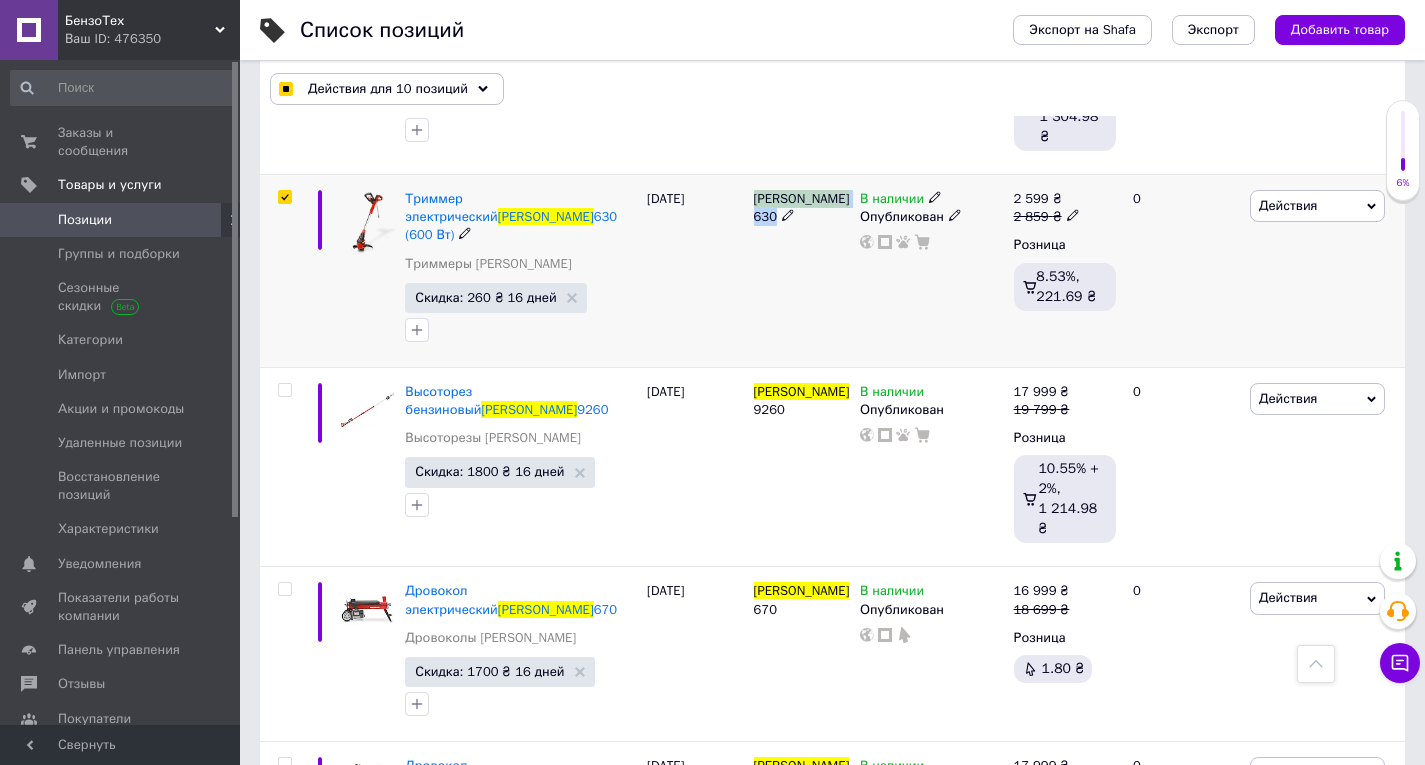 scroll, scrollTop: 1900, scrollLeft: 0, axis: vertical 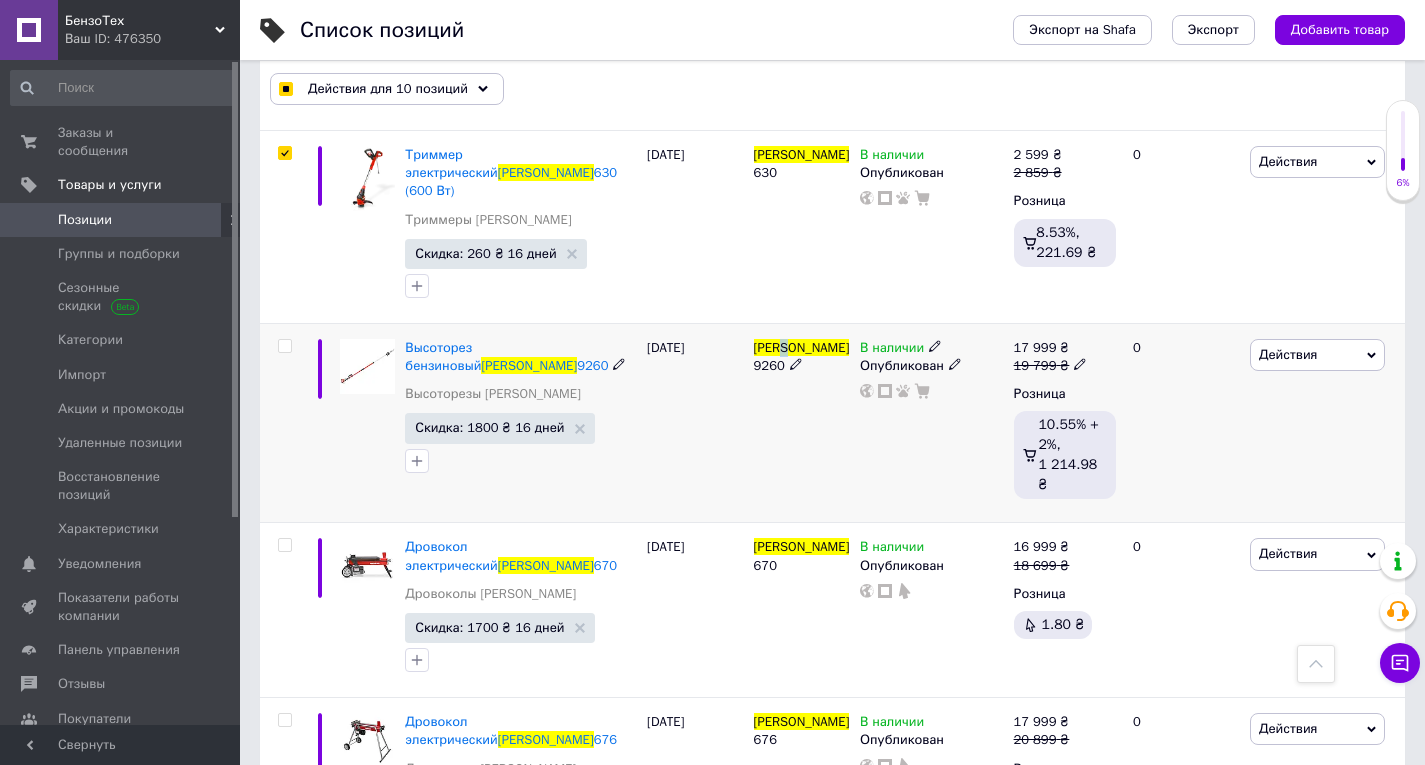 click on "[PERSON_NAME]" at bounding box center [802, 347] 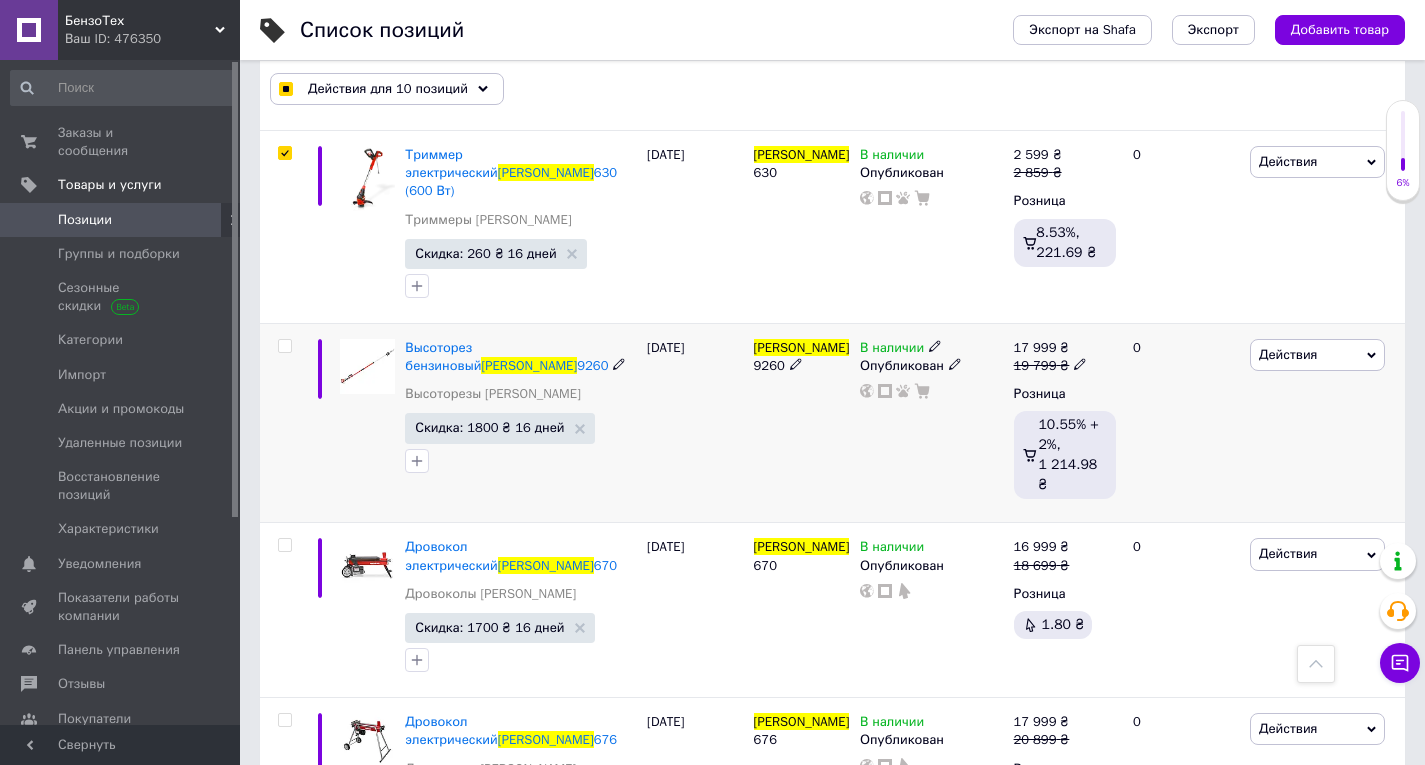 click on "9260" at bounding box center (769, 365) 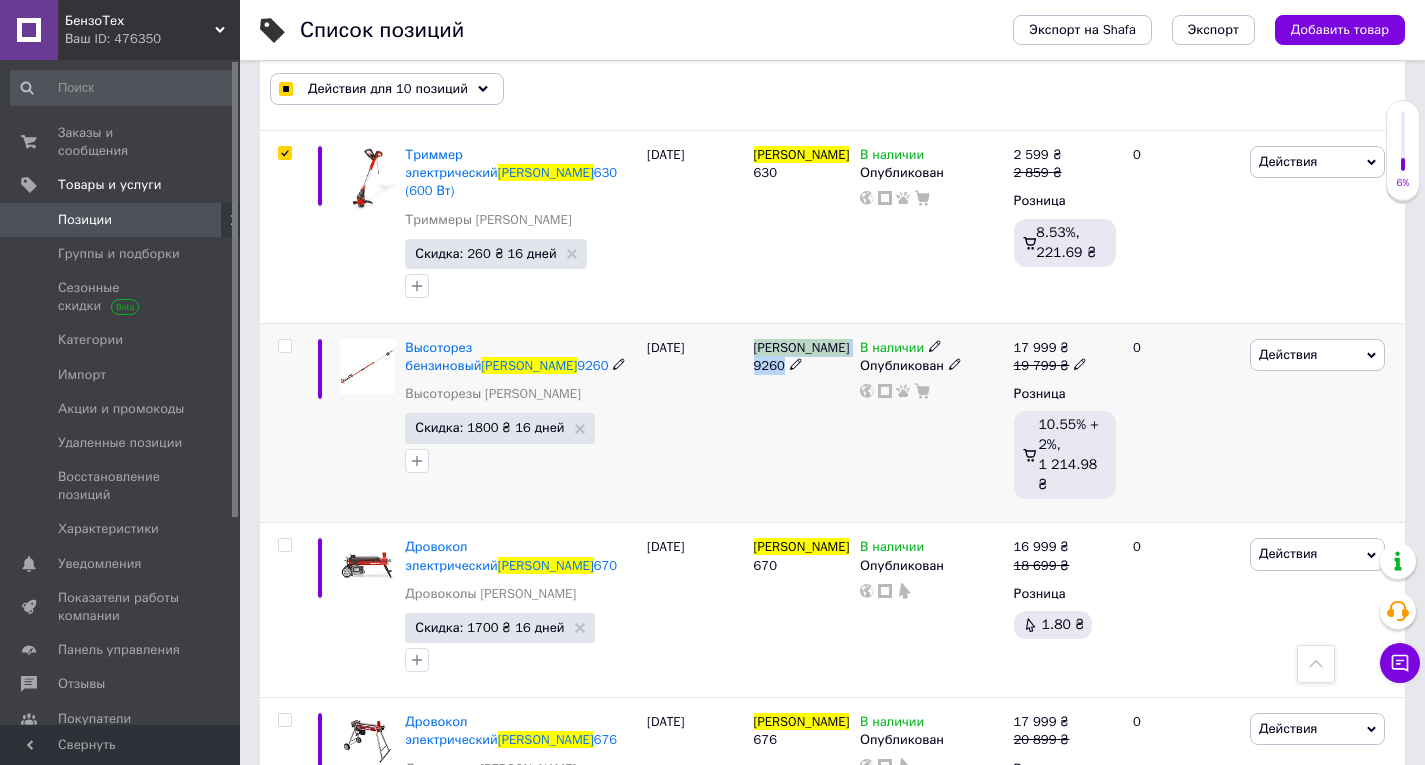 click on "9260" at bounding box center (769, 365) 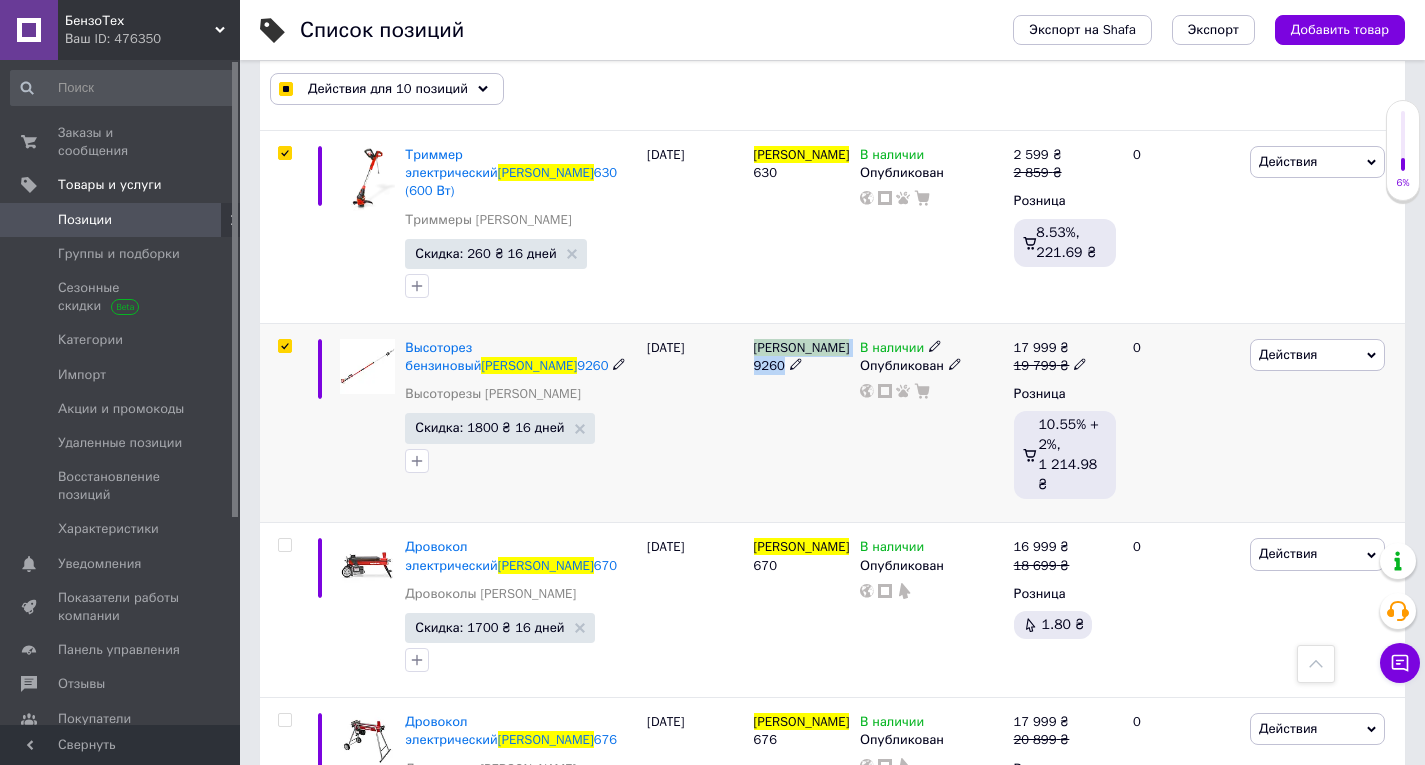 checkbox on "true" 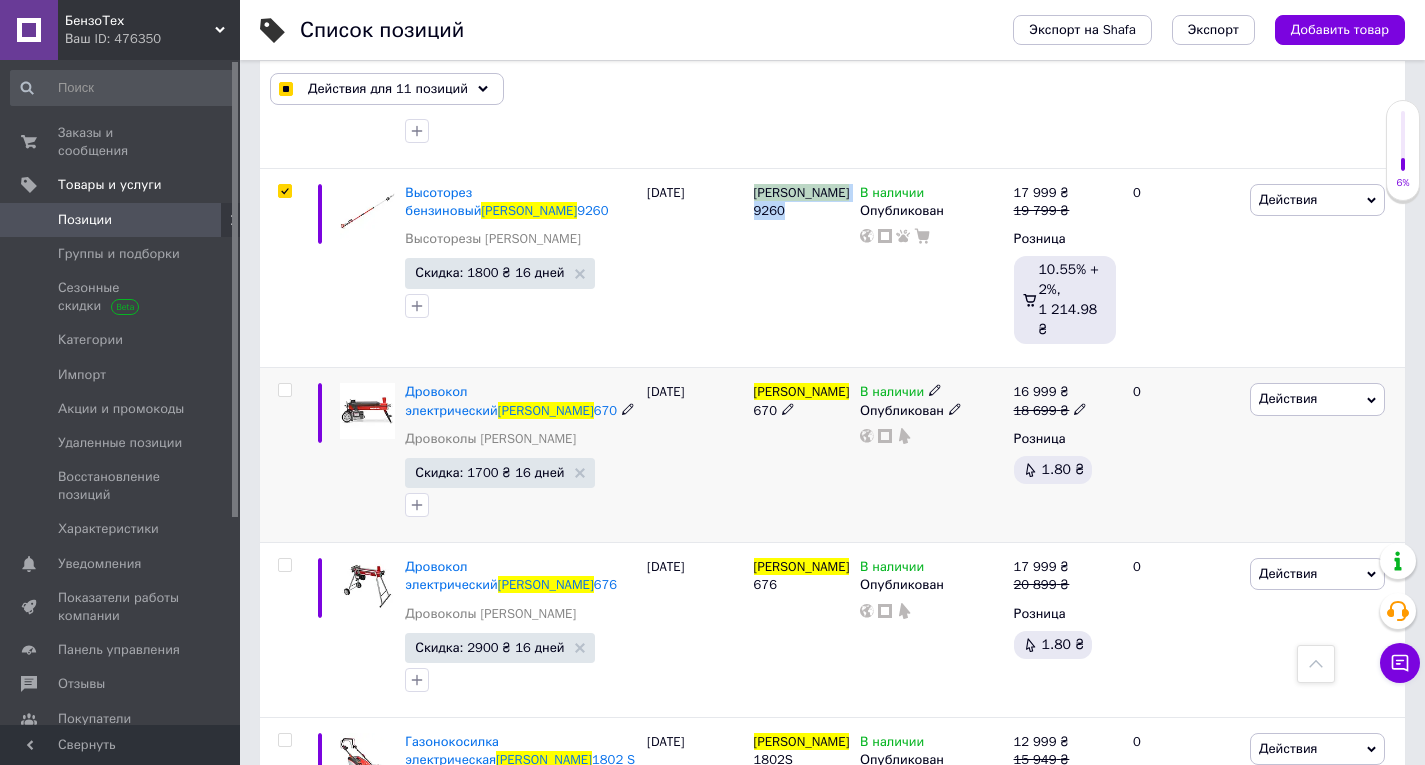 scroll, scrollTop: 2100, scrollLeft: 0, axis: vertical 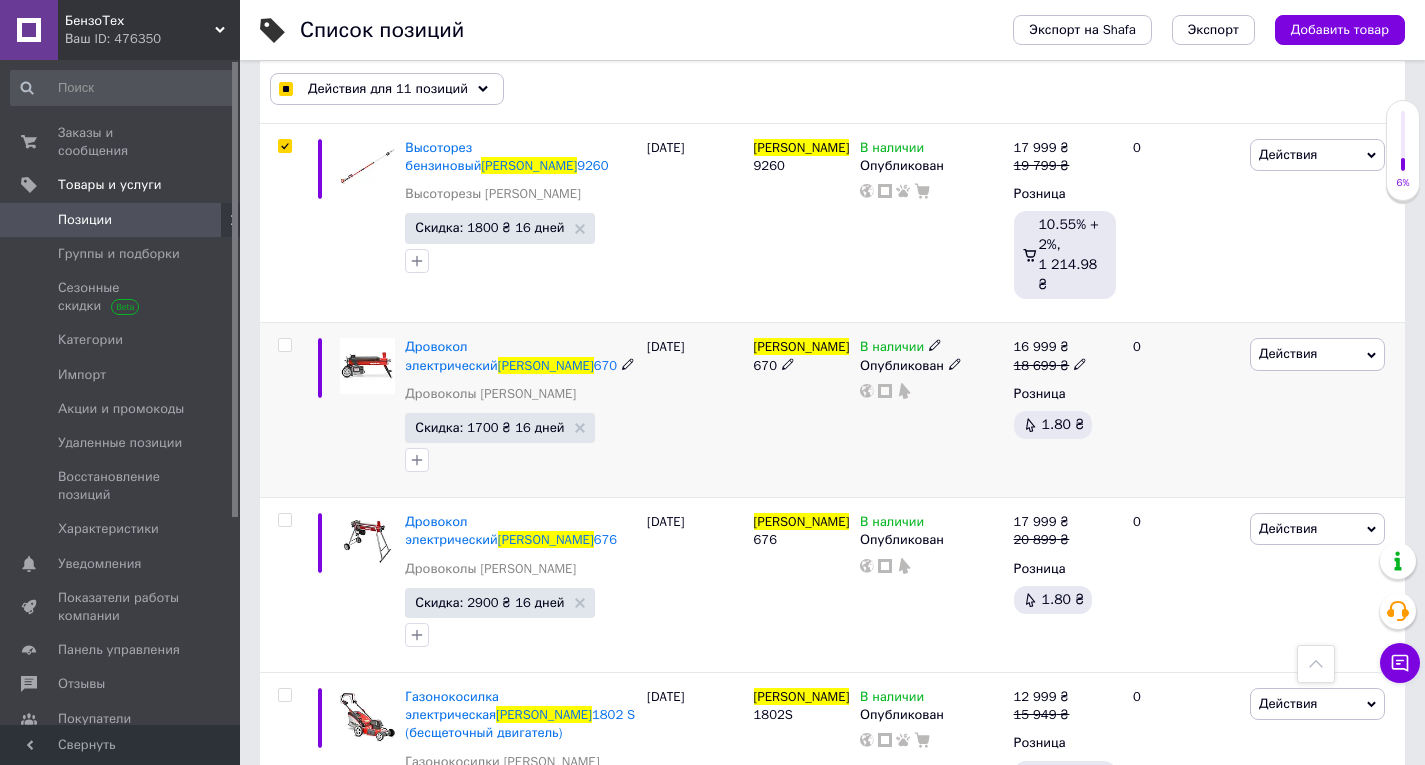 click on "[PERSON_NAME] 670" at bounding box center [802, 410] 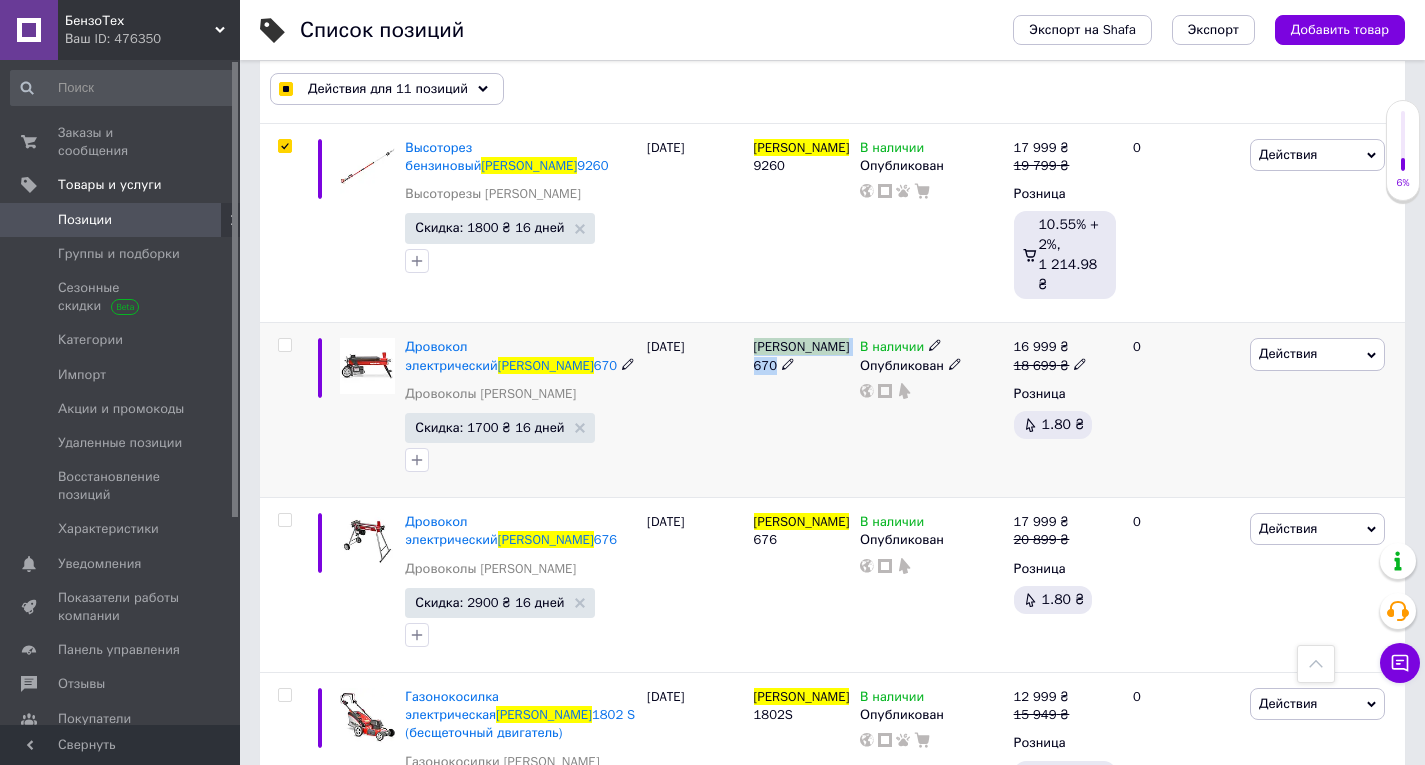 click on "[PERSON_NAME]" at bounding box center (802, 346) 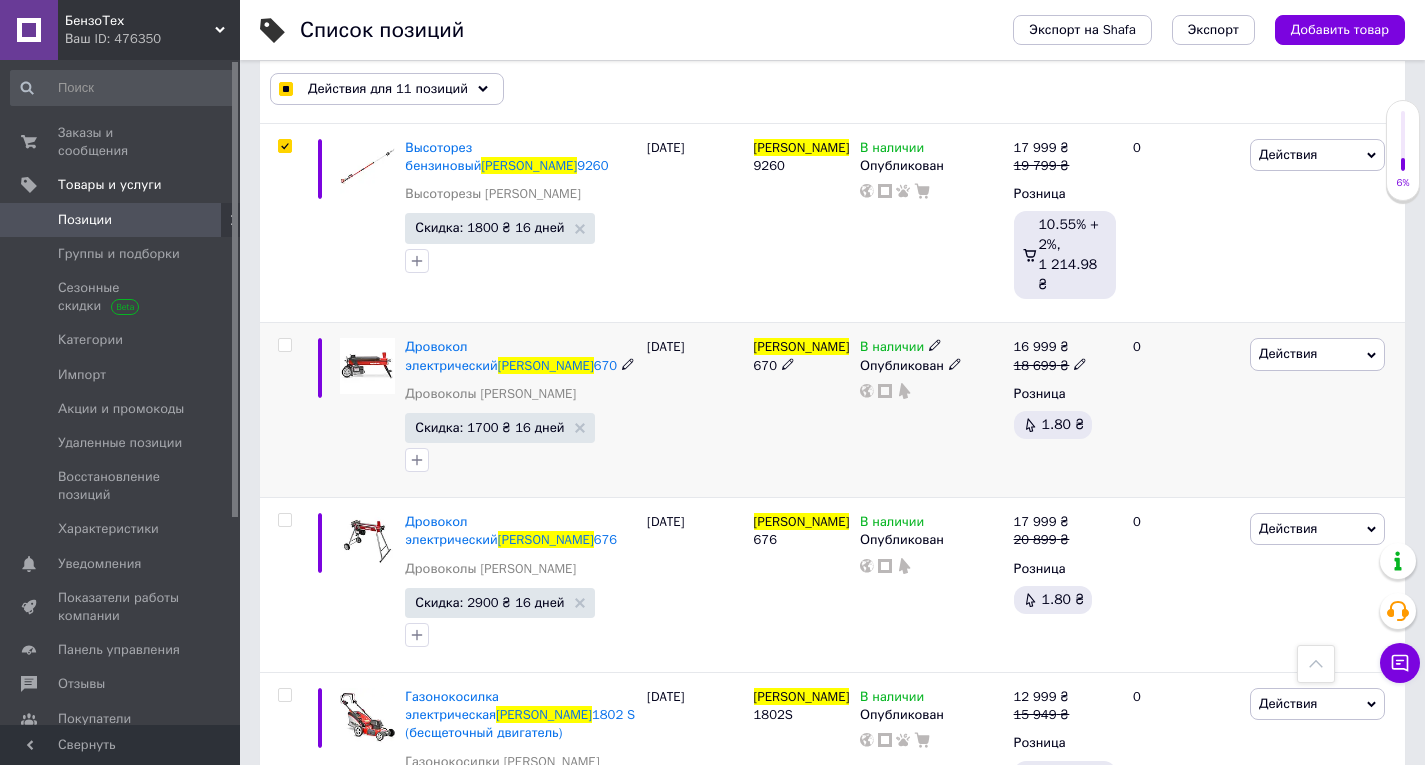click at bounding box center [285, 345] 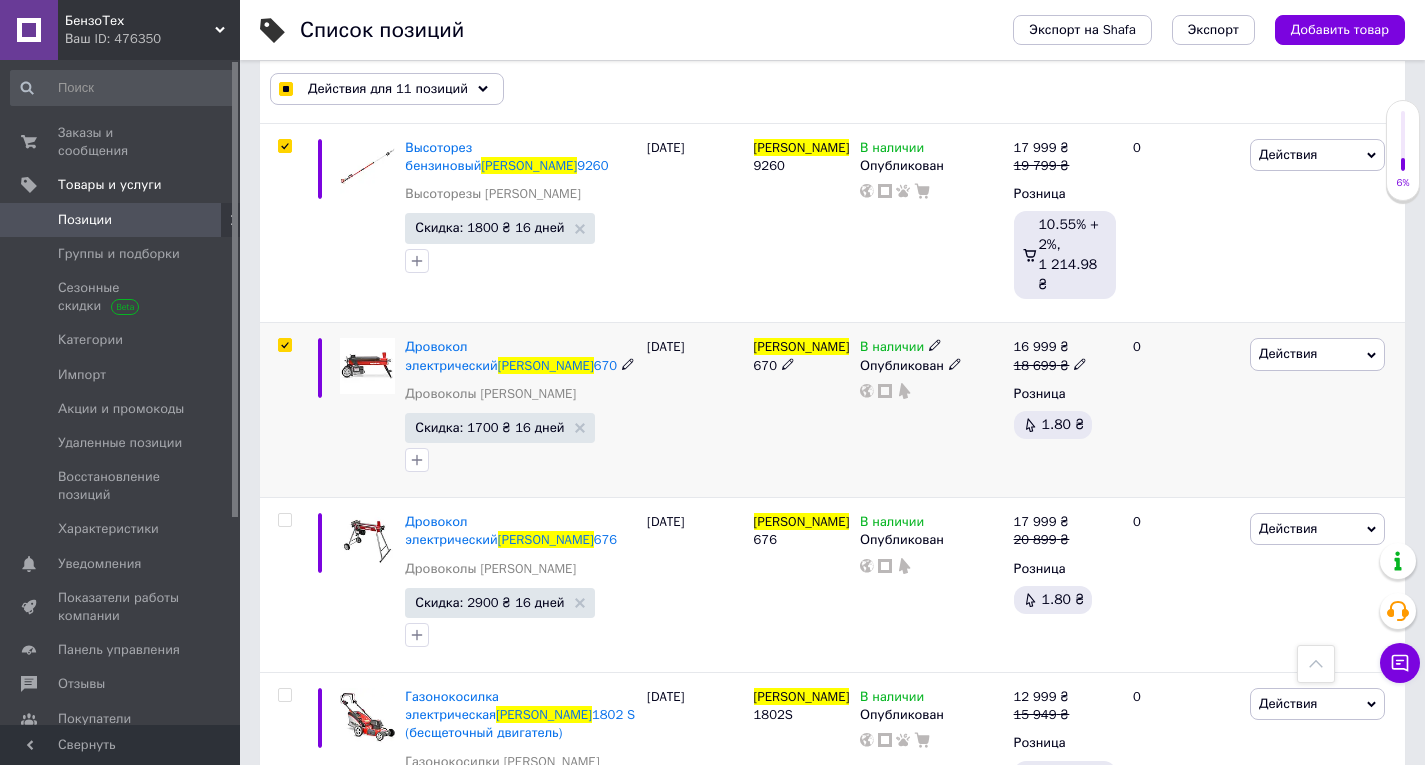 checkbox on "true" 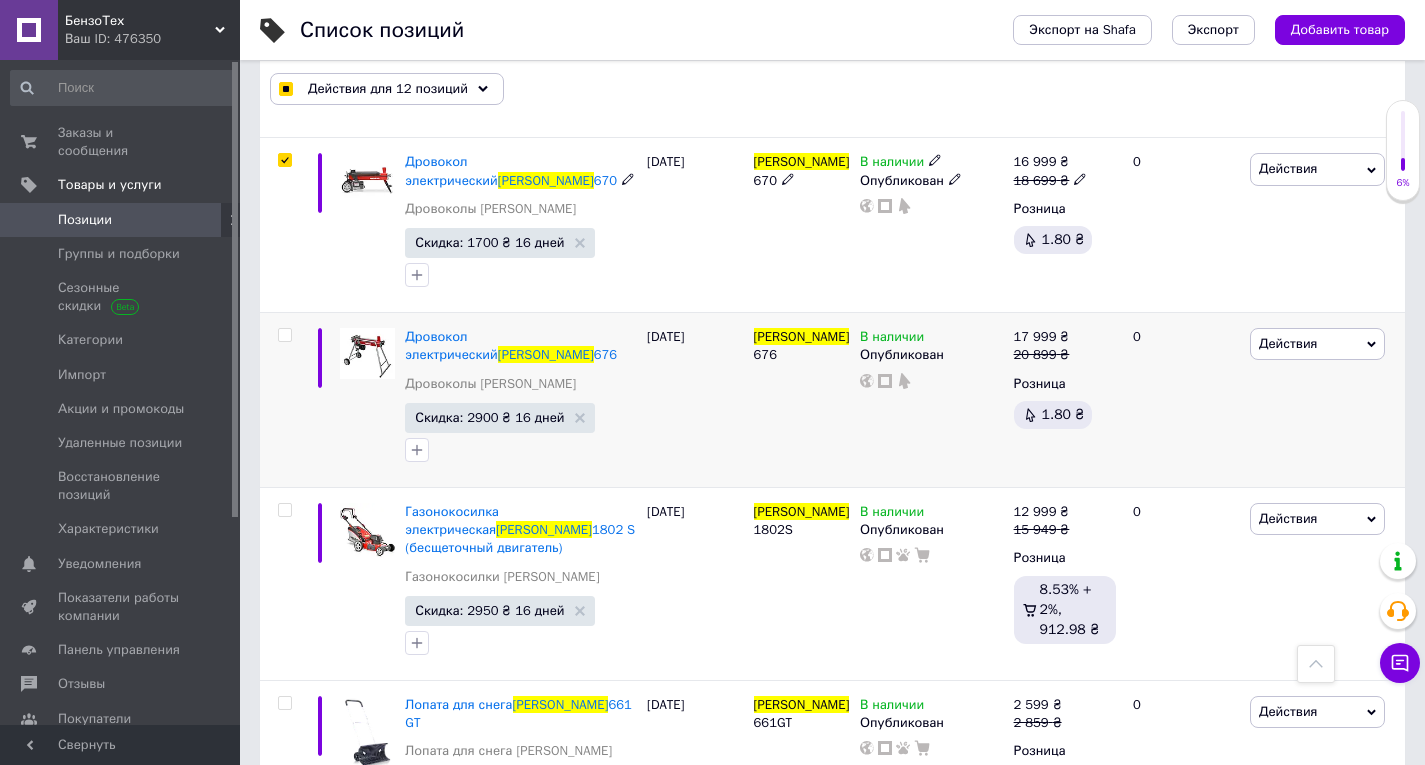 scroll, scrollTop: 2300, scrollLeft: 0, axis: vertical 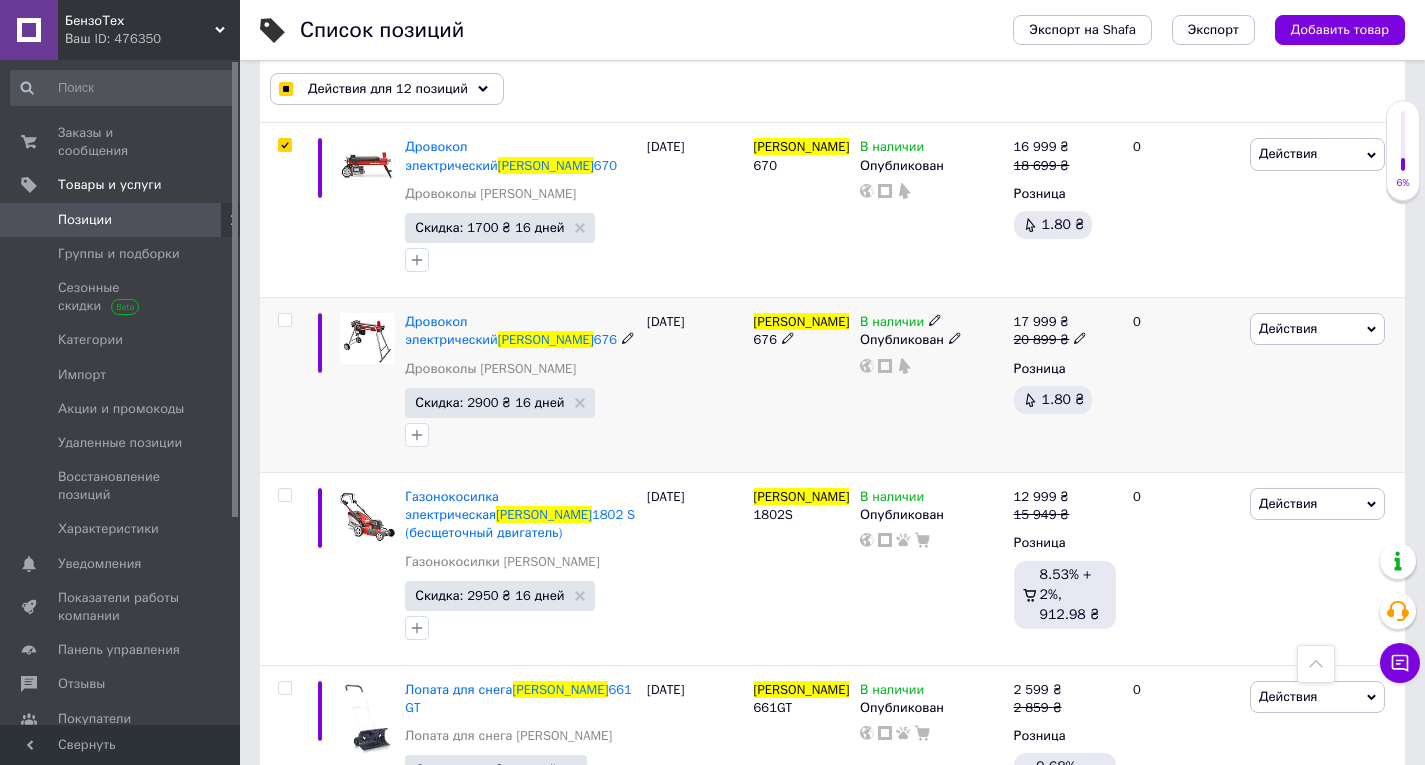 click on "[PERSON_NAME]" at bounding box center (802, 321) 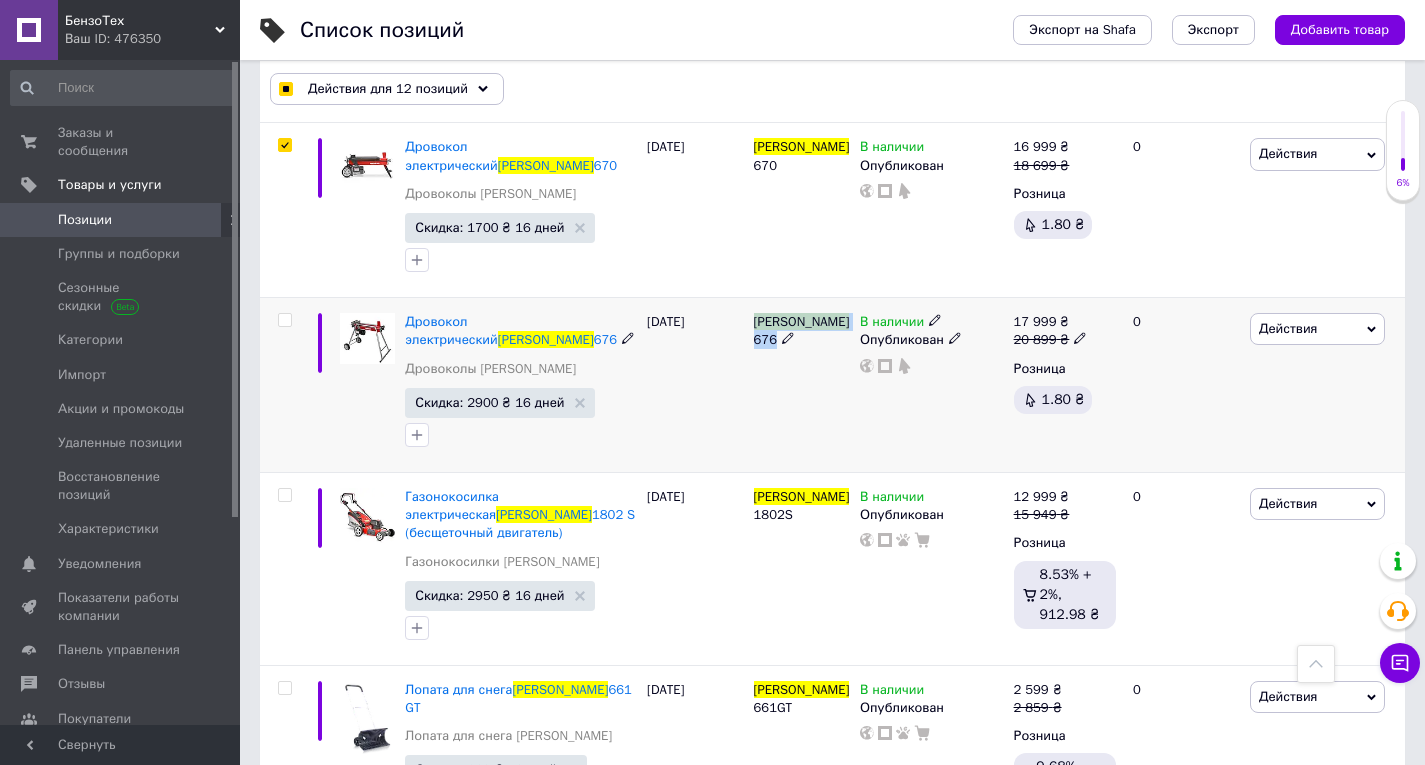 click on "[PERSON_NAME]" at bounding box center (802, 321) 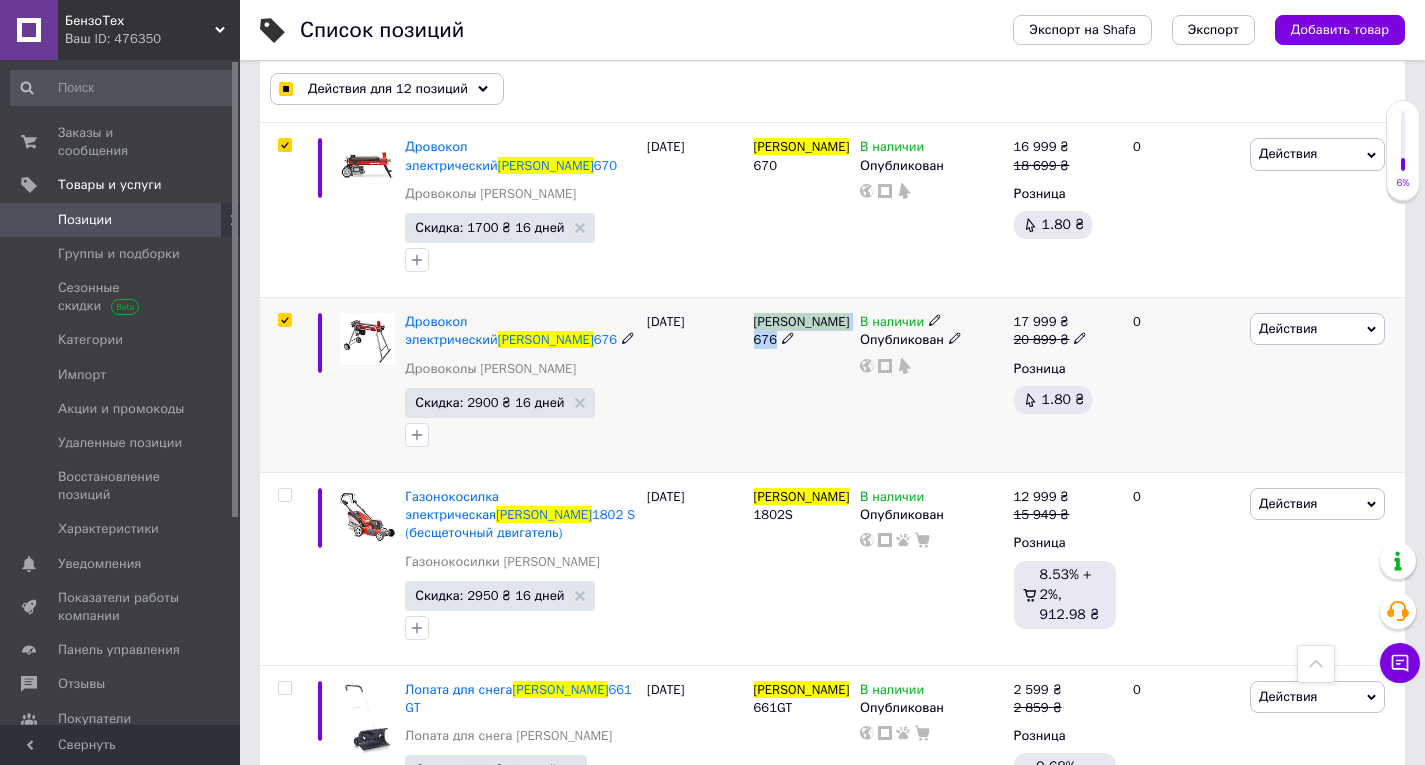 checkbox on "true" 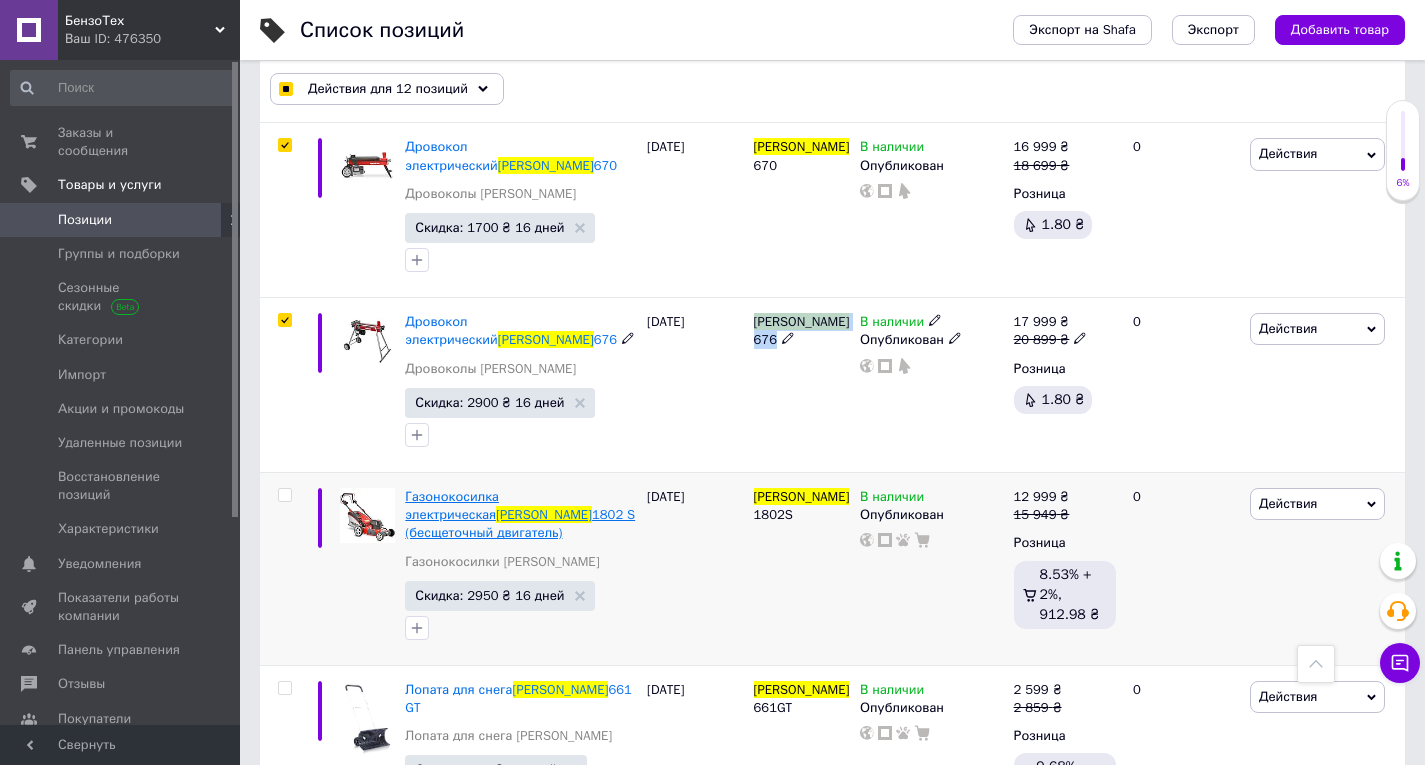 checkbox on "true" 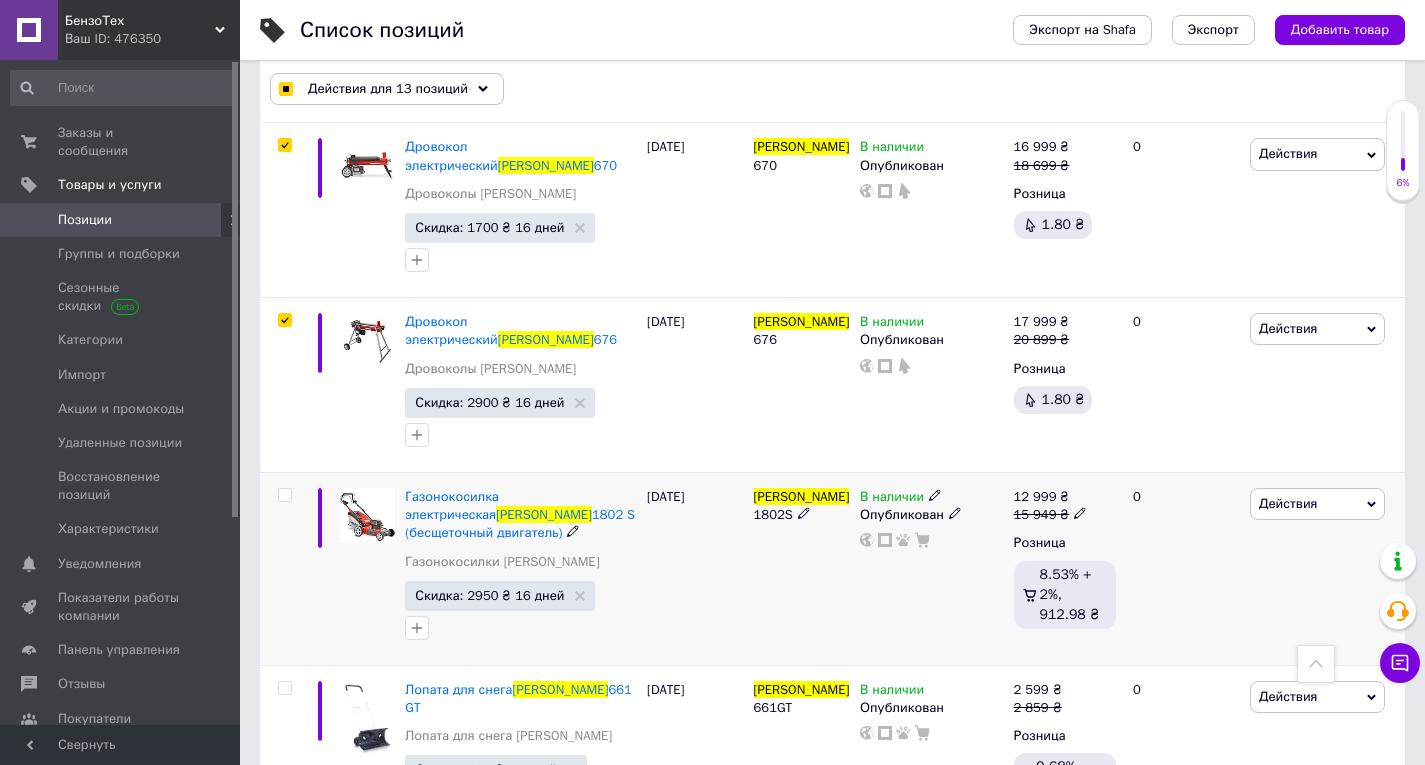 click on "[PERSON_NAME]" at bounding box center (802, 496) 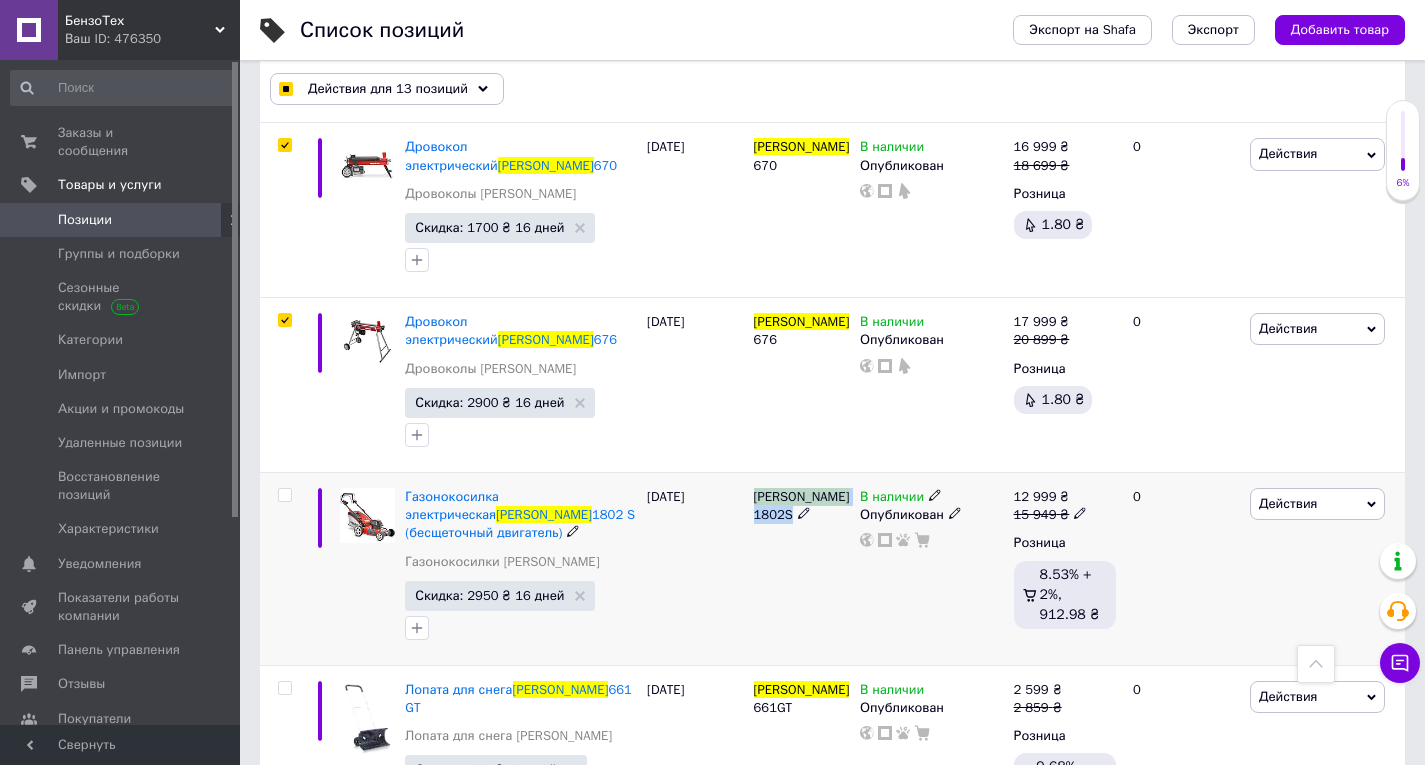 click on "[PERSON_NAME]" at bounding box center [802, 496] 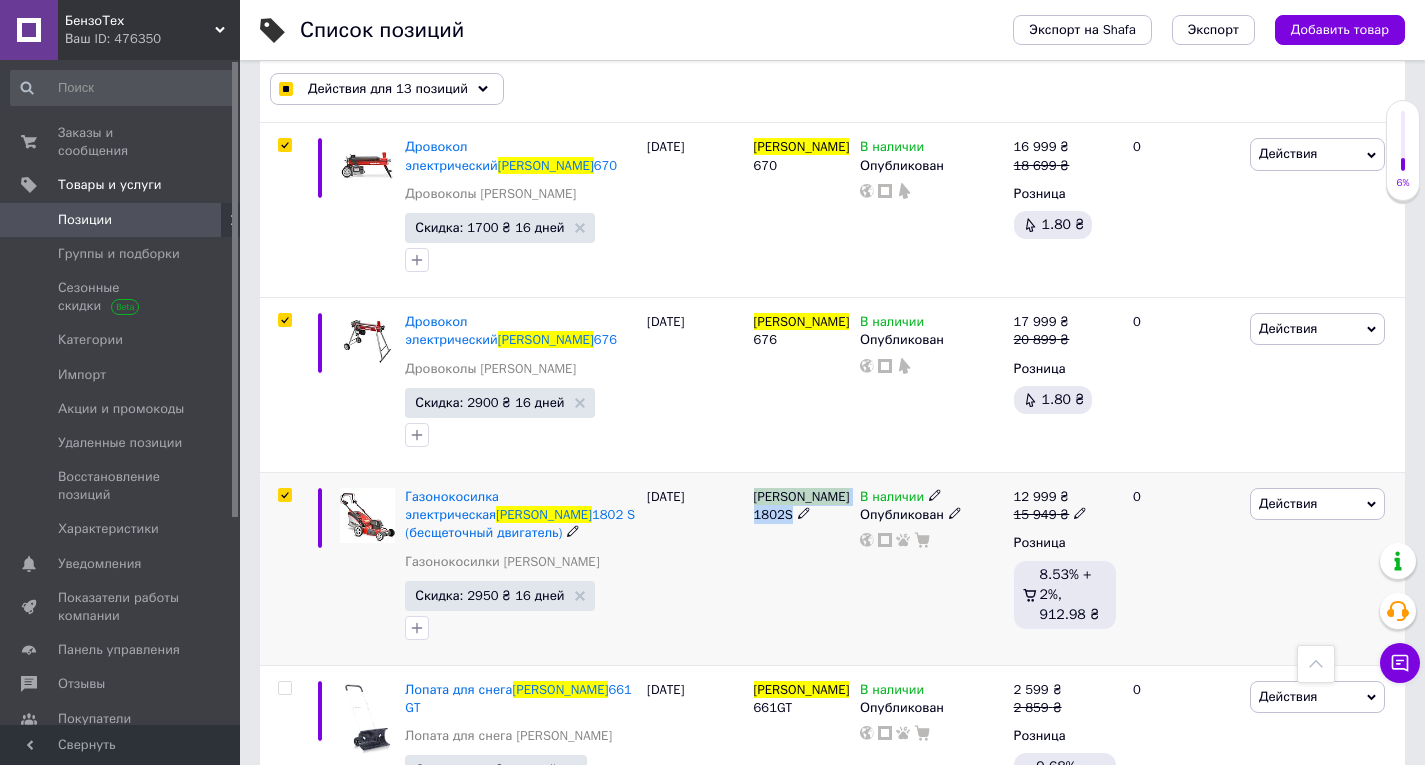checkbox on "true" 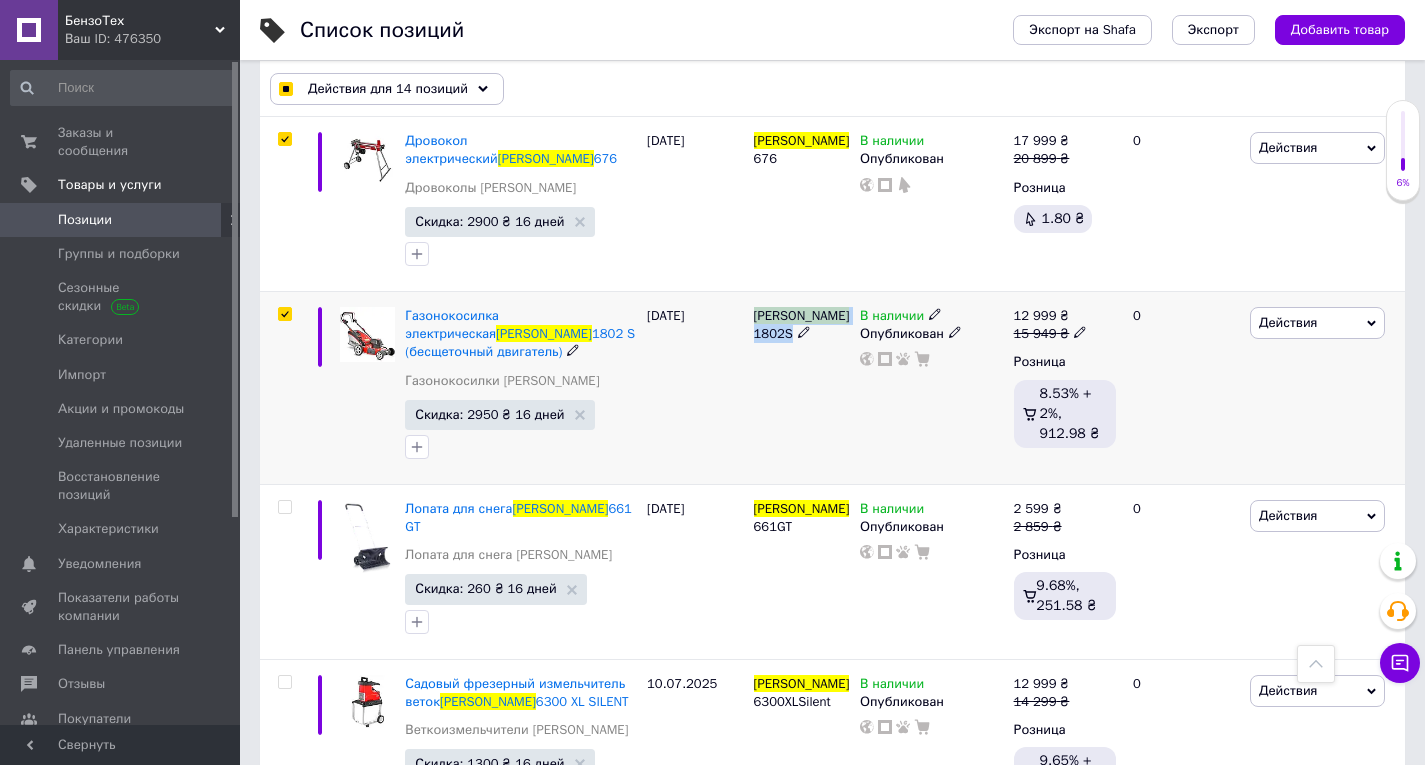 scroll, scrollTop: 2600, scrollLeft: 0, axis: vertical 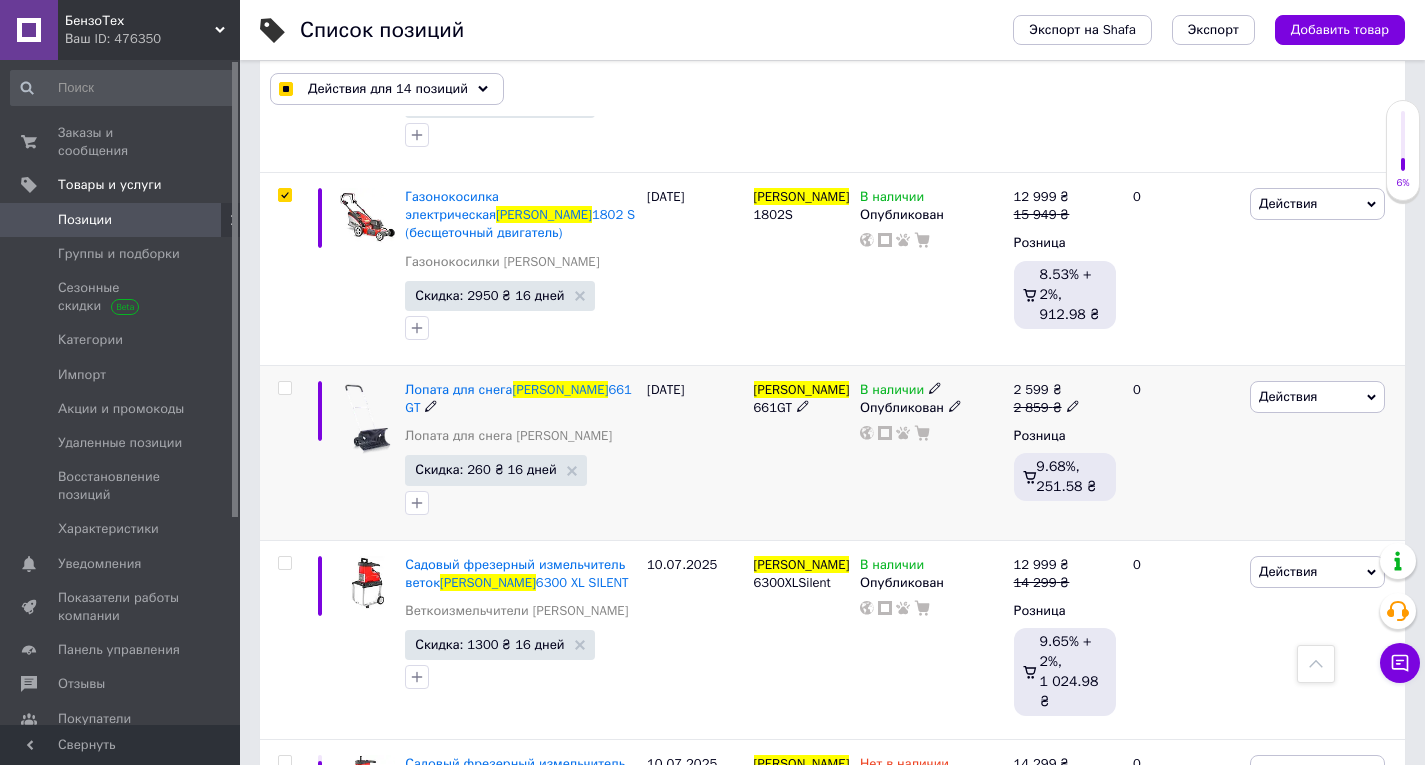 click on "[PERSON_NAME]" at bounding box center (802, 389) 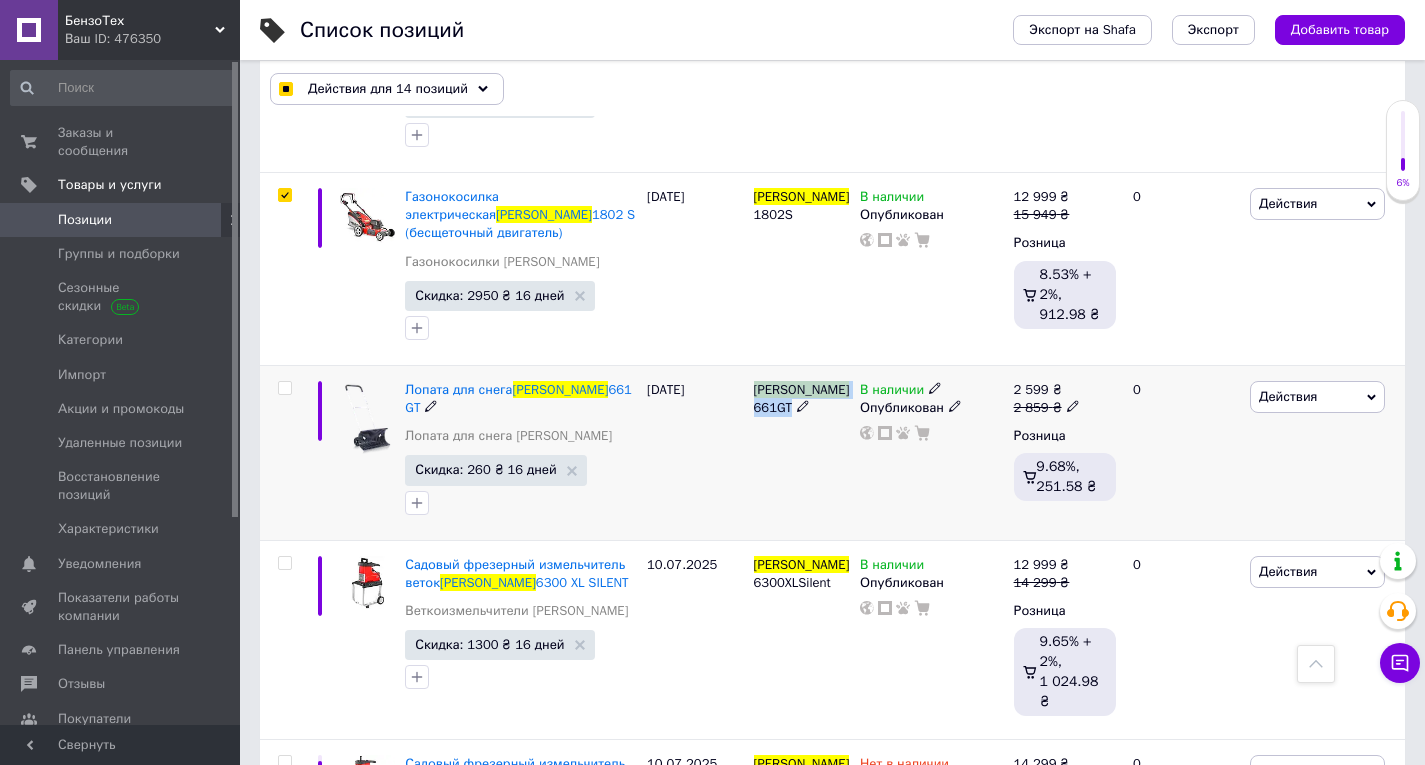 click on "[PERSON_NAME]" at bounding box center (802, 389) 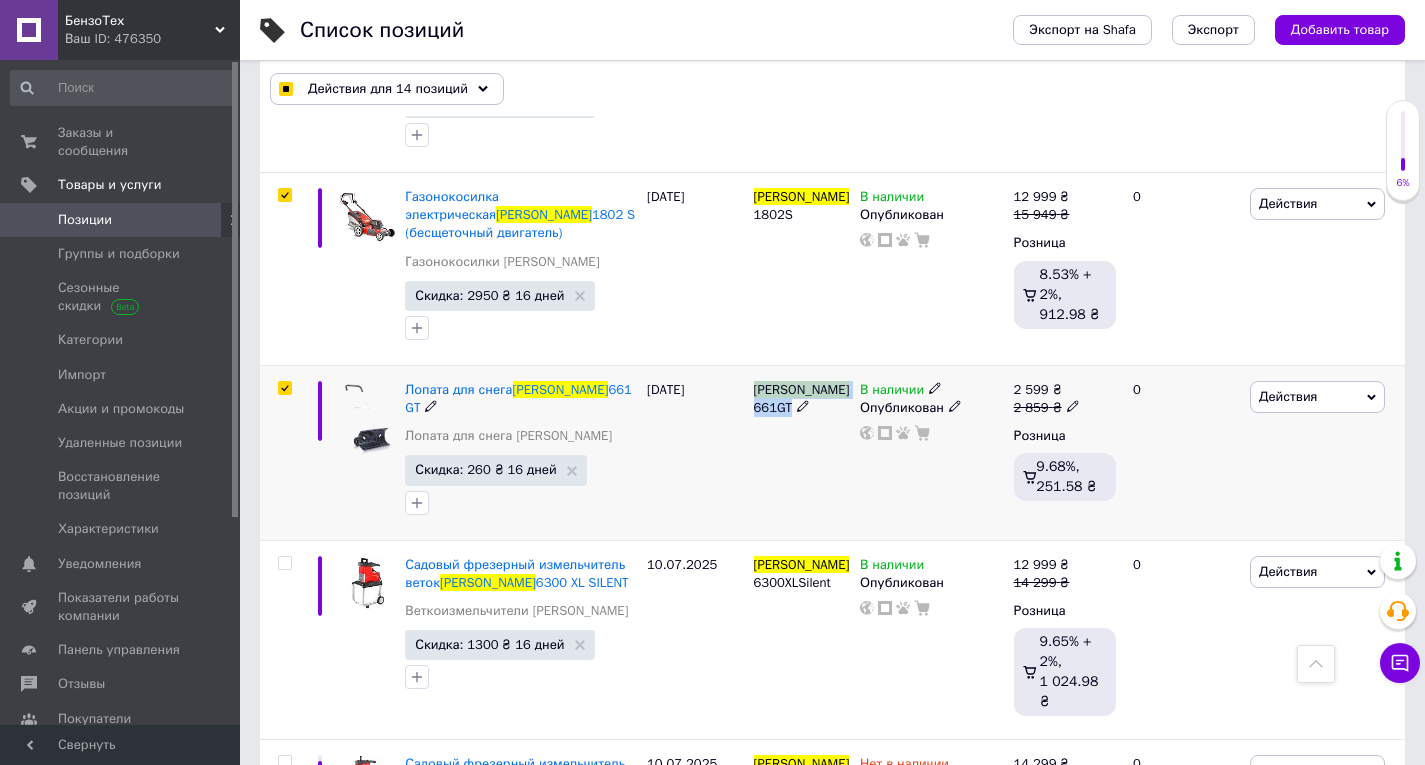 checkbox on "true" 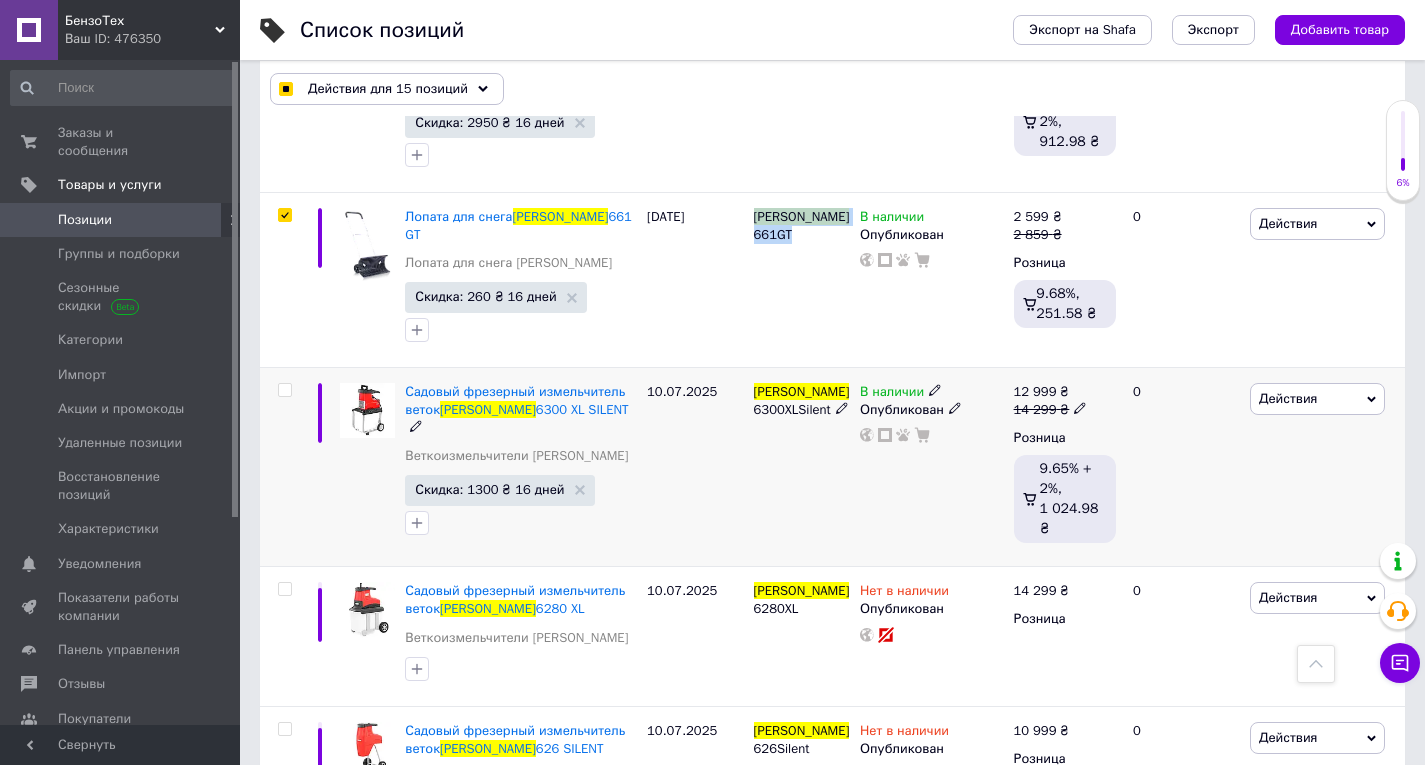 scroll, scrollTop: 2800, scrollLeft: 0, axis: vertical 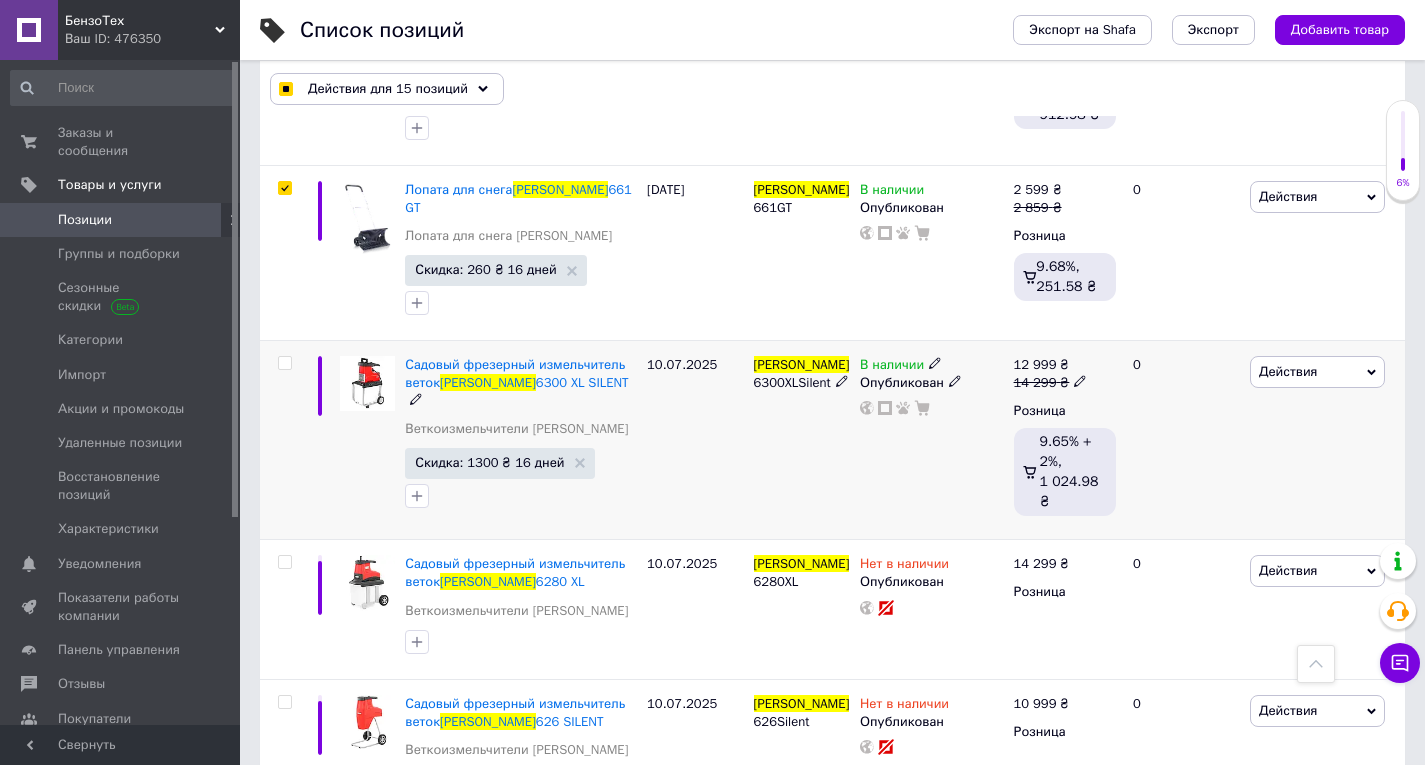click on "6300XLSilent" at bounding box center [792, 382] 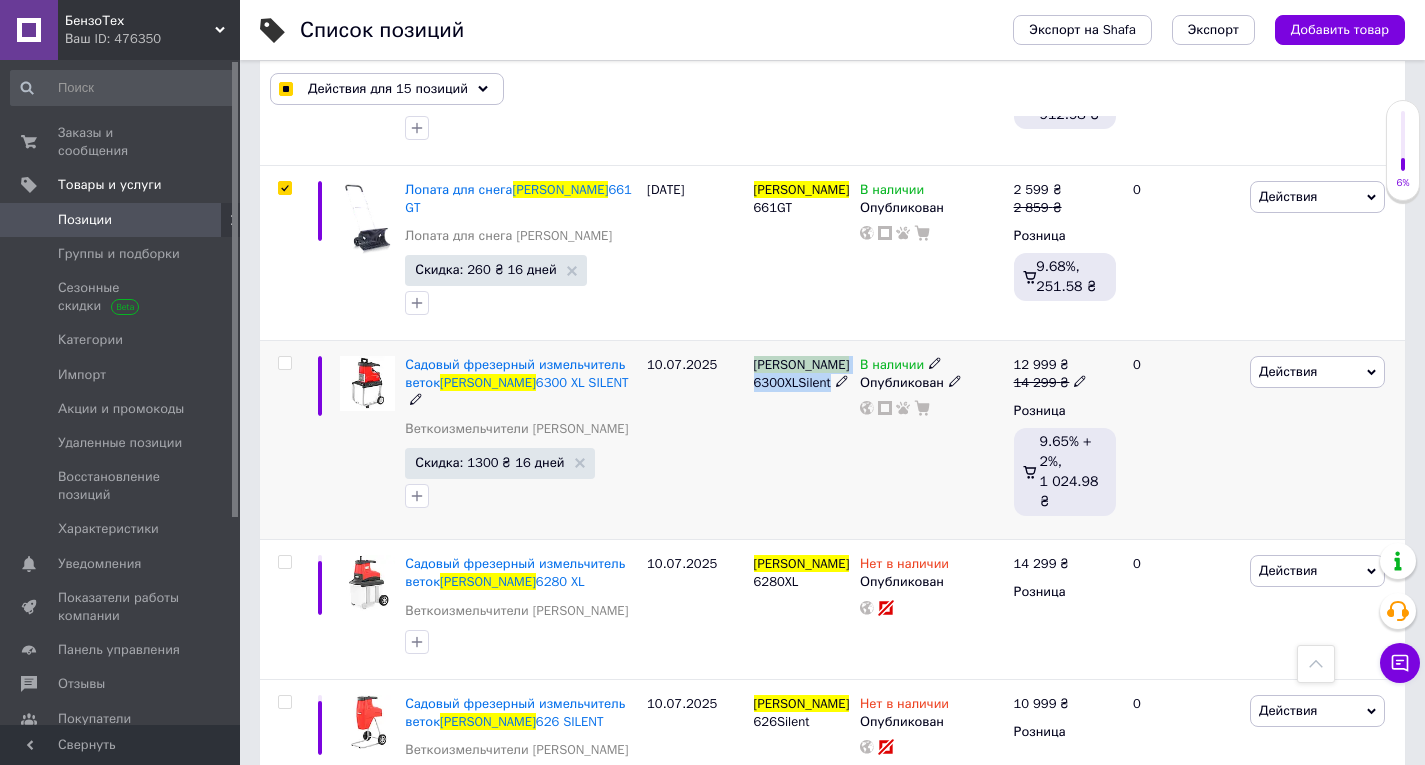 click on "6300XLSilent" at bounding box center (792, 382) 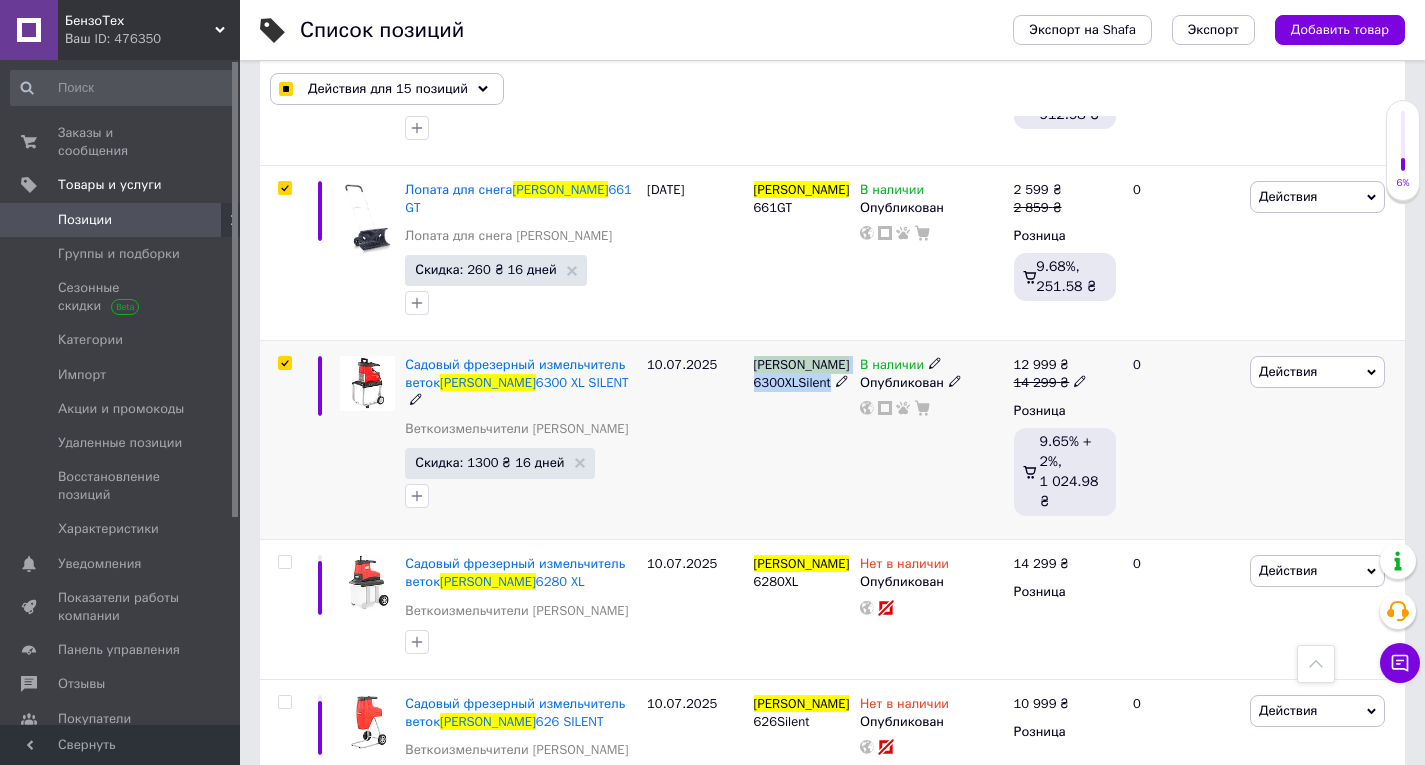 checkbox on "true" 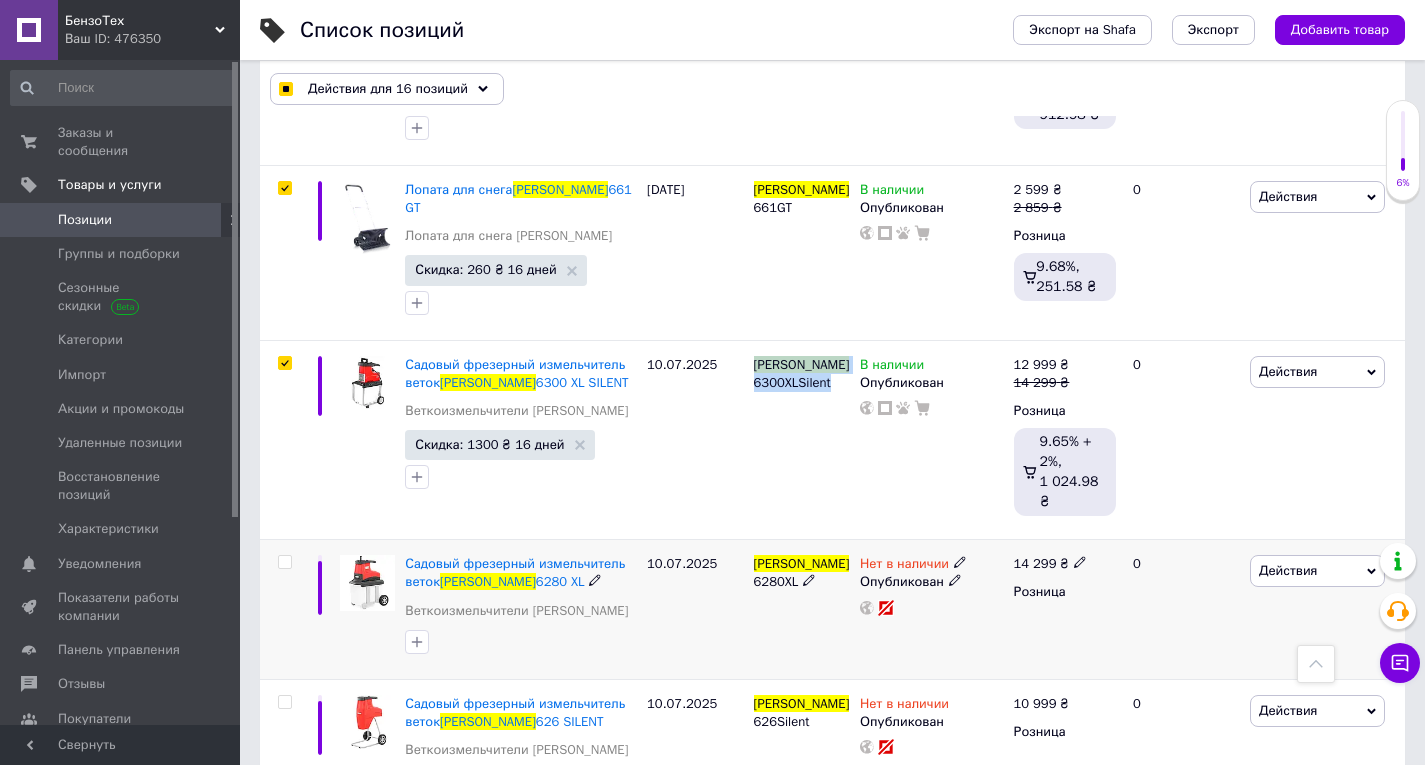 scroll, scrollTop: 2900, scrollLeft: 0, axis: vertical 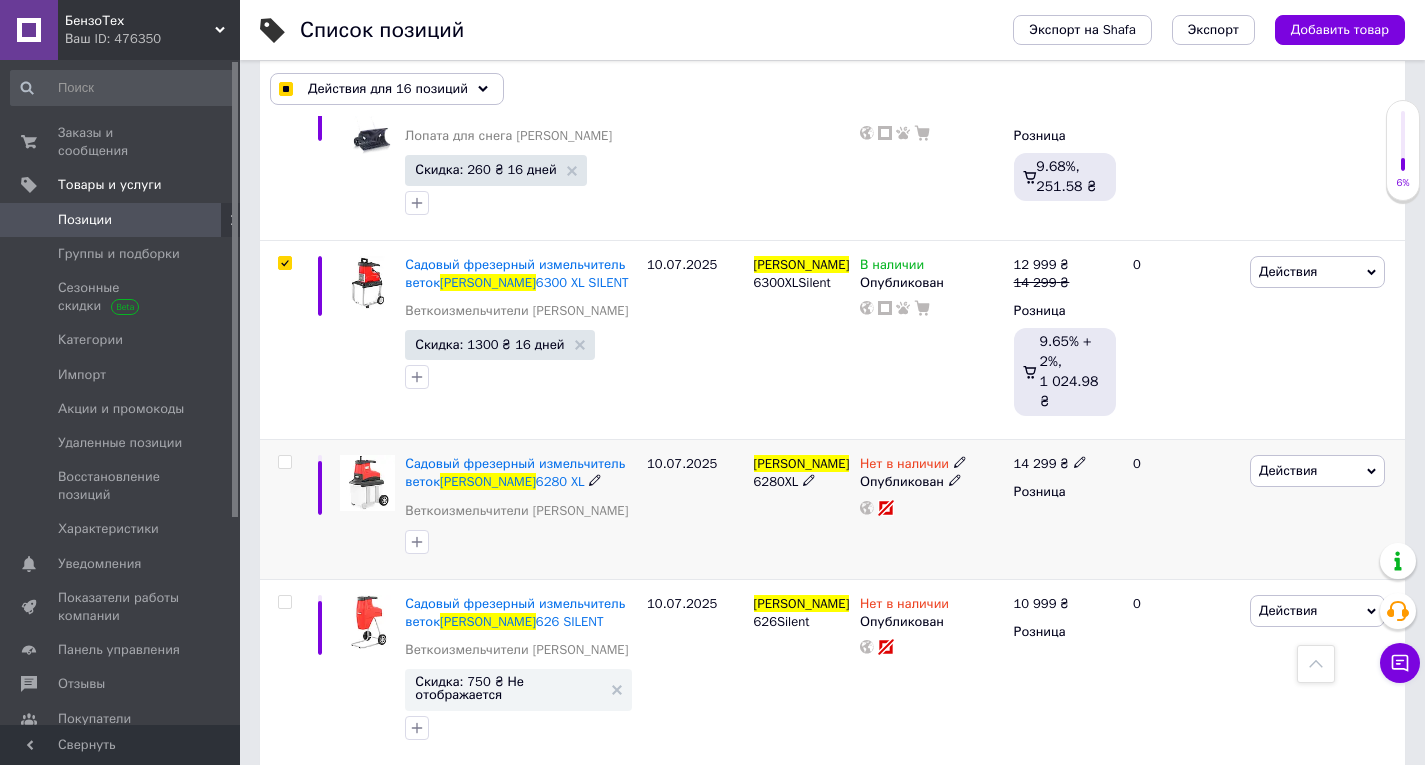 click on "[PERSON_NAME] 6280XL" at bounding box center [802, 473] 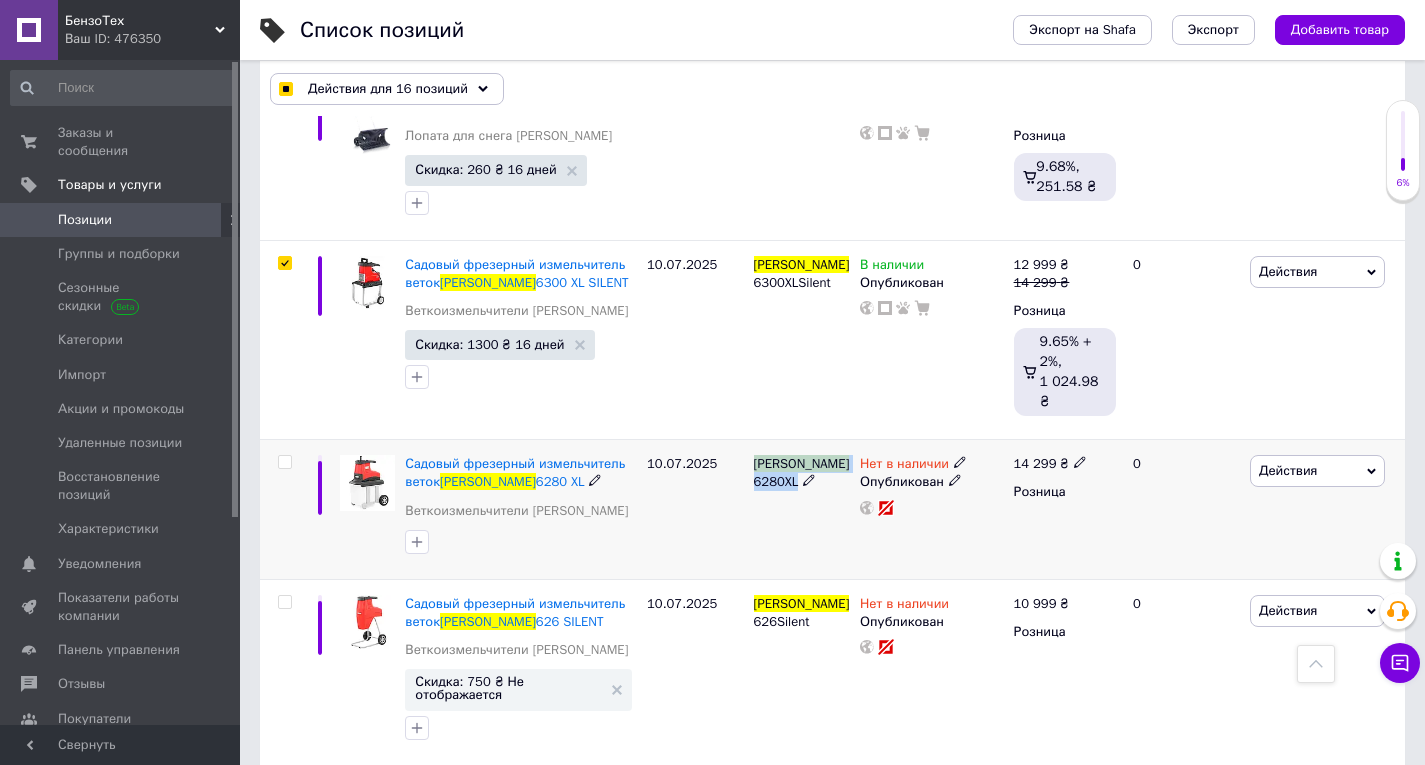 click on "[PERSON_NAME] 6280XL" at bounding box center (802, 473) 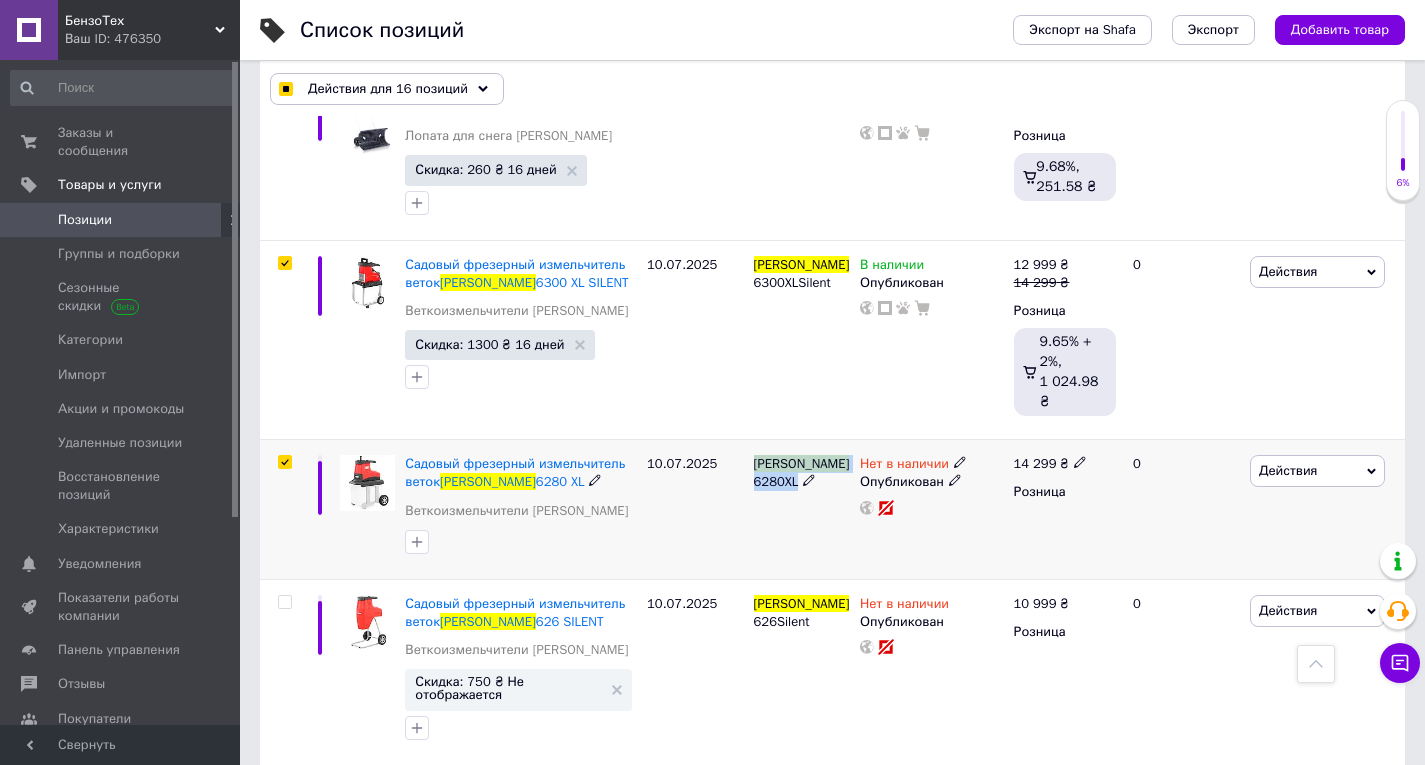 checkbox on "true" 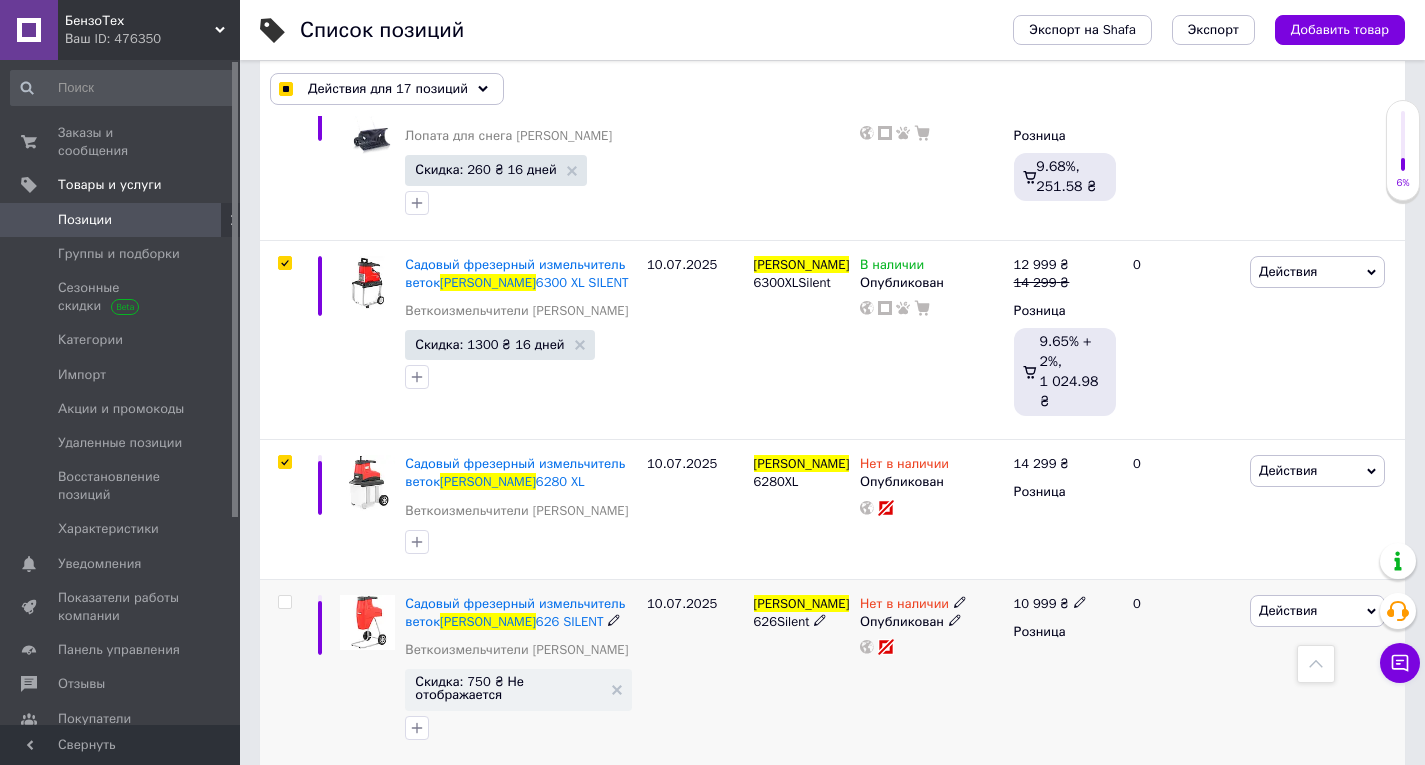 click on "626Silent" at bounding box center (782, 621) 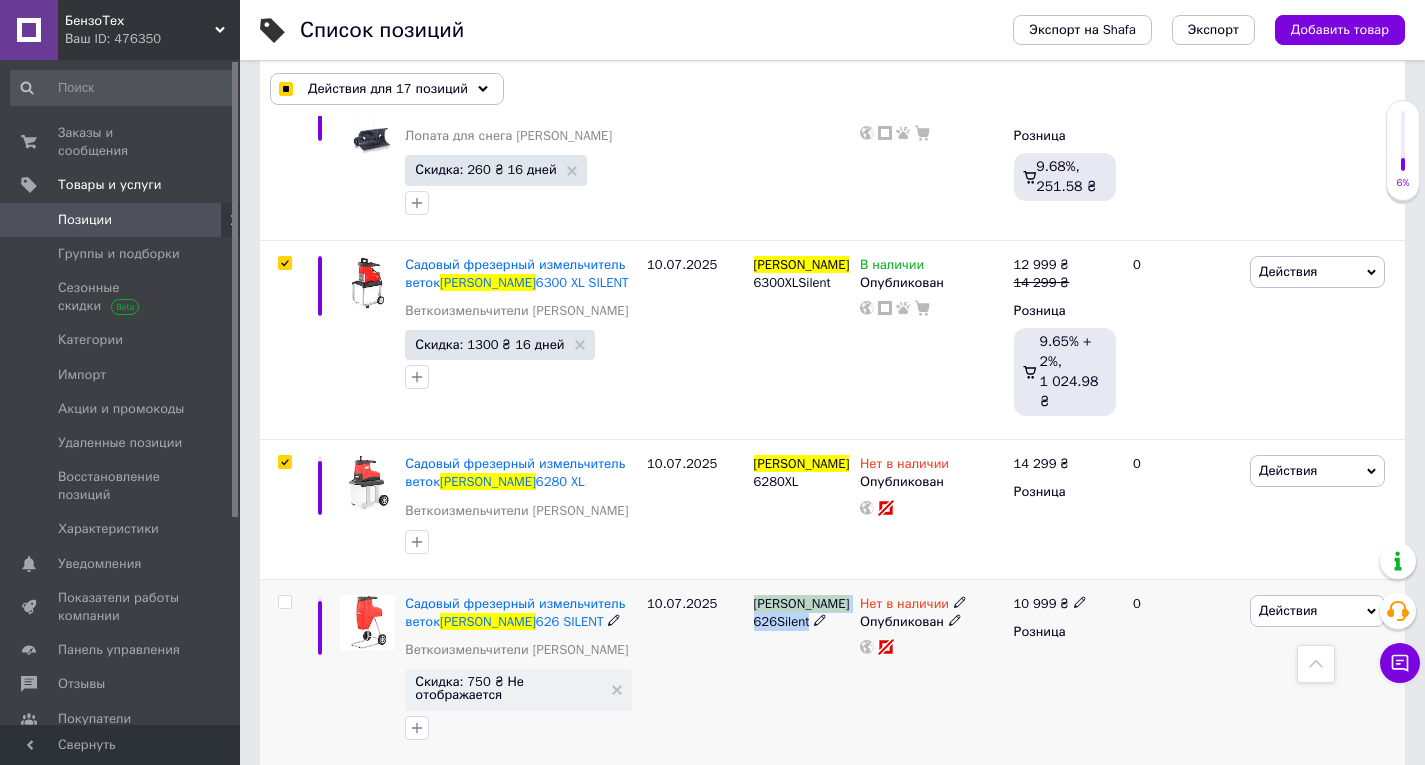 click on "626Silent" at bounding box center [782, 621] 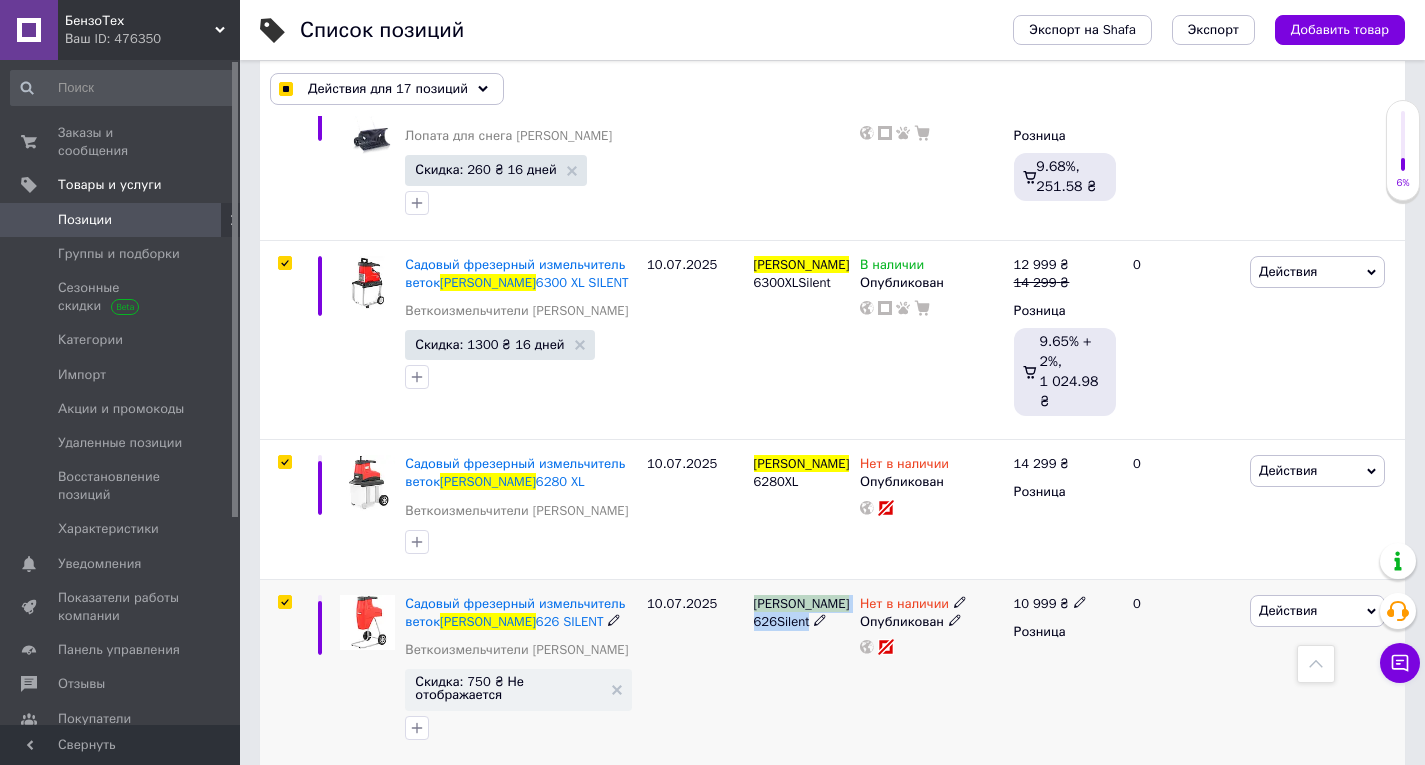 checkbox on "true" 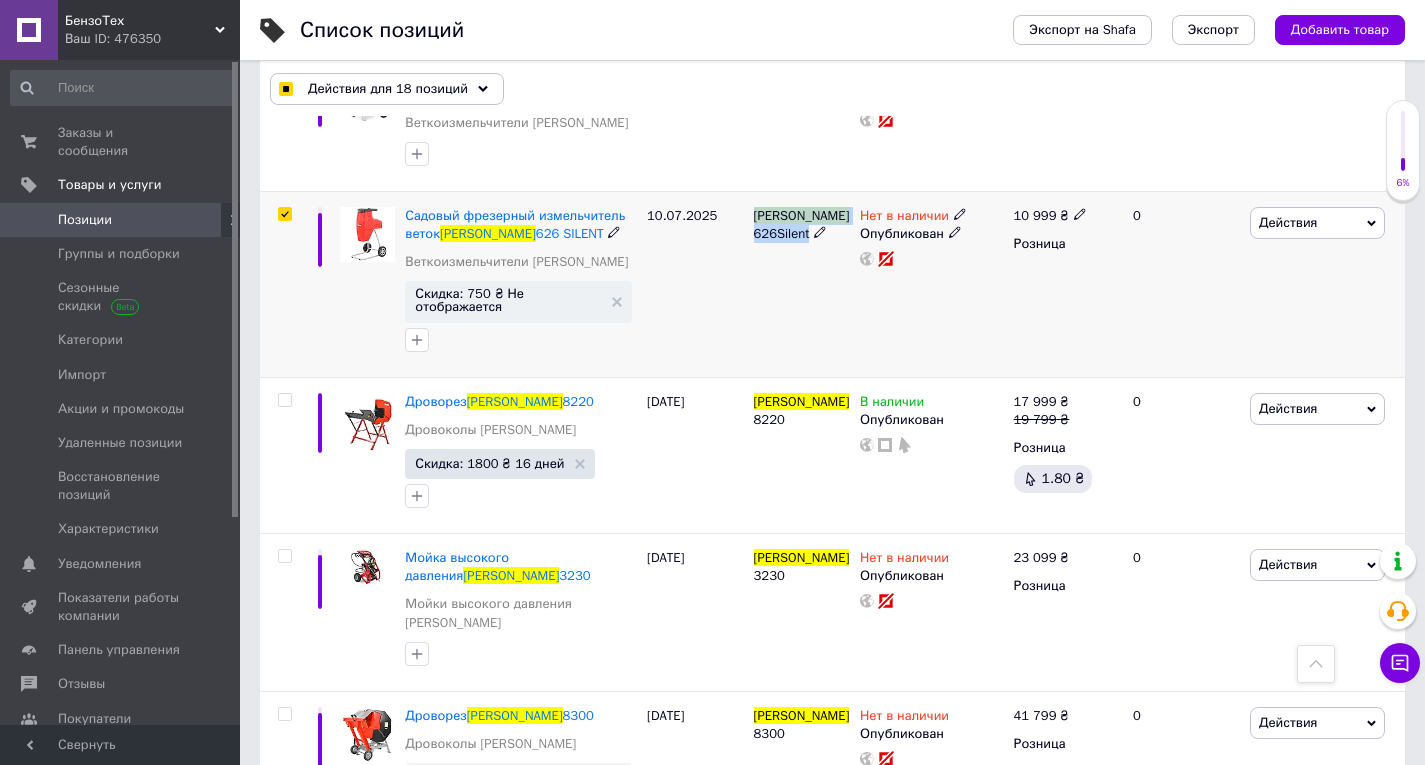 scroll, scrollTop: 3300, scrollLeft: 0, axis: vertical 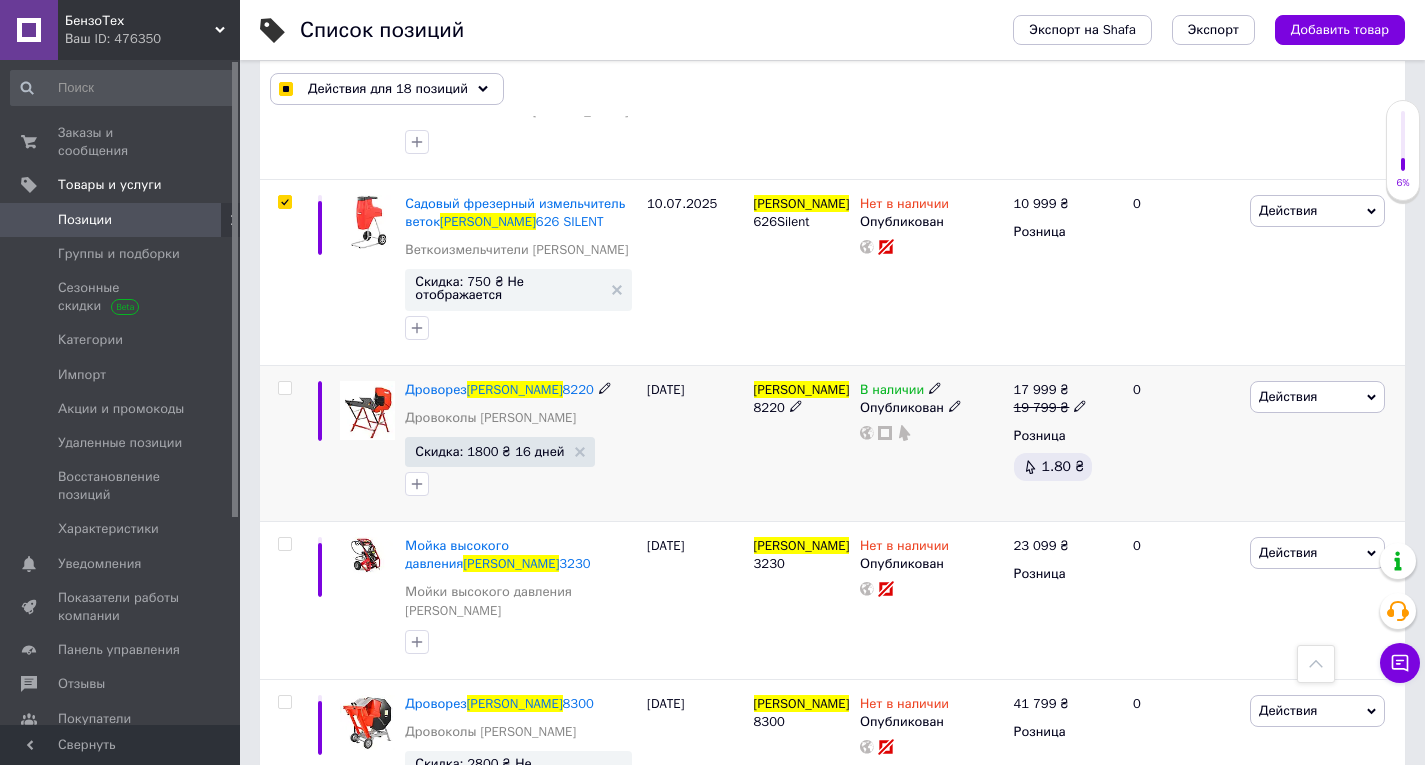 click on "8220" at bounding box center [769, 407] 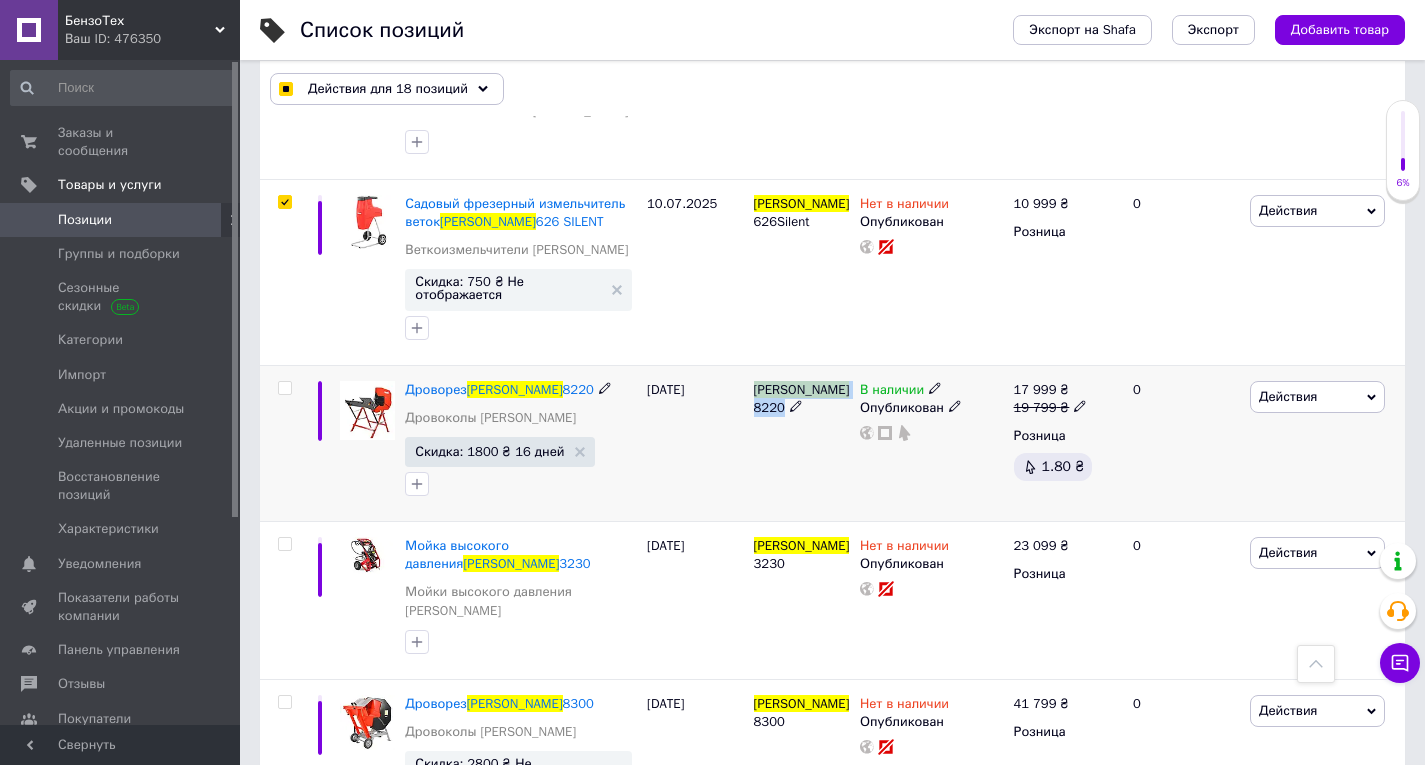 click on "8220" at bounding box center (769, 407) 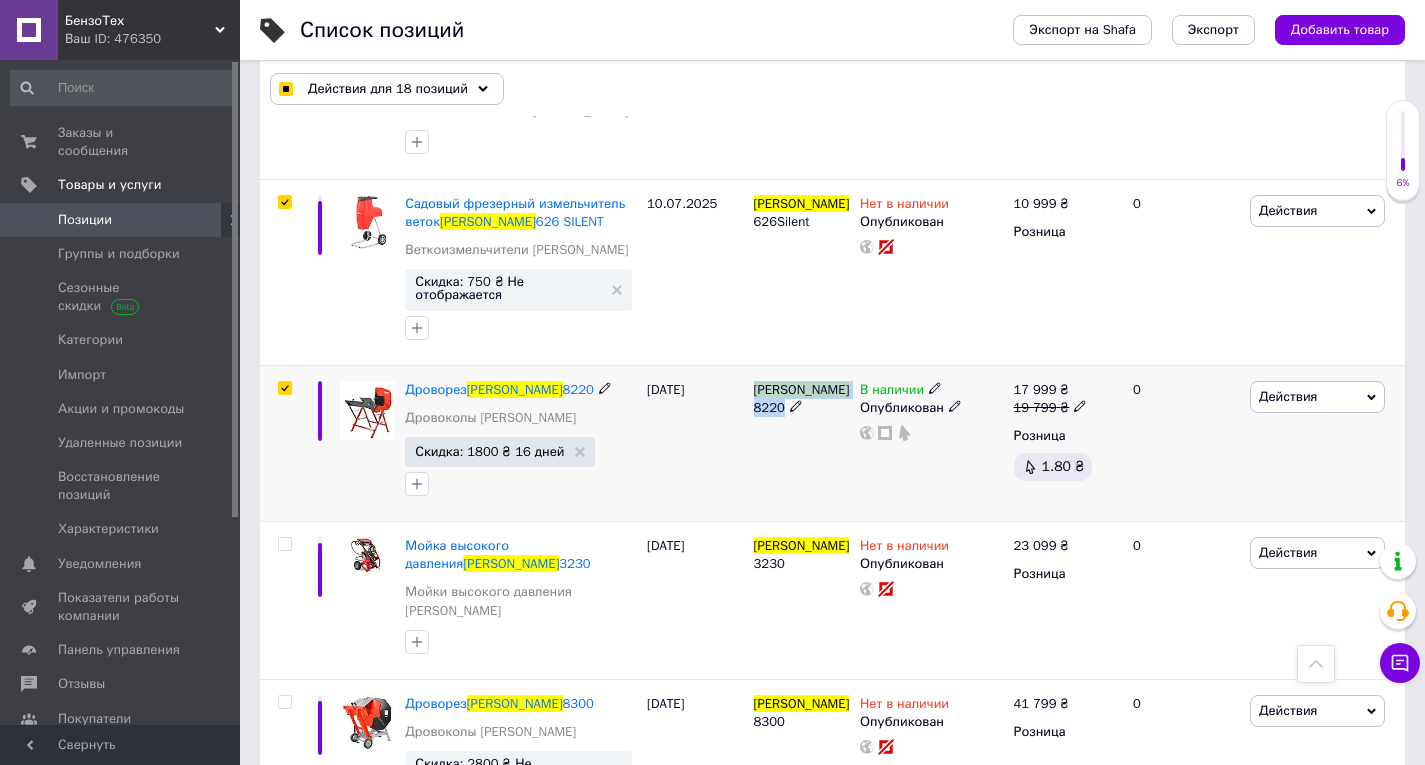 checkbox on "true" 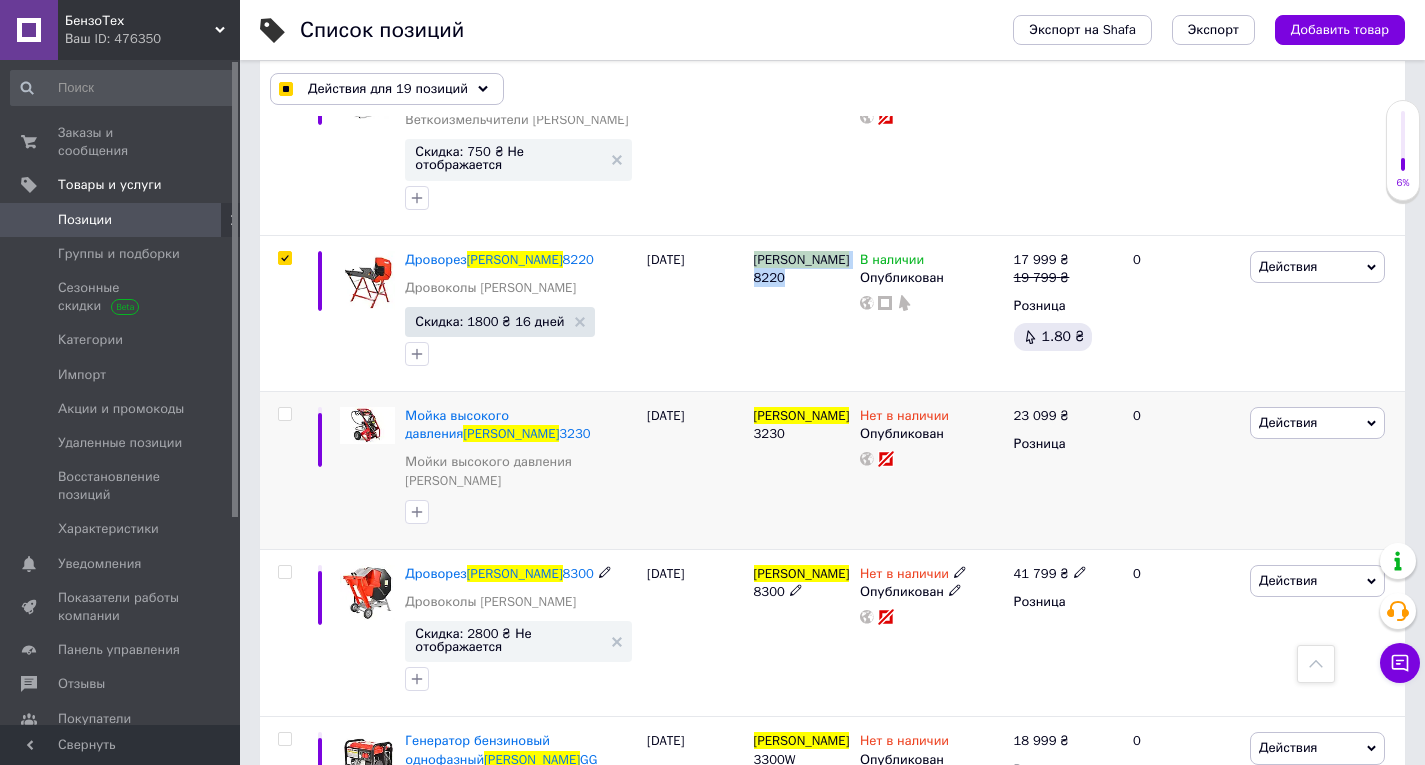 scroll, scrollTop: 3400, scrollLeft: 0, axis: vertical 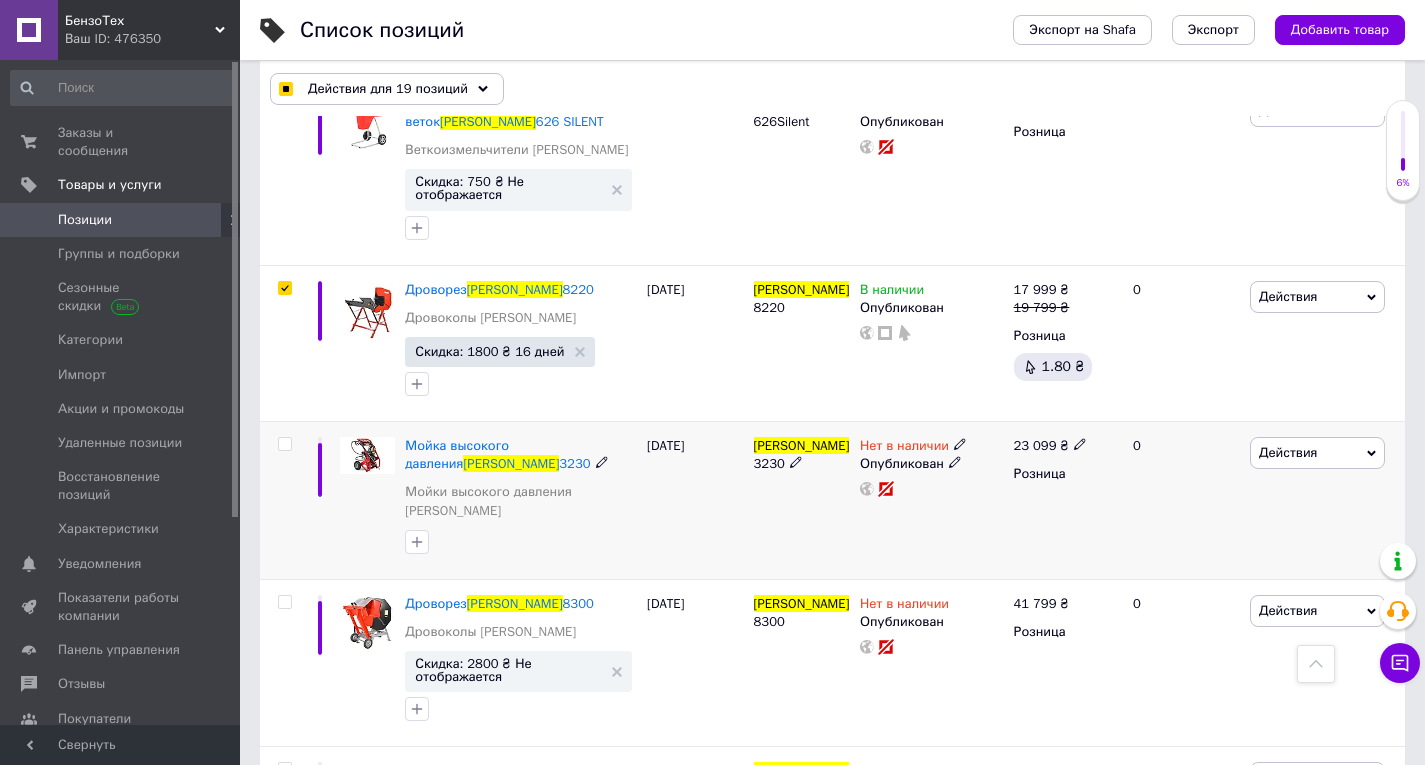 click on "[PERSON_NAME] 3230" at bounding box center (802, 501) 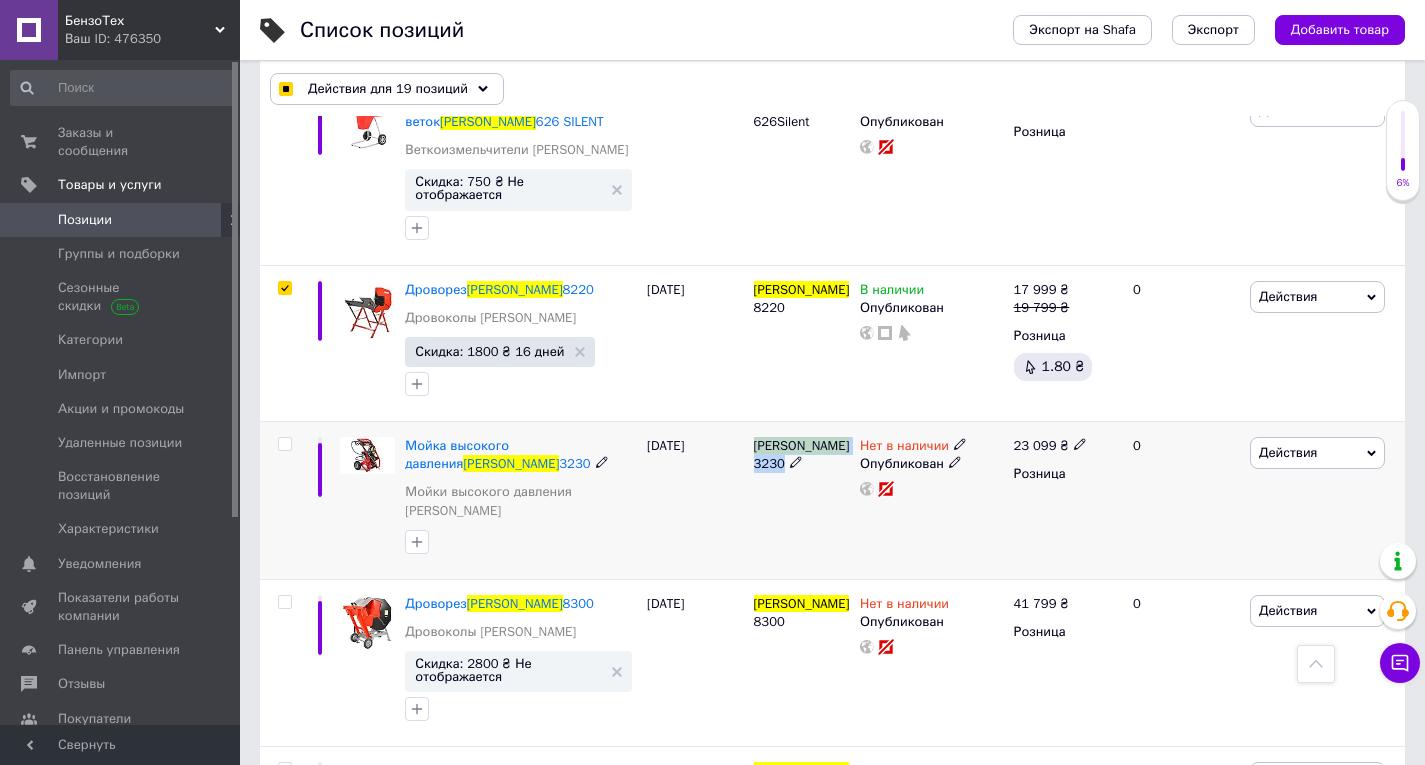 click on "[PERSON_NAME] 3230" at bounding box center (802, 501) 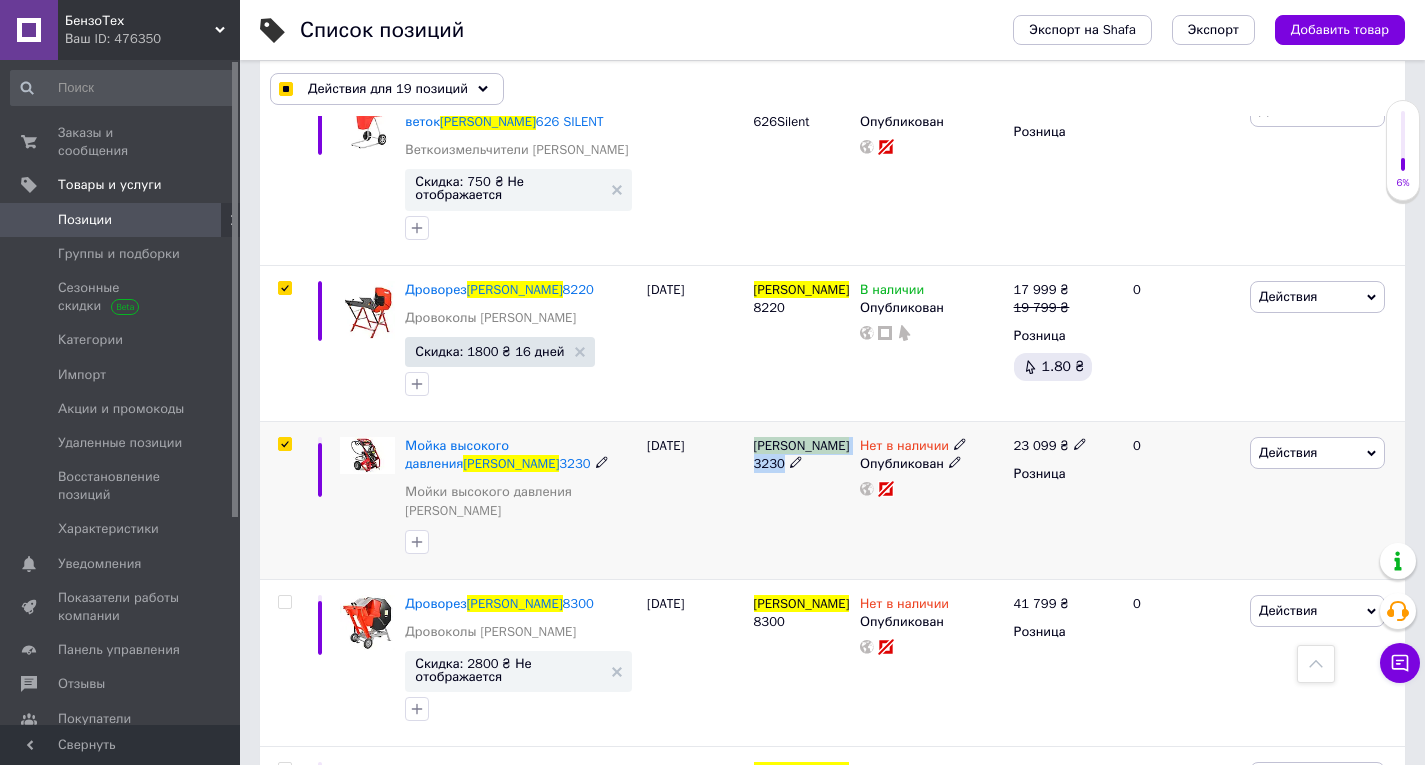 checkbox on "true" 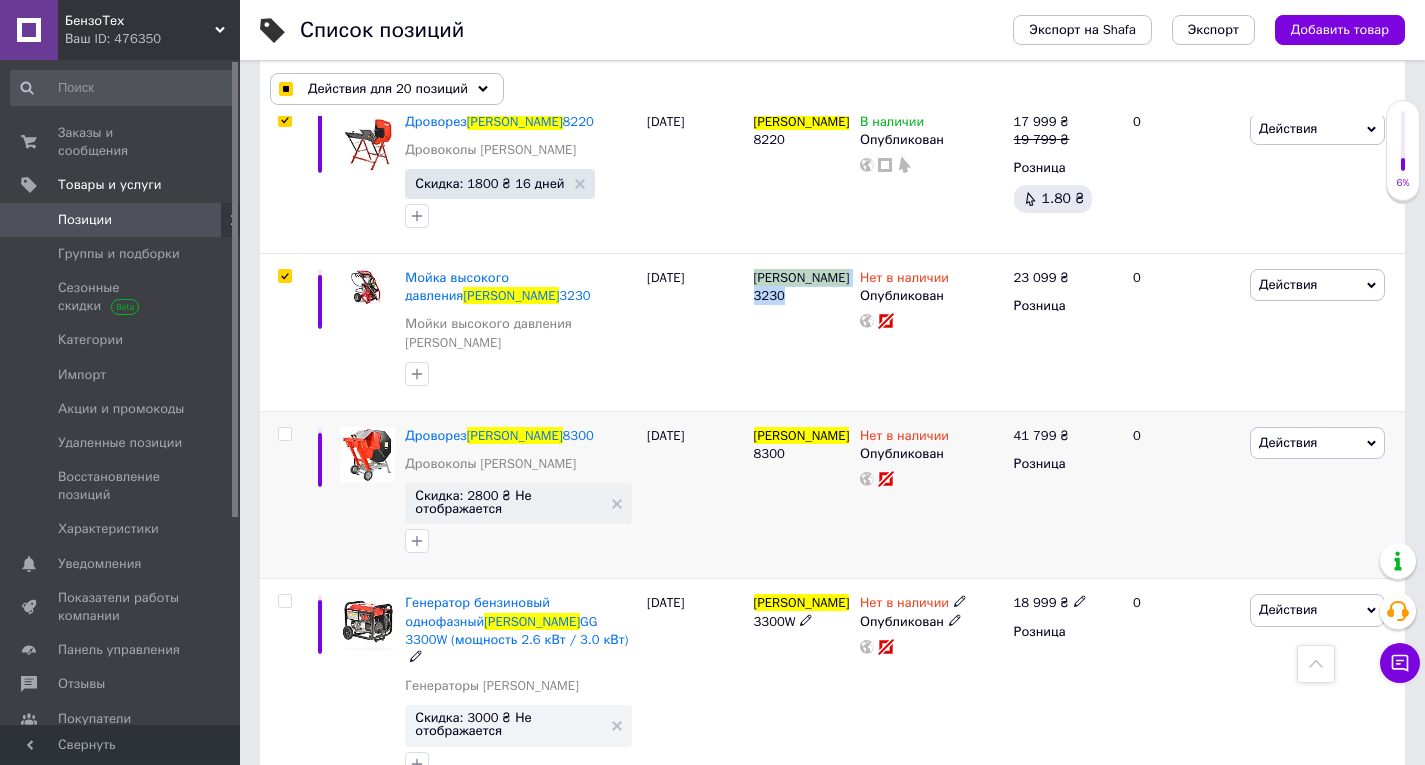 scroll, scrollTop: 3600, scrollLeft: 0, axis: vertical 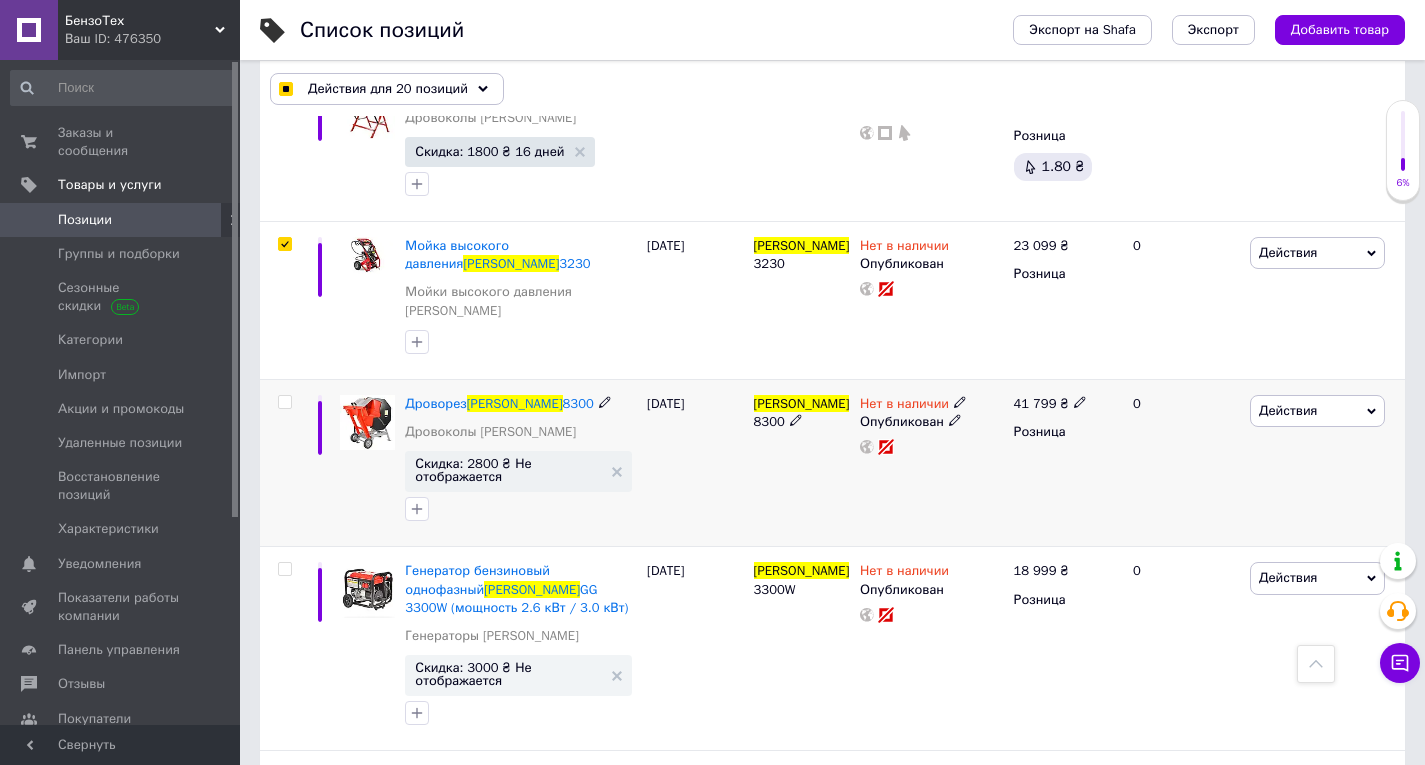 click on "[PERSON_NAME]" at bounding box center (802, 403) 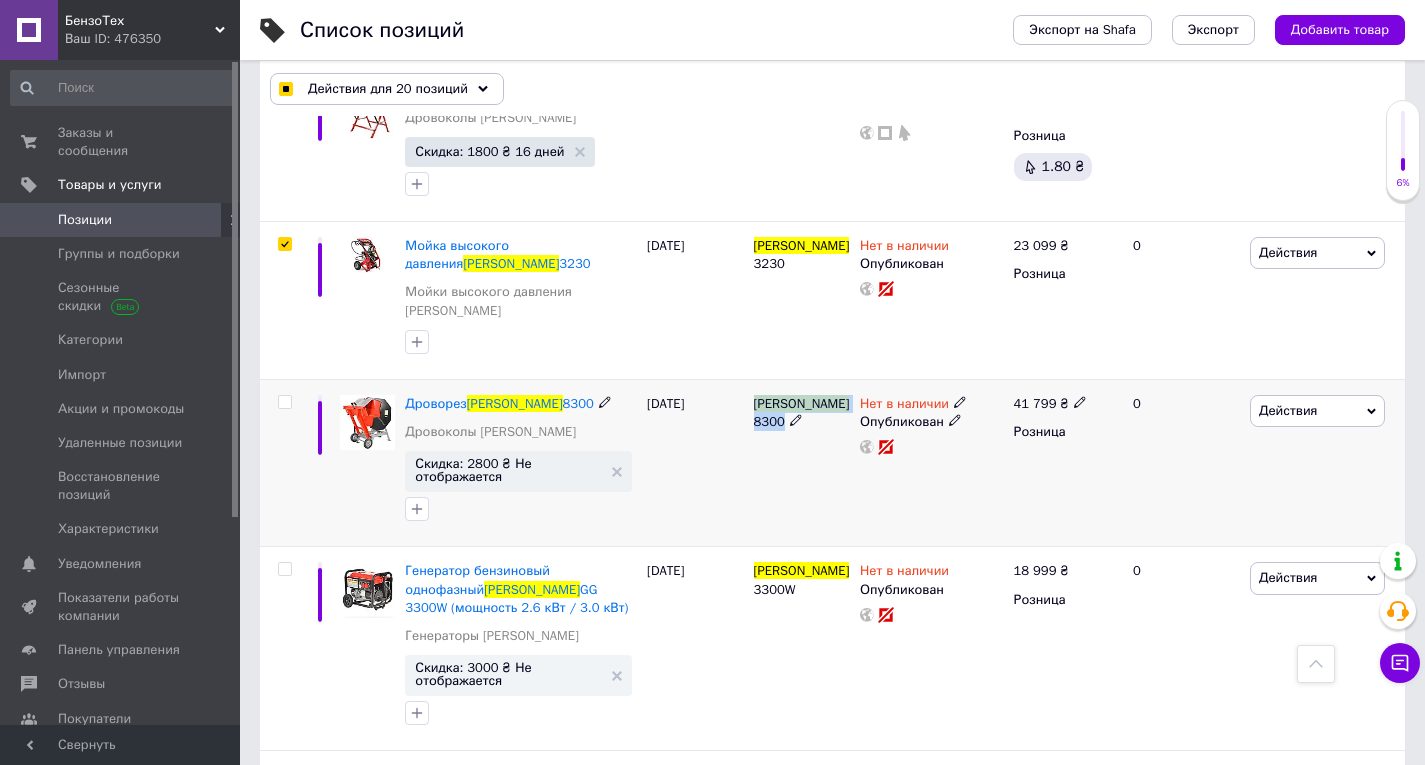 click on "[PERSON_NAME]" at bounding box center [802, 403] 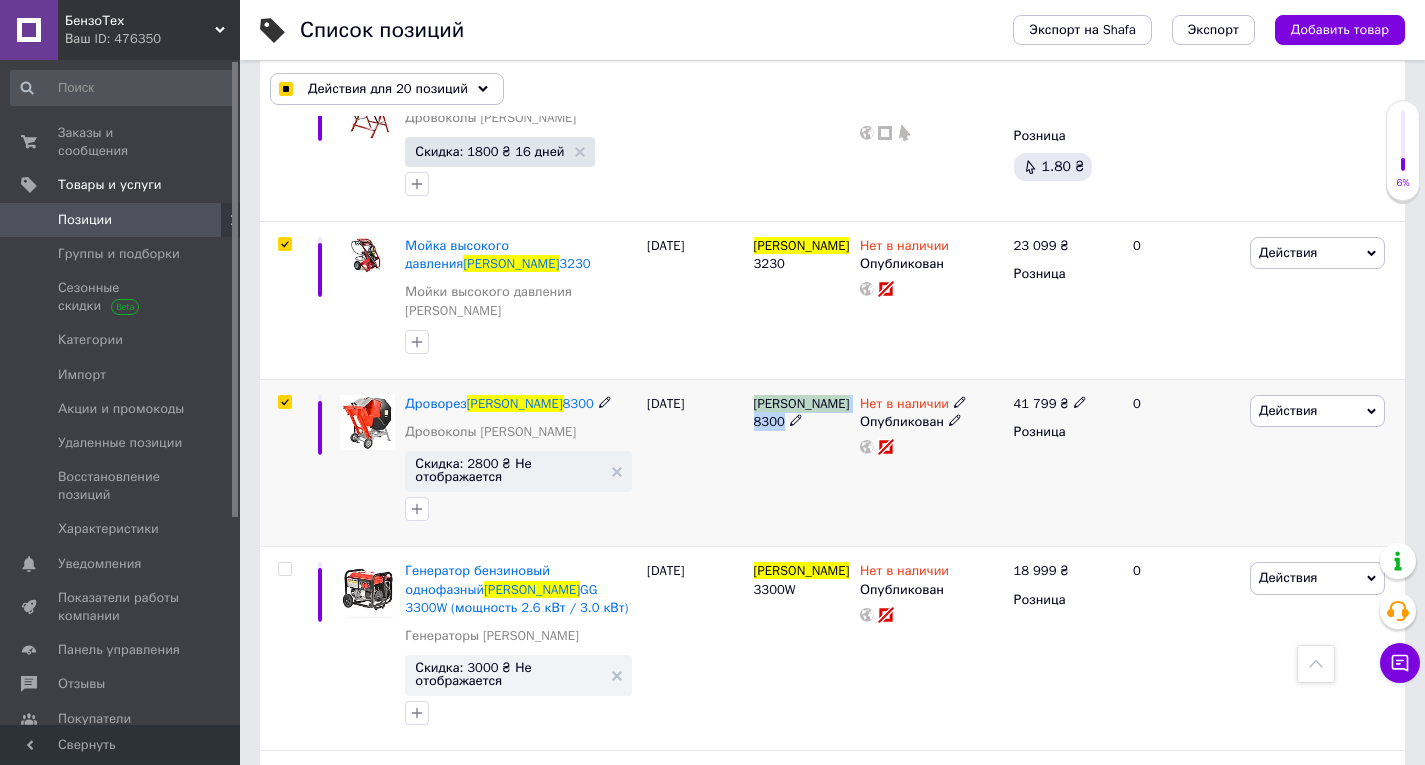 checkbox on "true" 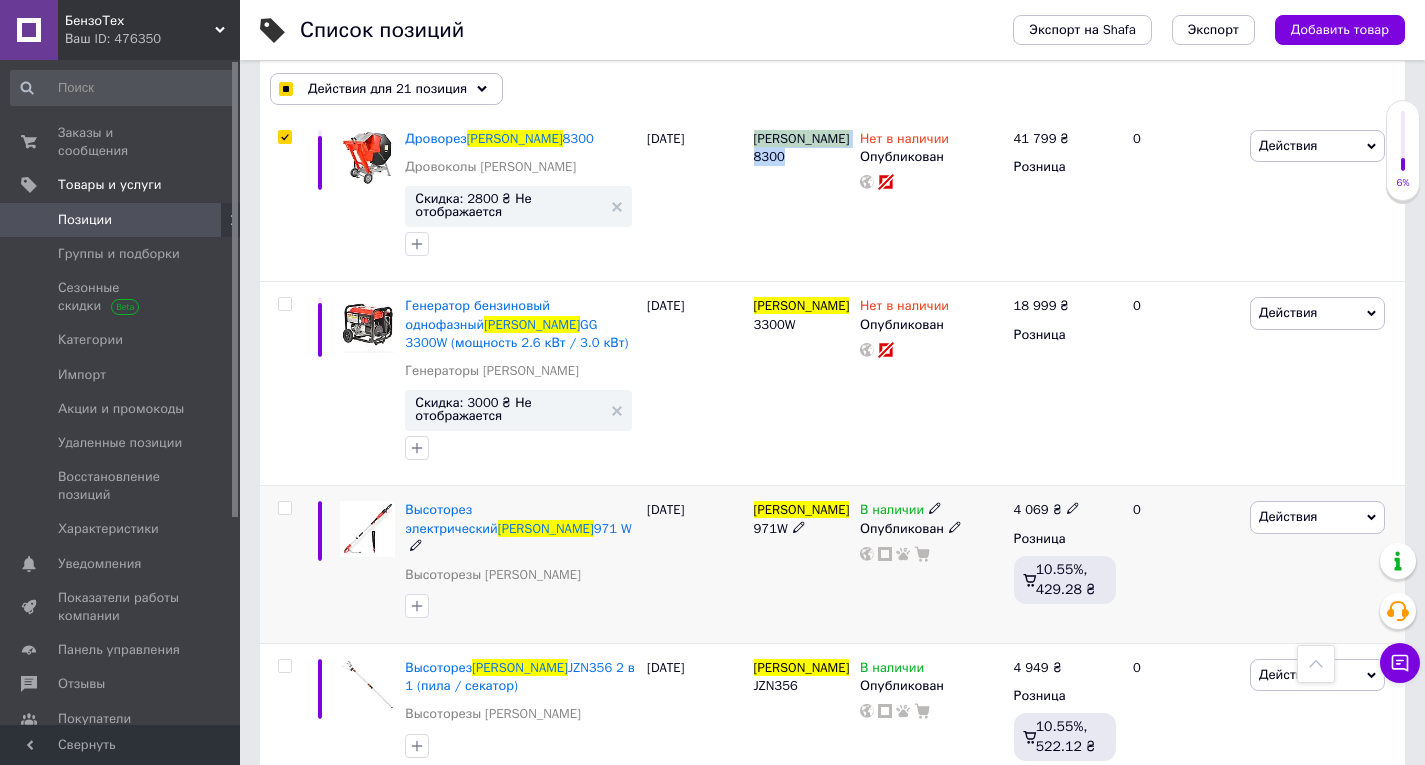 scroll, scrollTop: 3900, scrollLeft: 0, axis: vertical 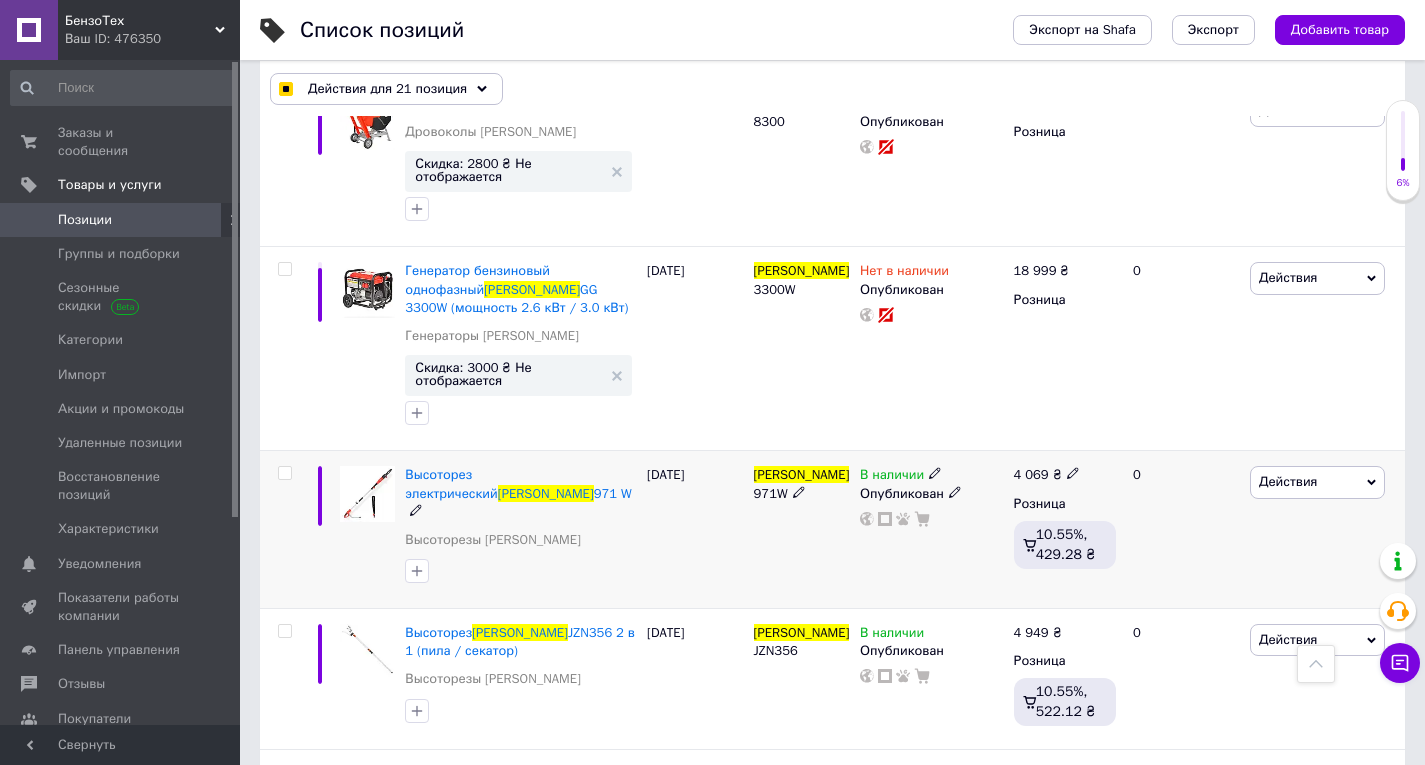 click on "[PERSON_NAME] 971W" at bounding box center (802, 530) 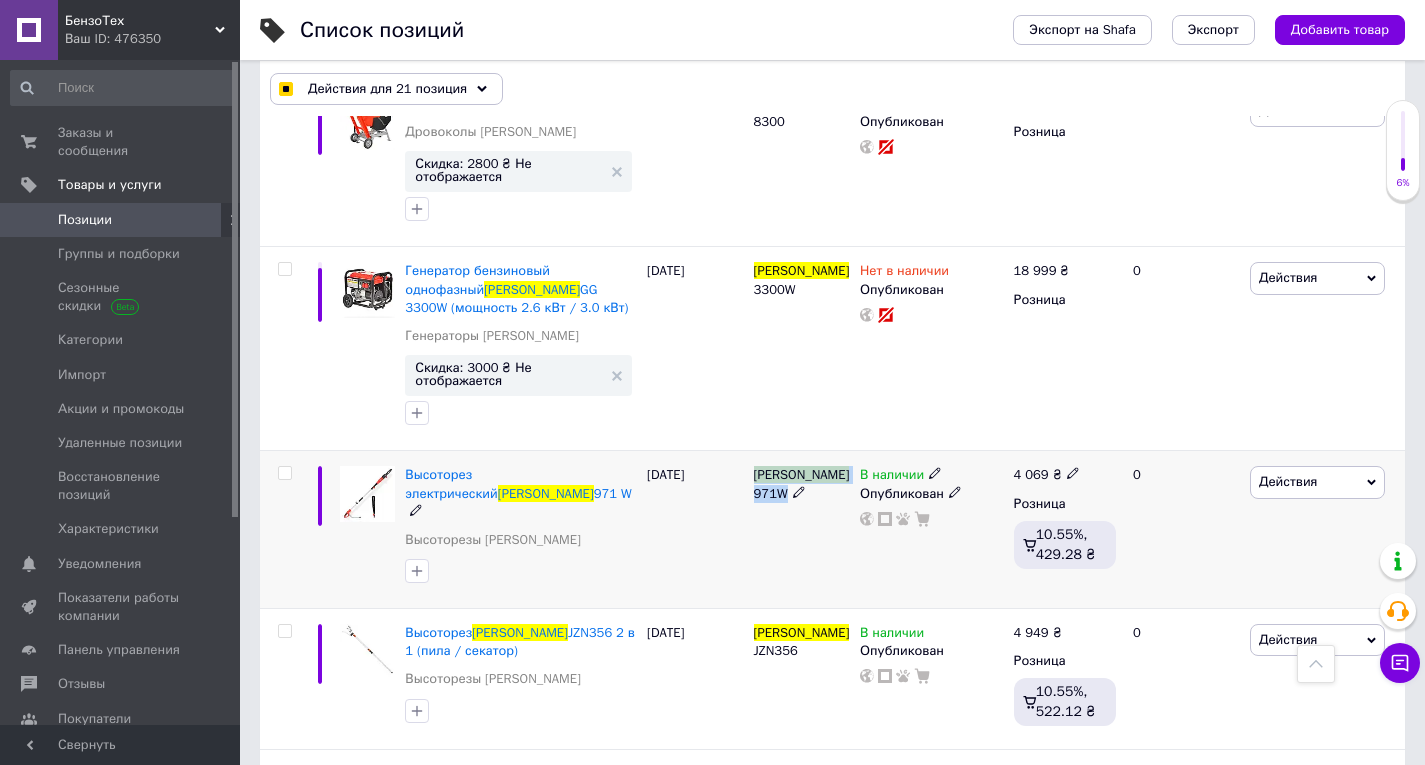 click on "[PERSON_NAME] 971W" at bounding box center (802, 530) 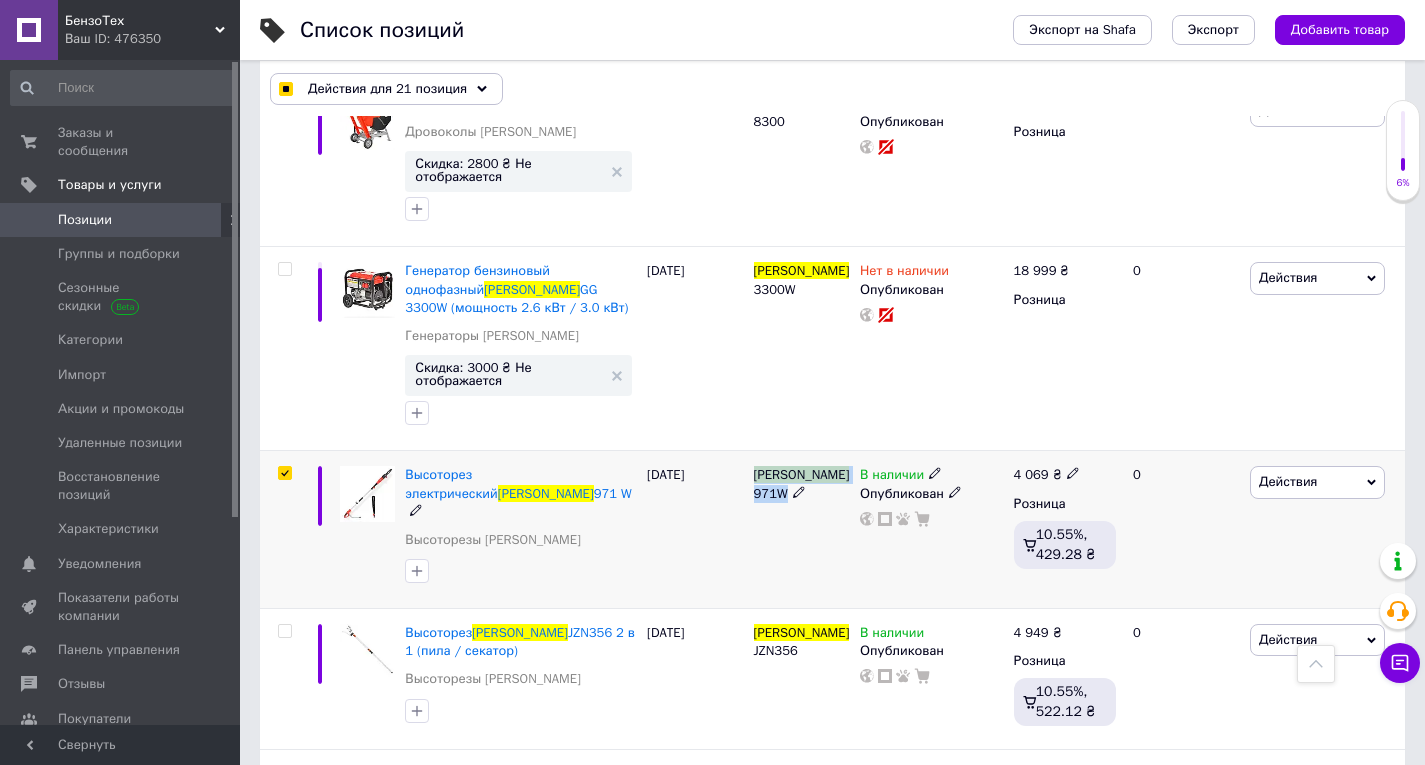 checkbox on "true" 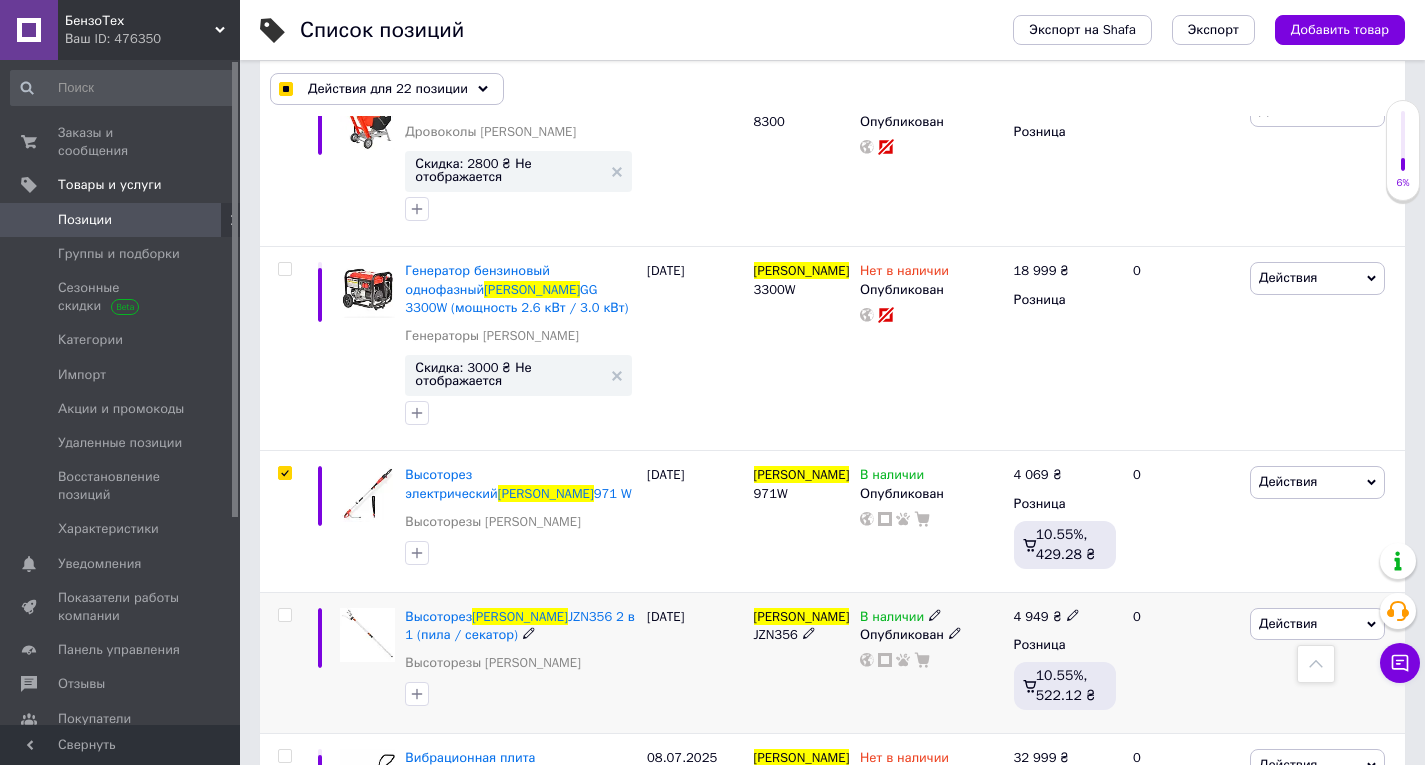 click on "JZN356" at bounding box center [776, 634] 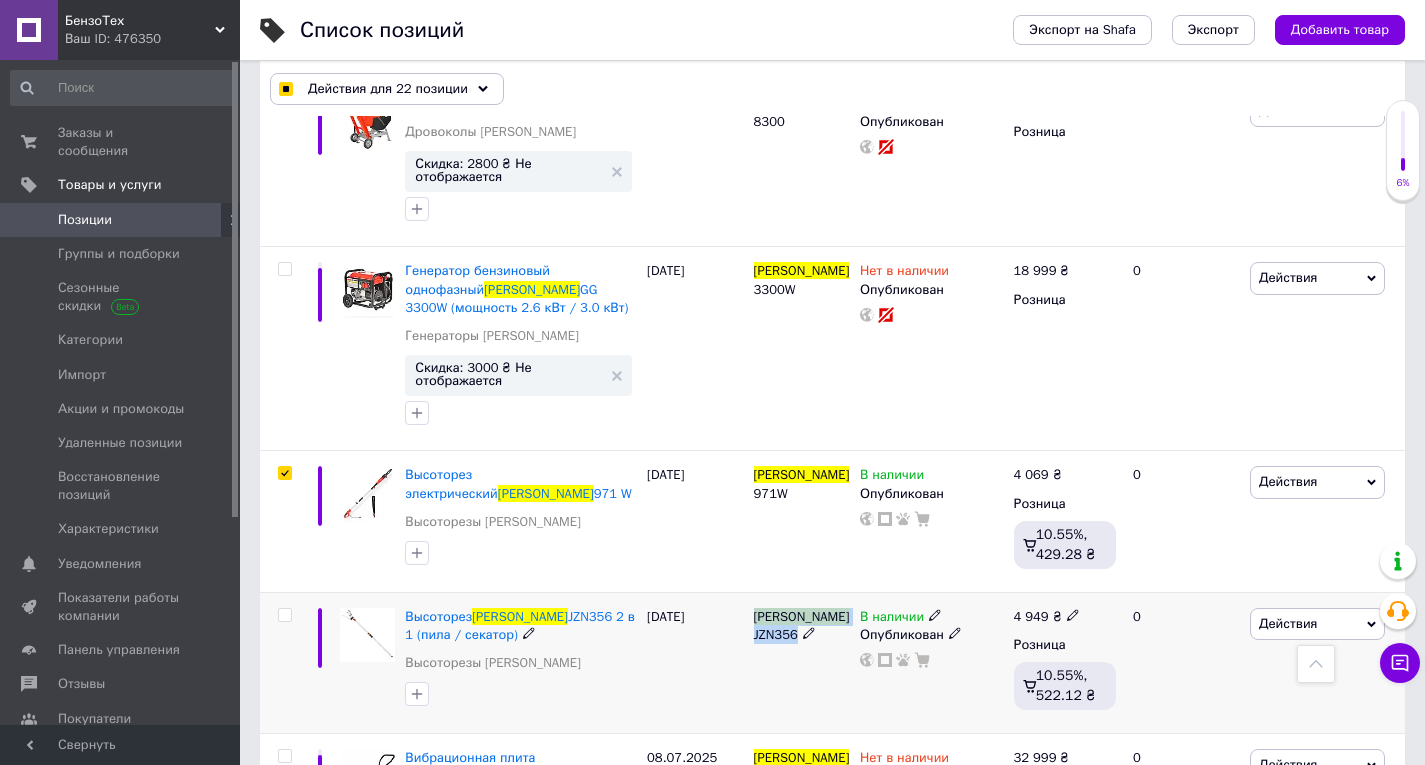 click on "JZN356" at bounding box center [776, 634] 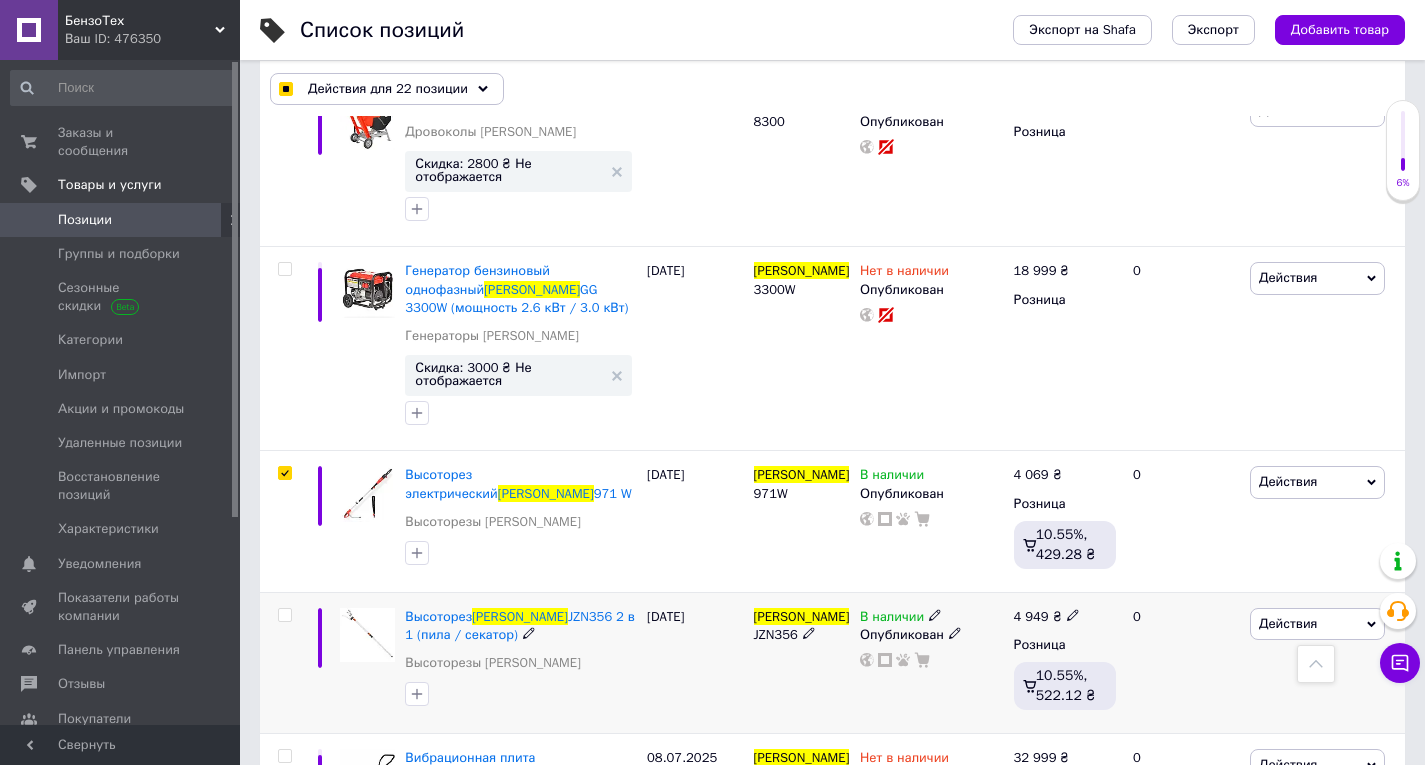 click at bounding box center (285, 615) 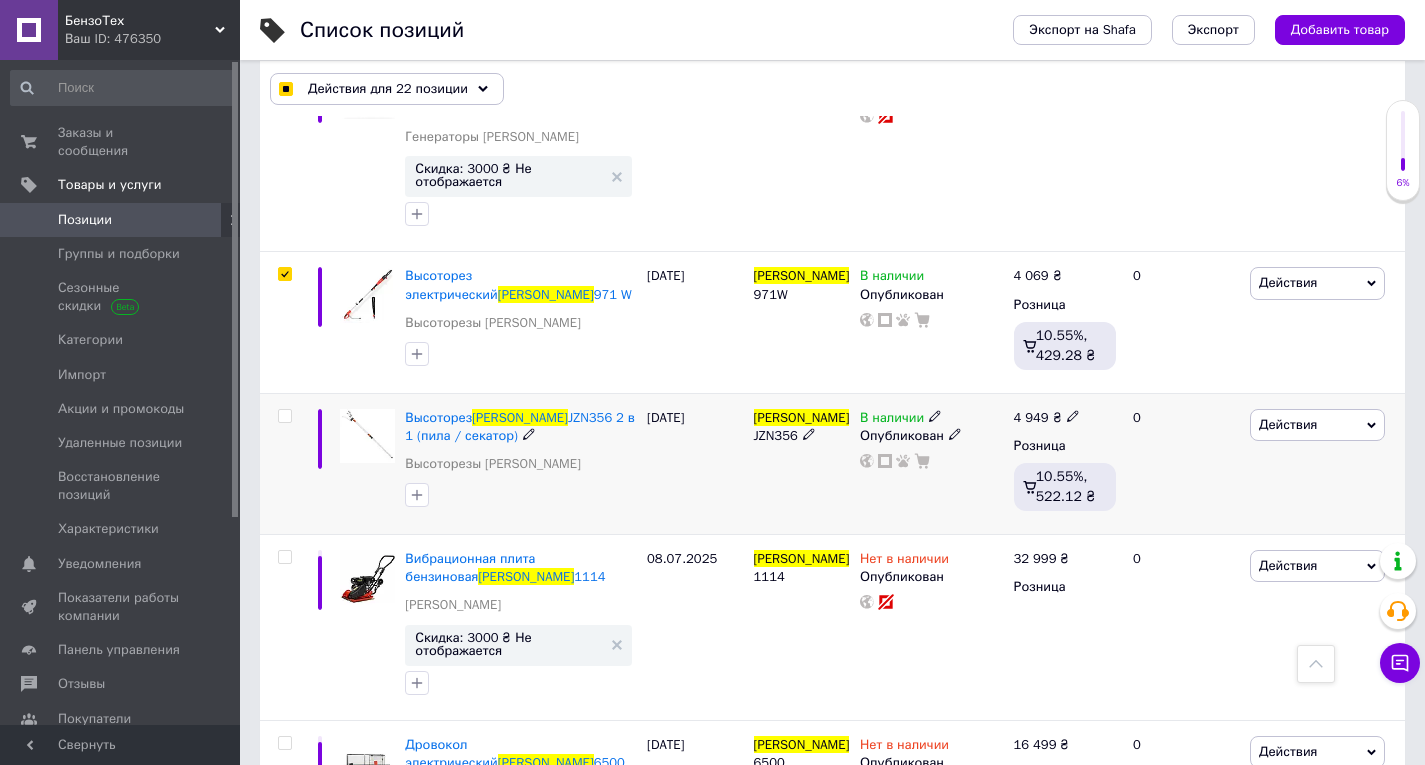scroll, scrollTop: 4100, scrollLeft: 0, axis: vertical 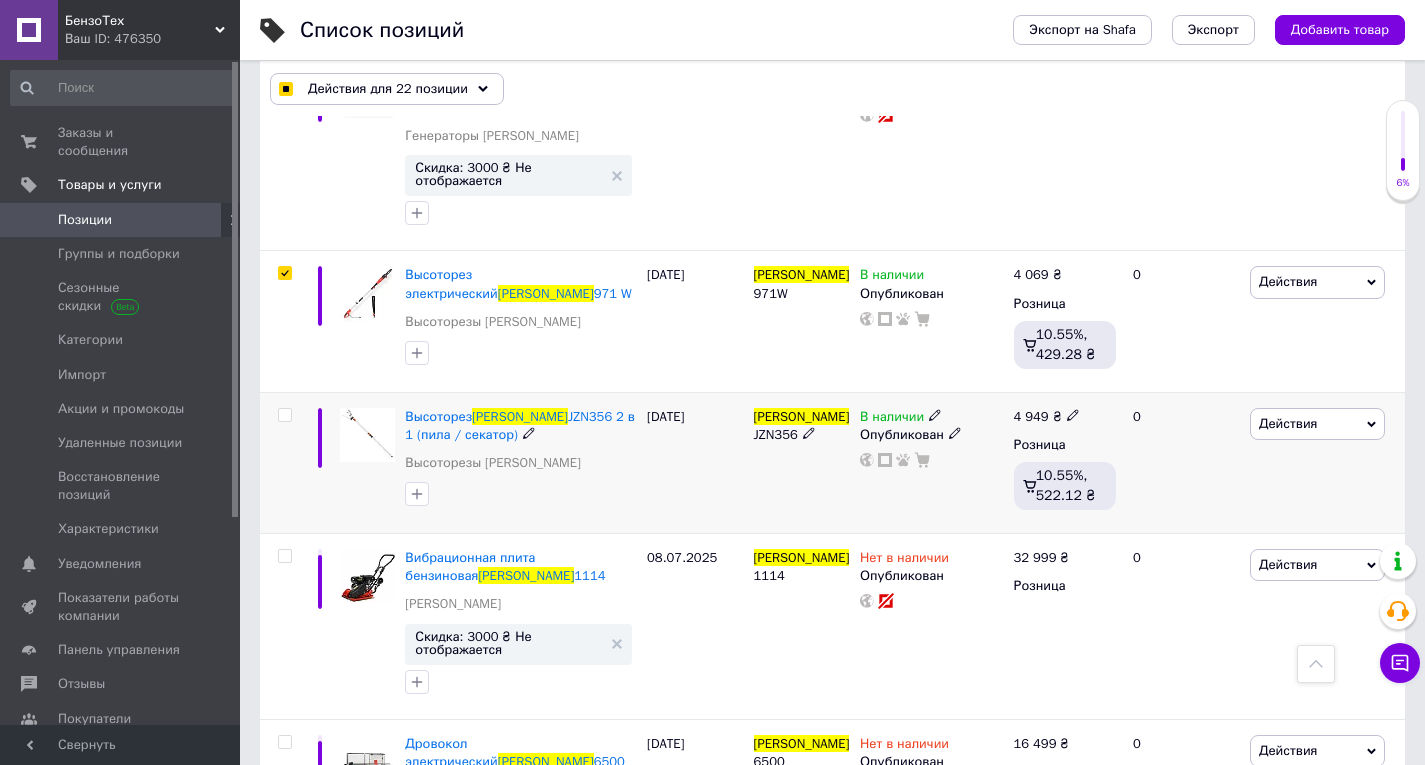 click at bounding box center (284, 415) 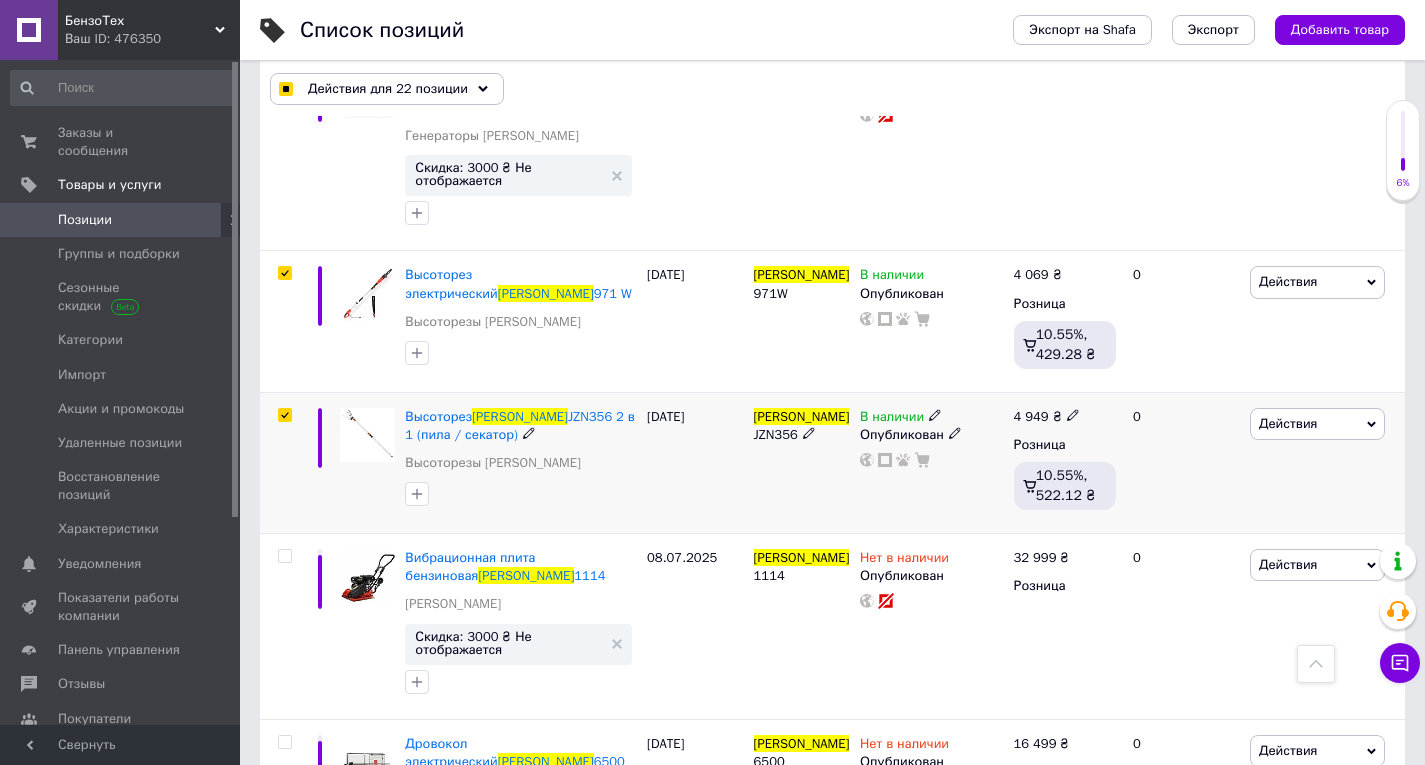 checkbox on "true" 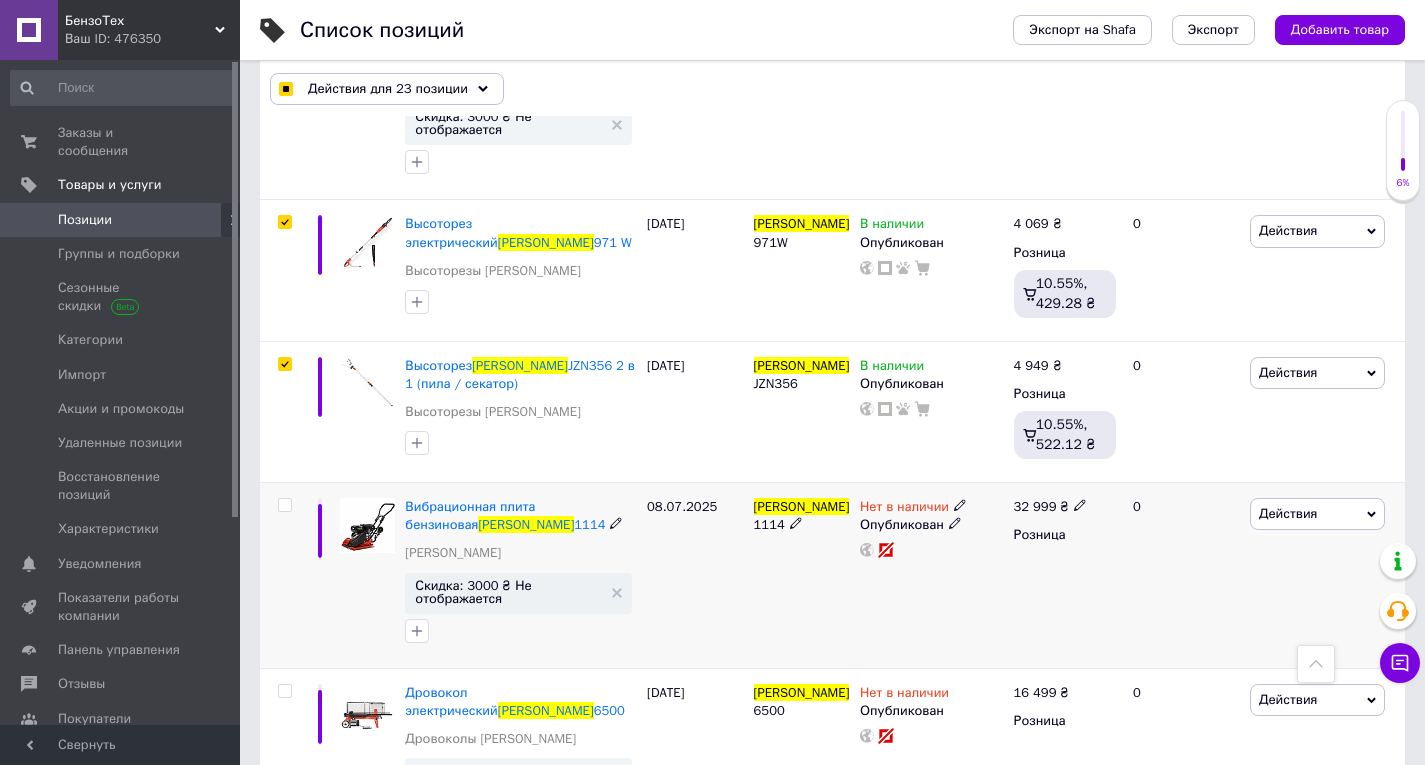 scroll, scrollTop: 4200, scrollLeft: 0, axis: vertical 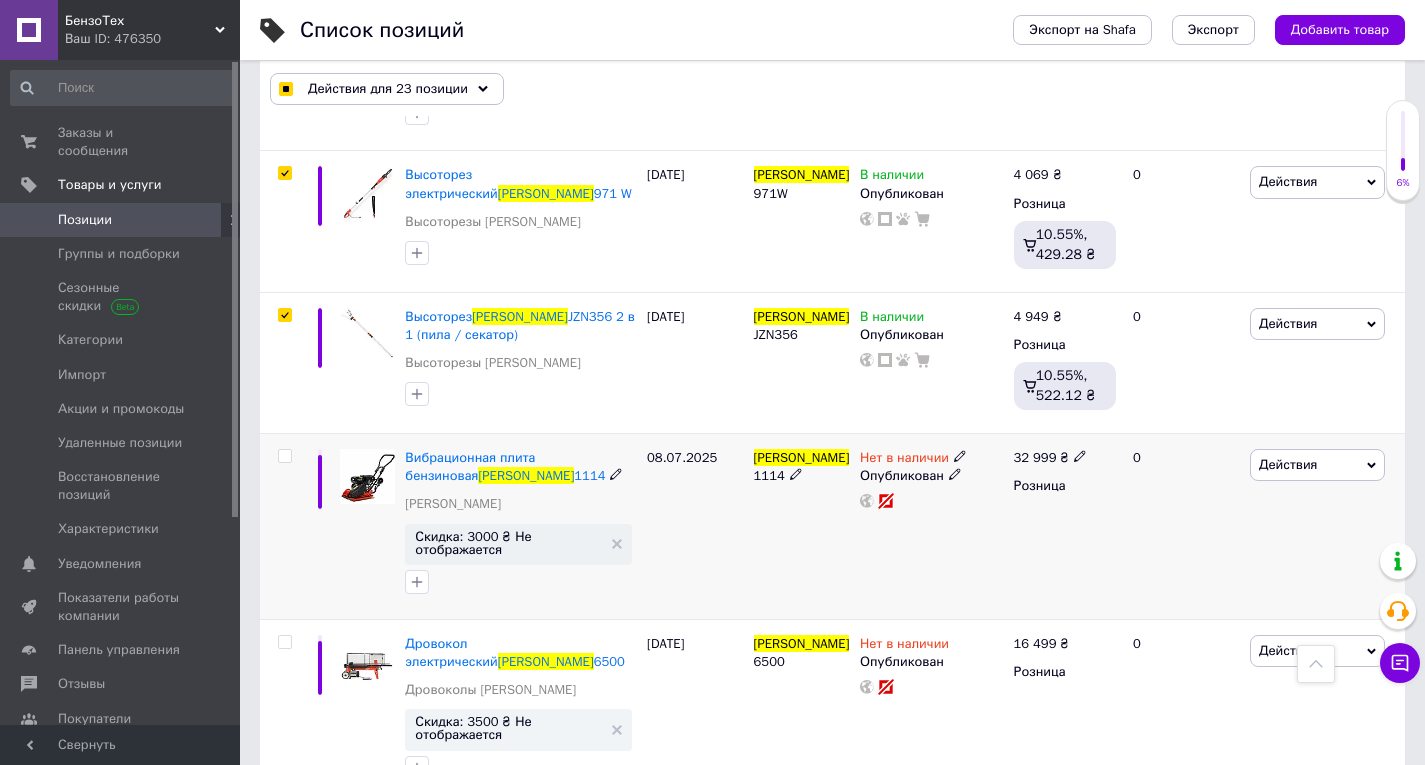 click on "[PERSON_NAME]" at bounding box center [802, 457] 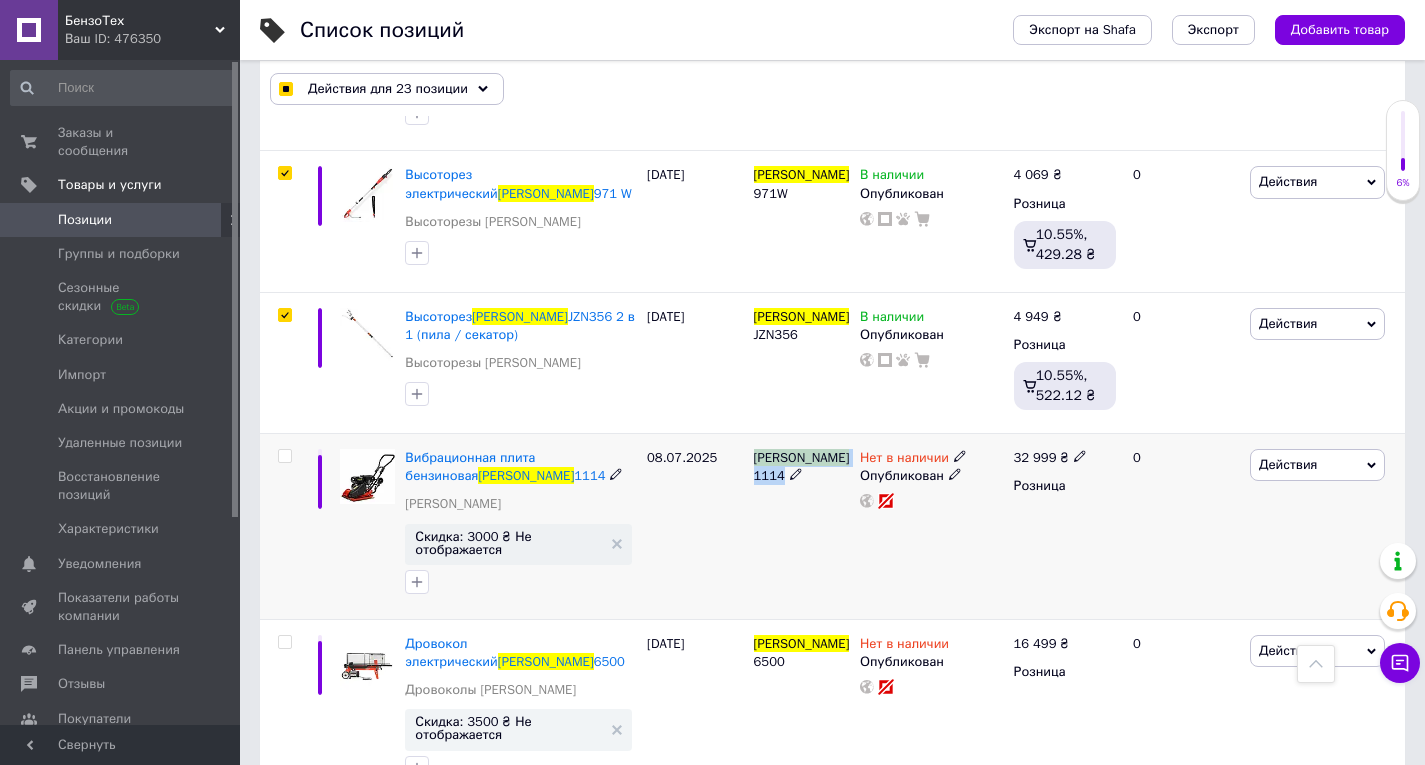 click on "[PERSON_NAME]" at bounding box center [802, 457] 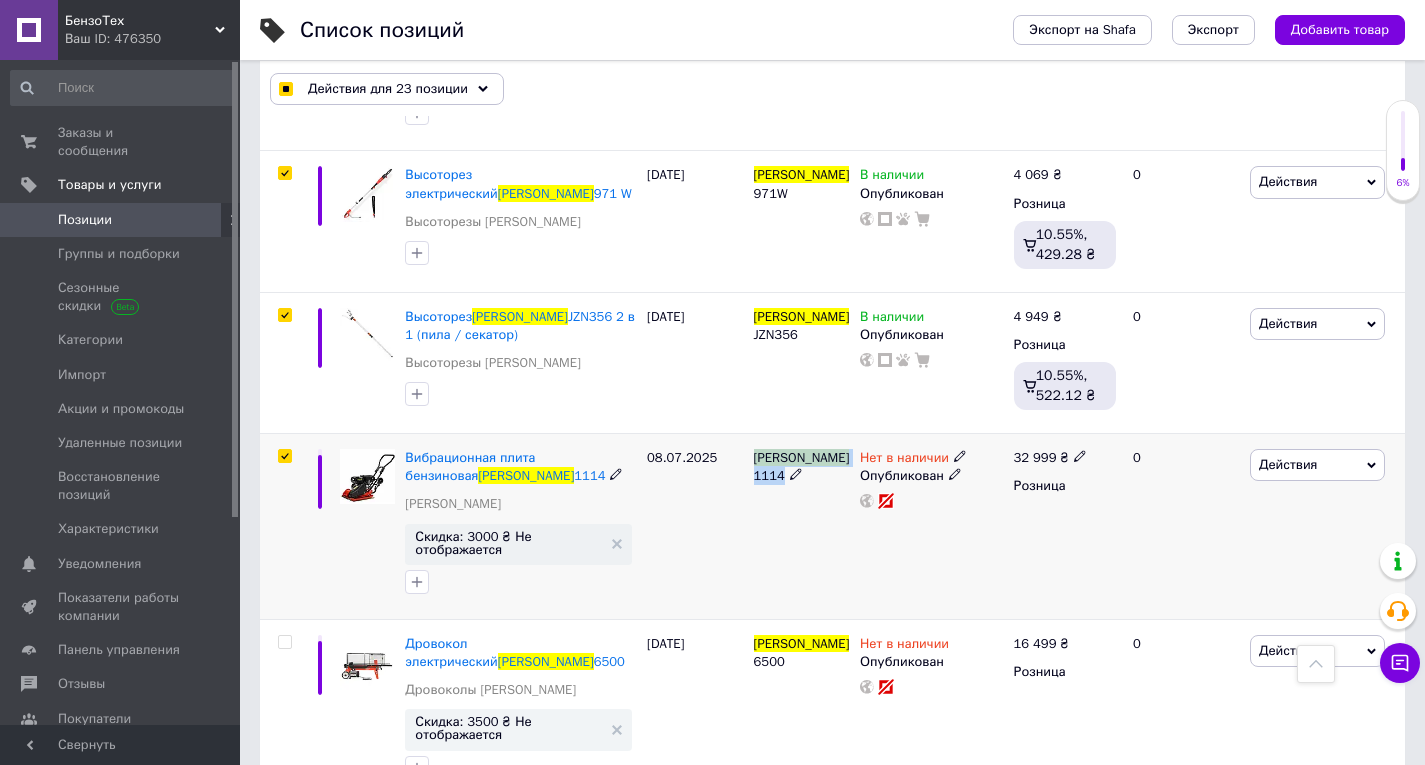 checkbox on "true" 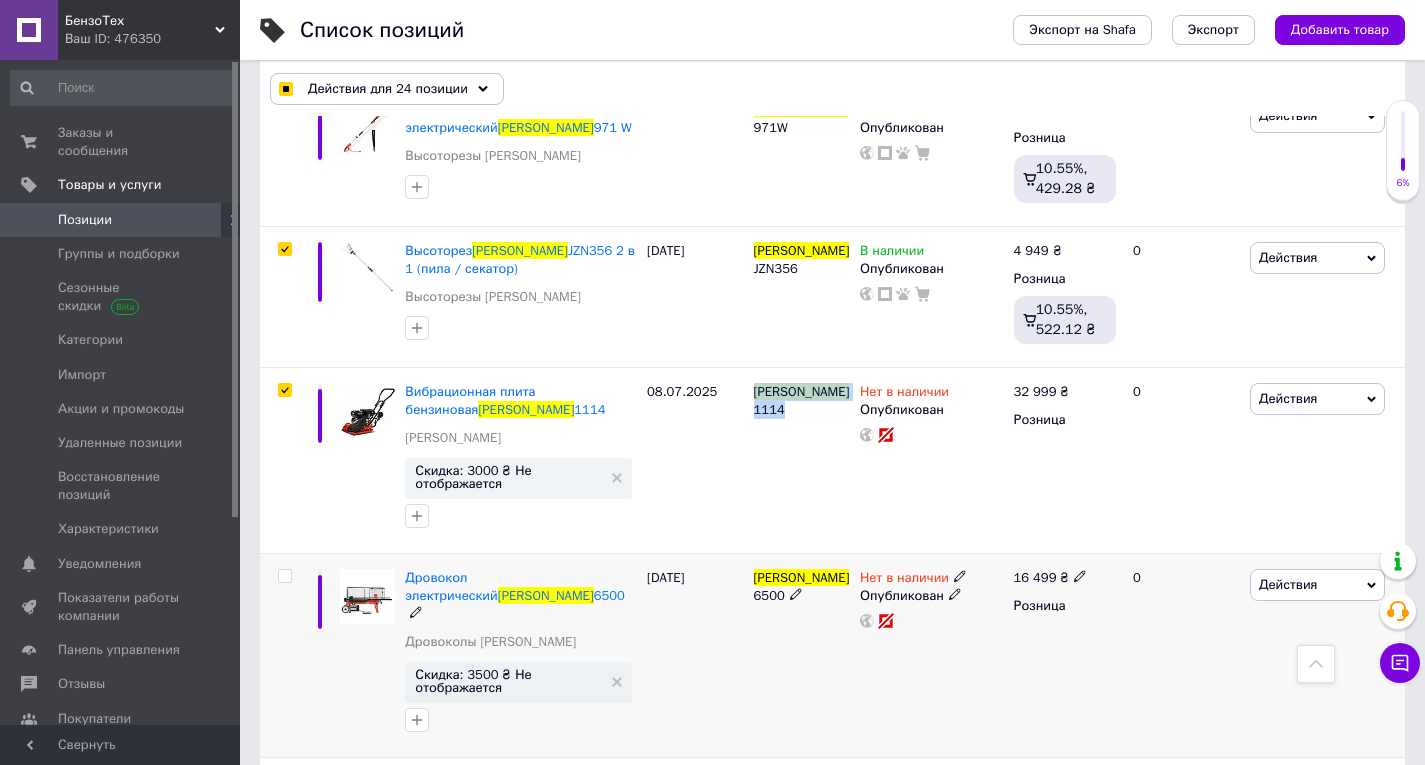 scroll, scrollTop: 4300, scrollLeft: 0, axis: vertical 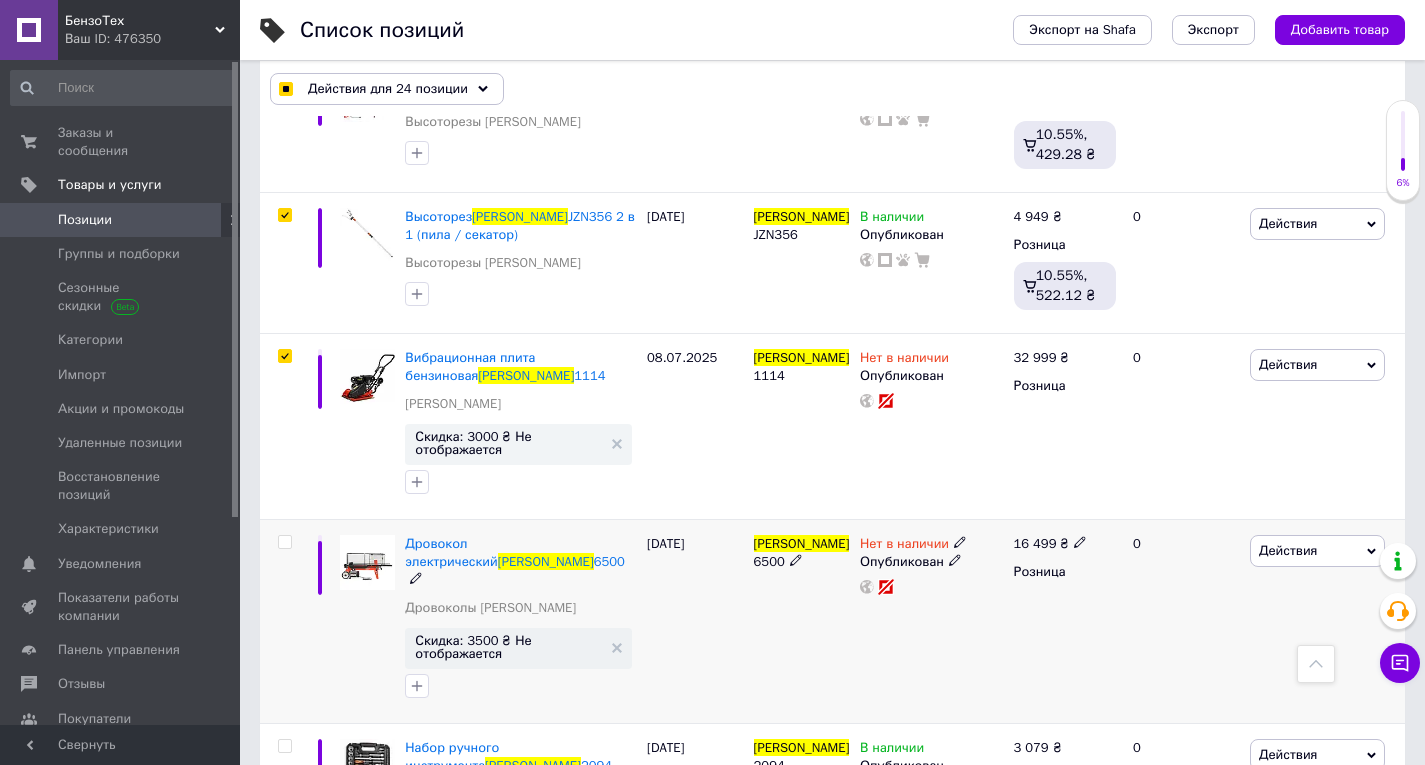 click on "[PERSON_NAME]" at bounding box center [802, 543] 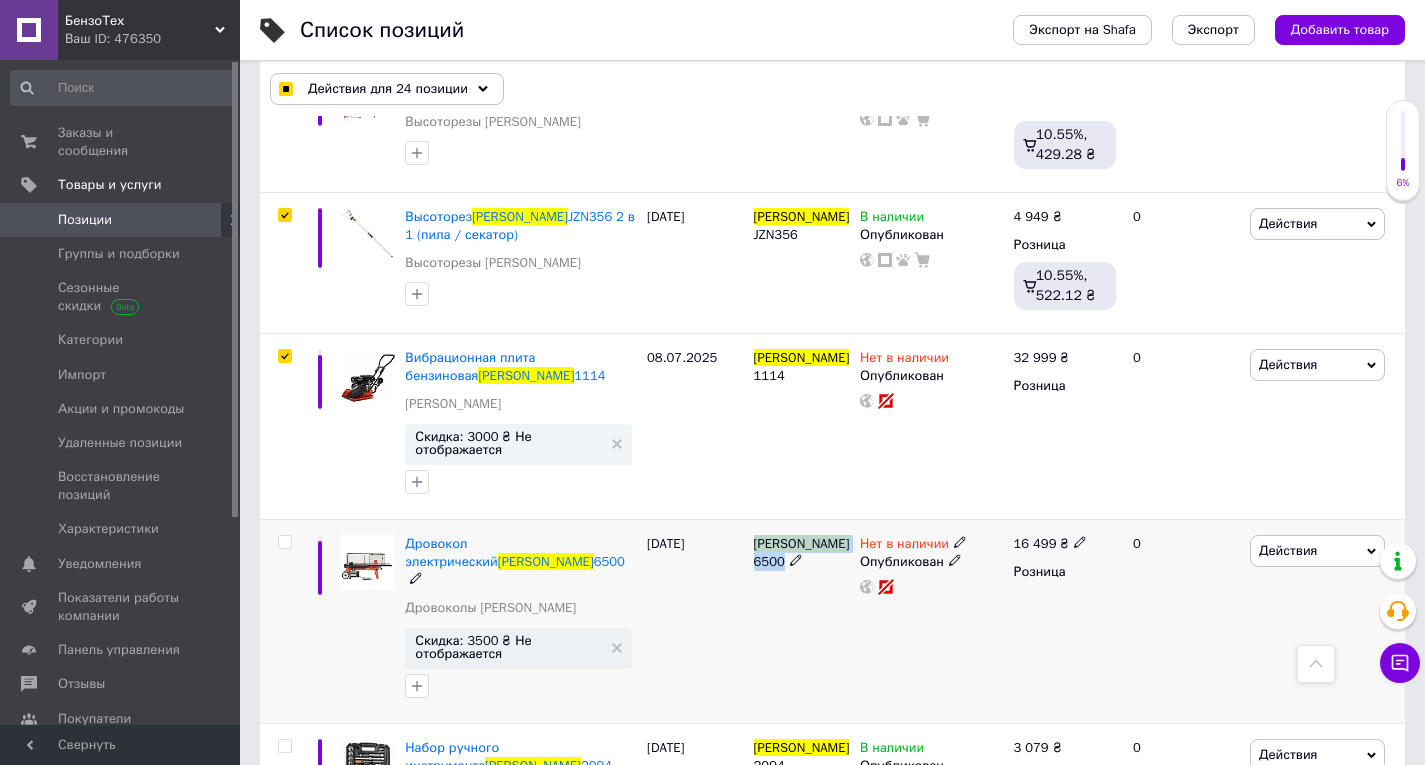 click on "[PERSON_NAME]" at bounding box center [802, 543] 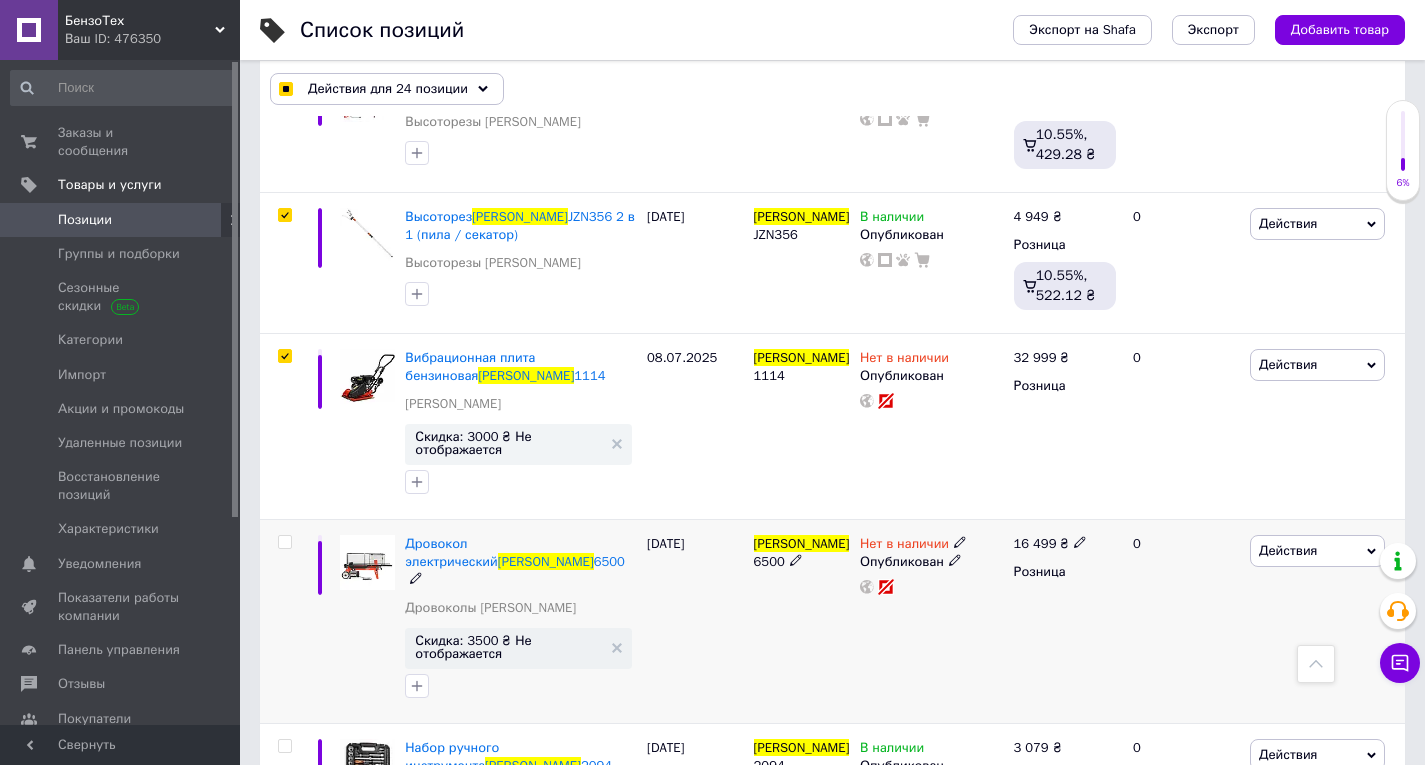 click at bounding box center [282, 621] 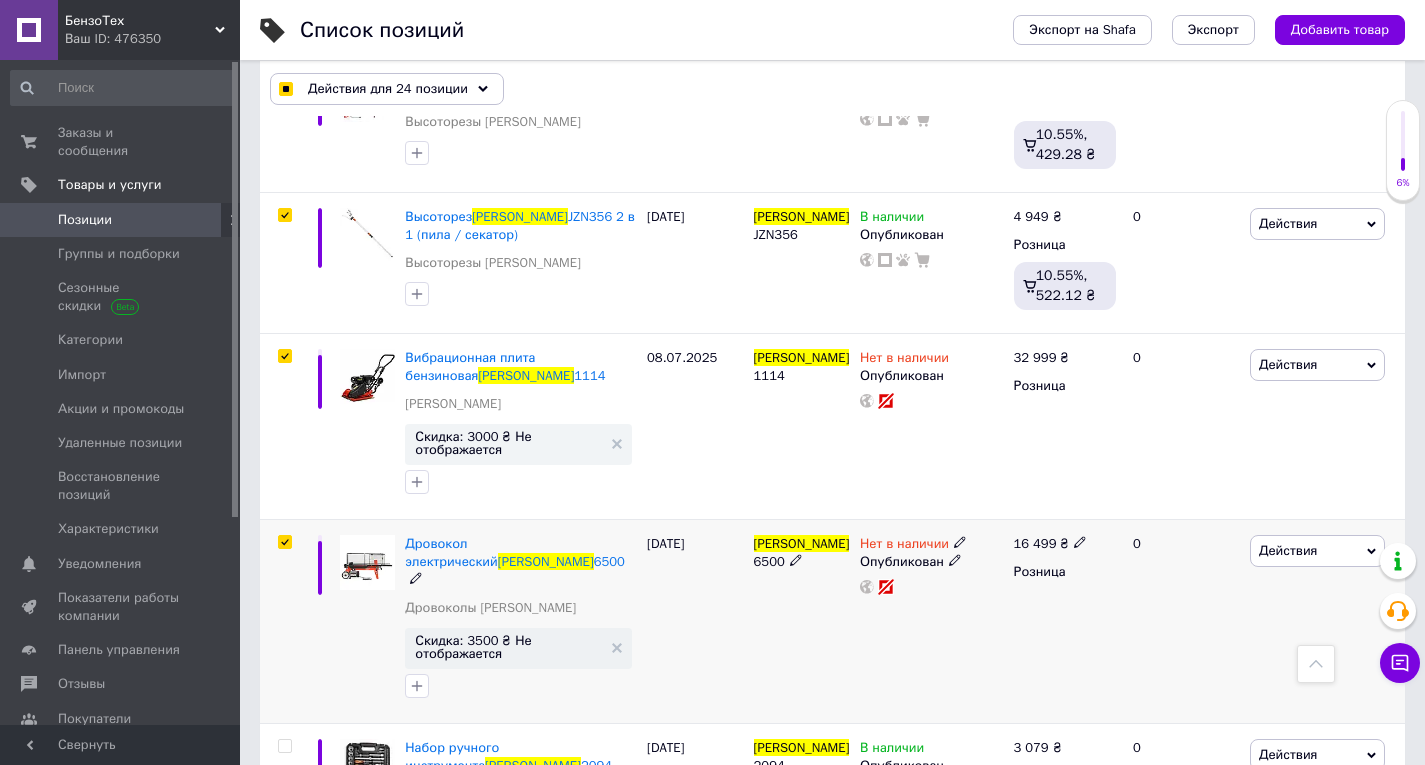 checkbox on "true" 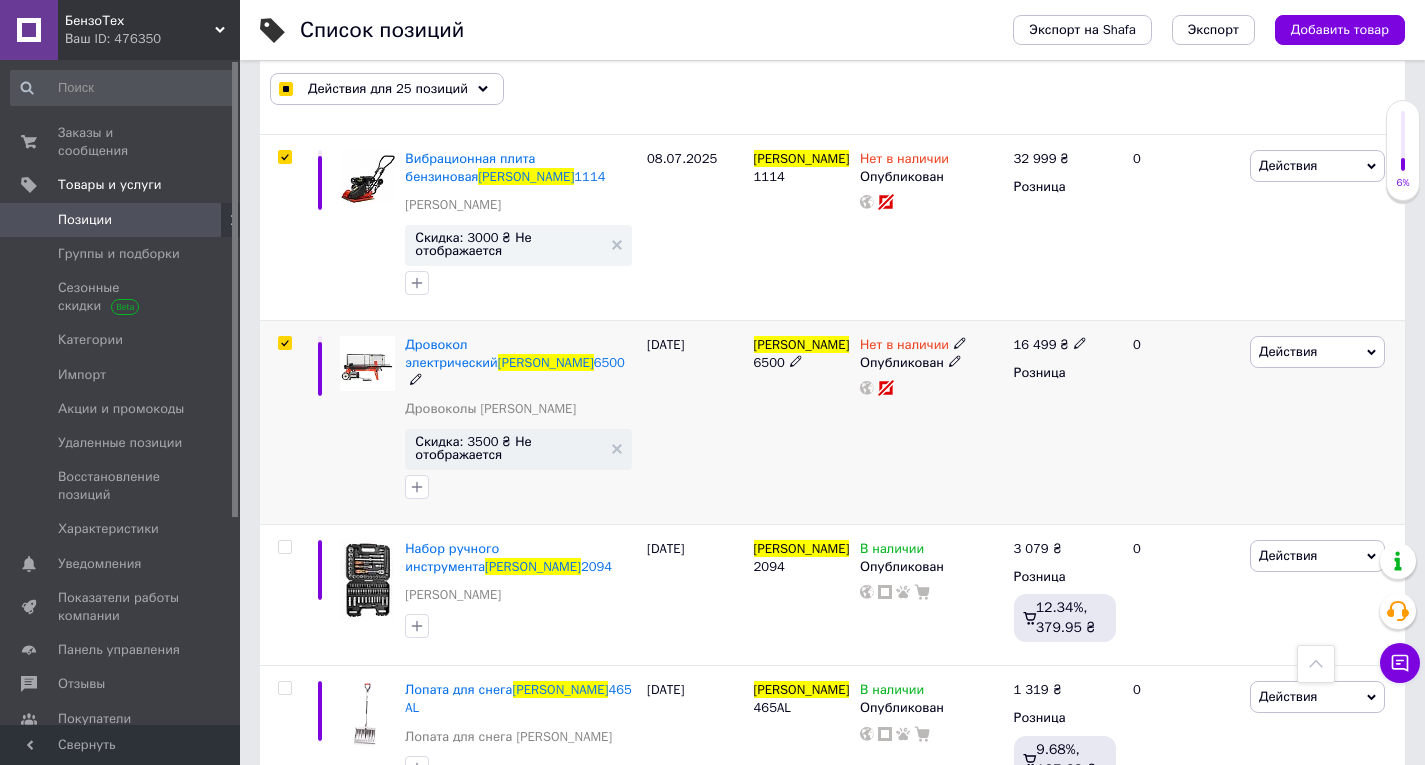 scroll, scrollTop: 4500, scrollLeft: 0, axis: vertical 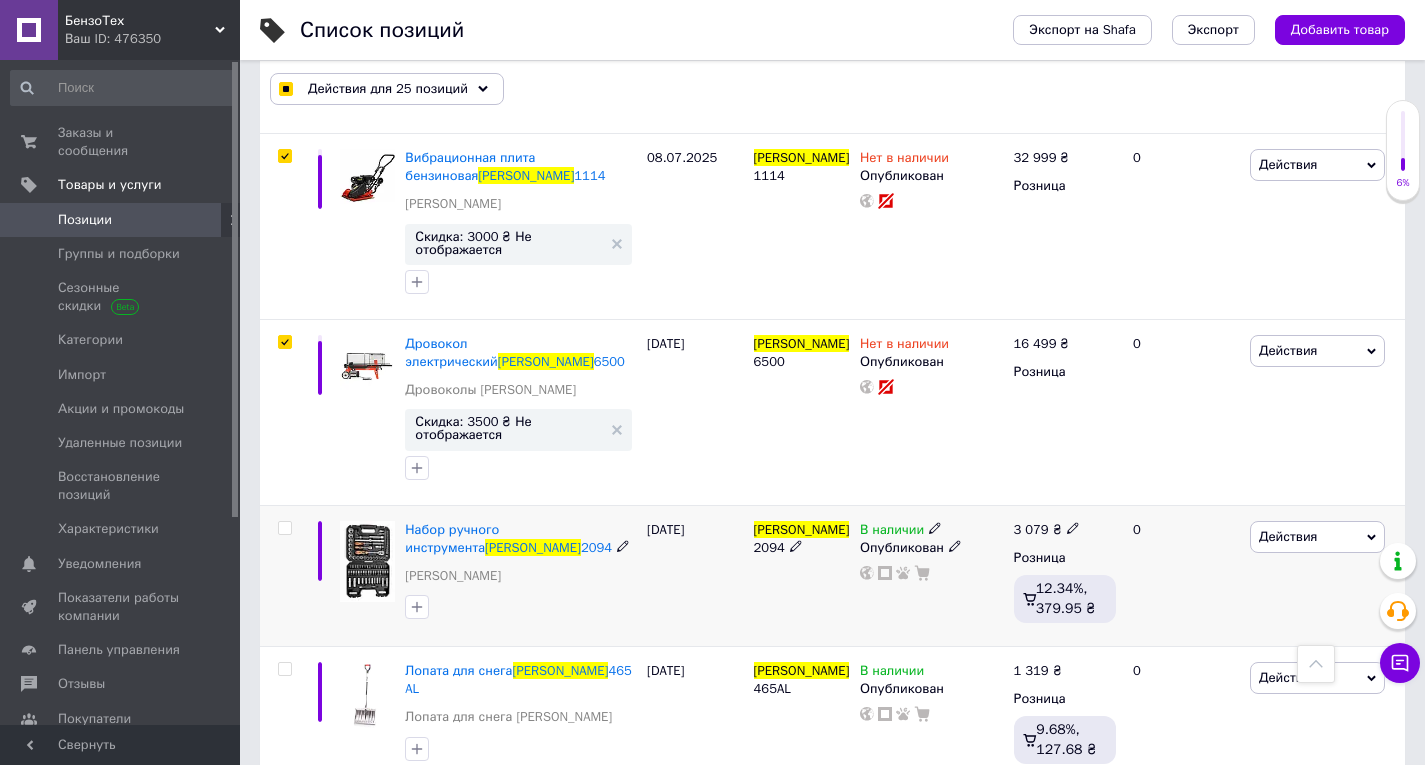 click on "2094" at bounding box center (769, 547) 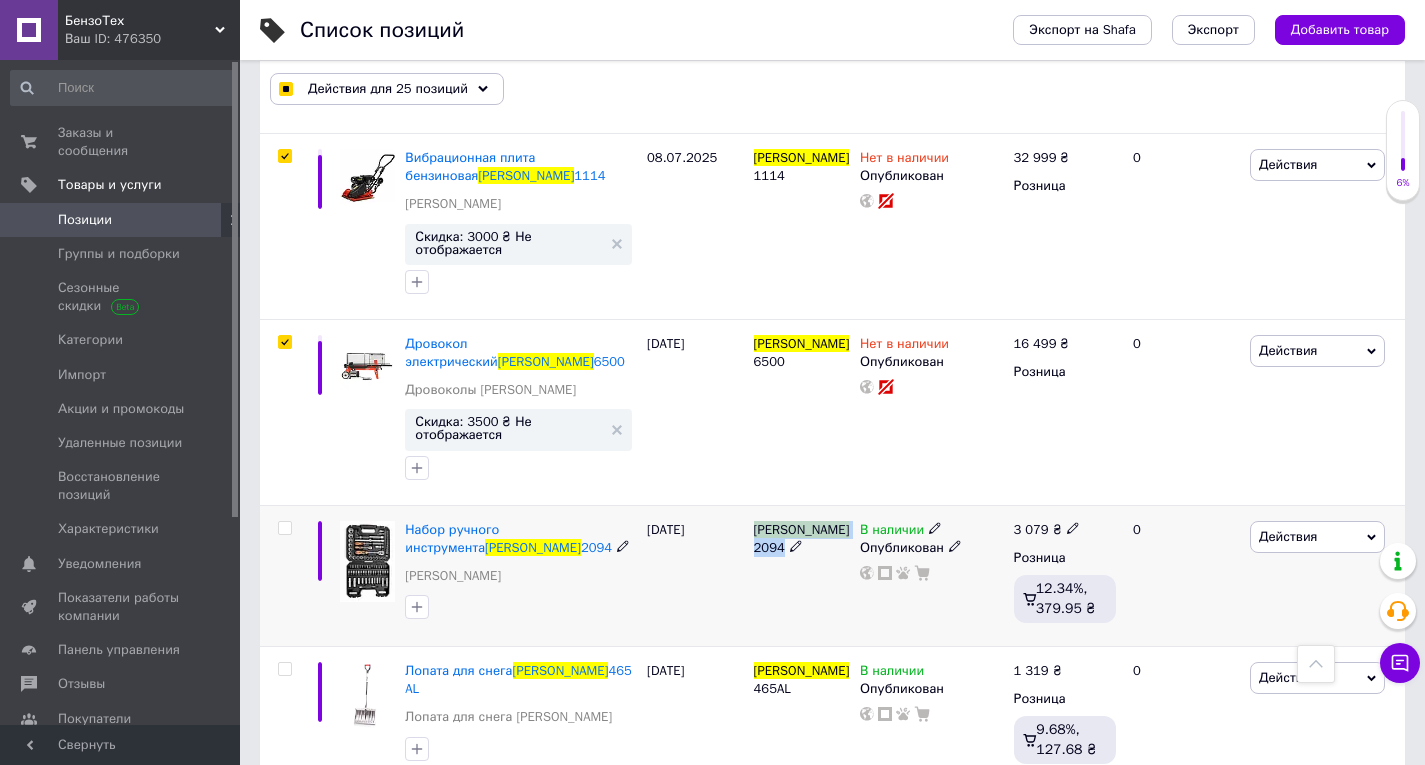 click on "2094" at bounding box center [769, 547] 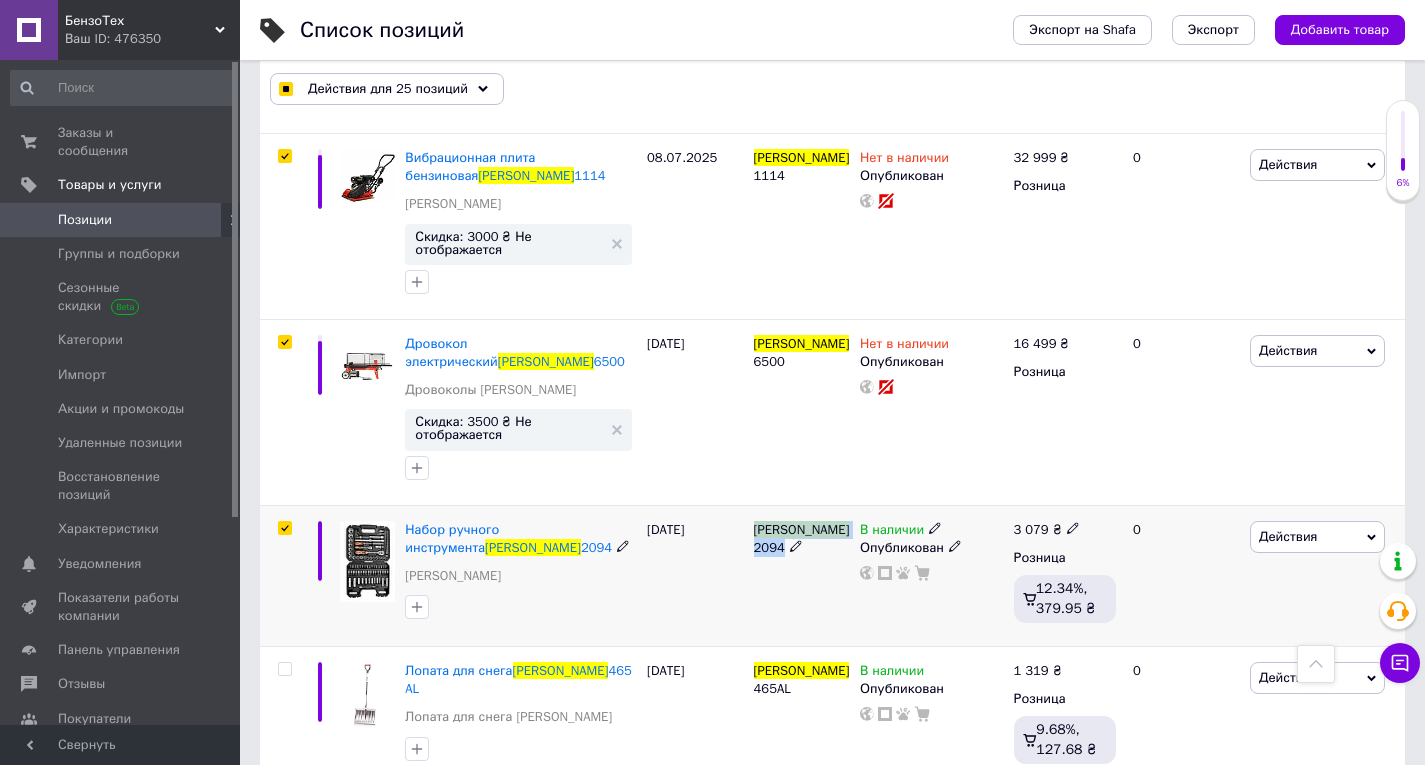 checkbox on "true" 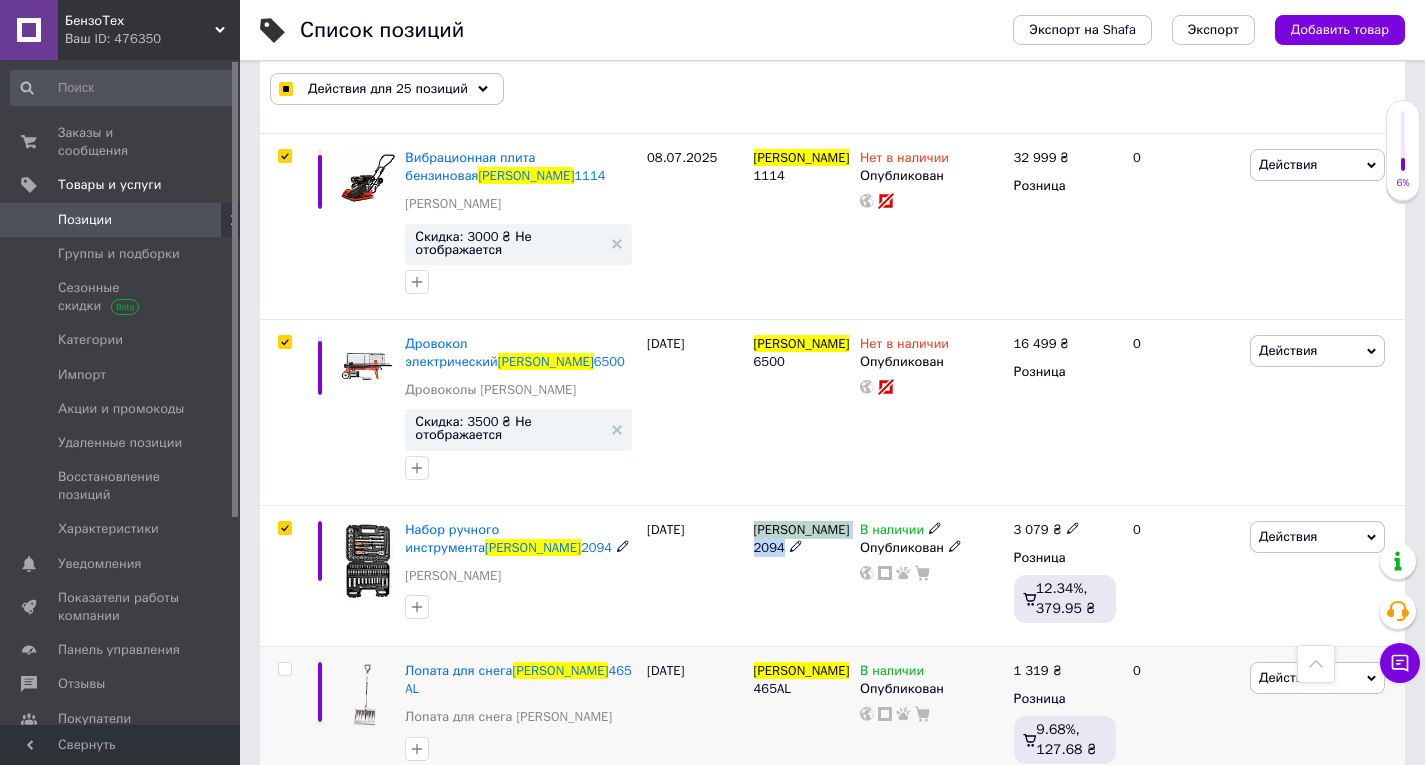 checkbox on "true" 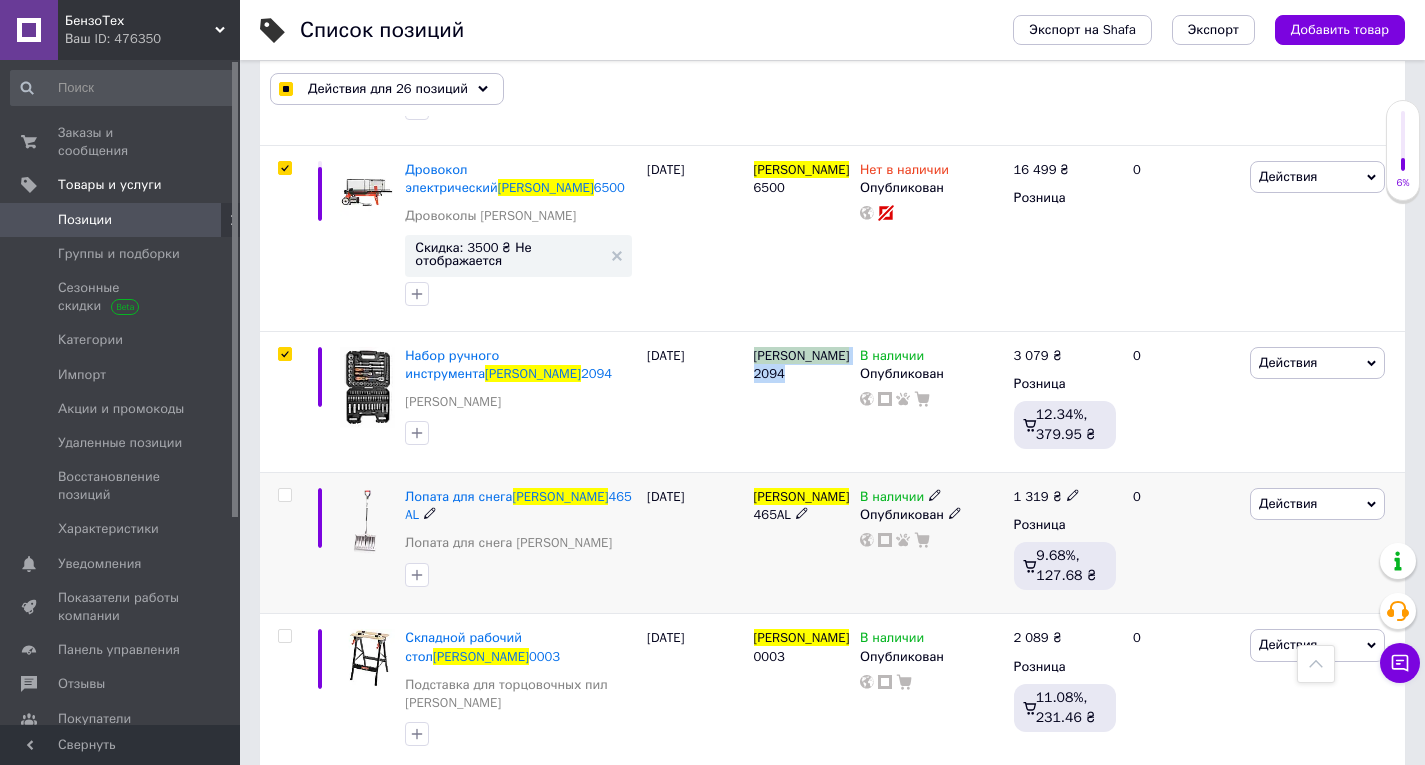 scroll, scrollTop: 4700, scrollLeft: 0, axis: vertical 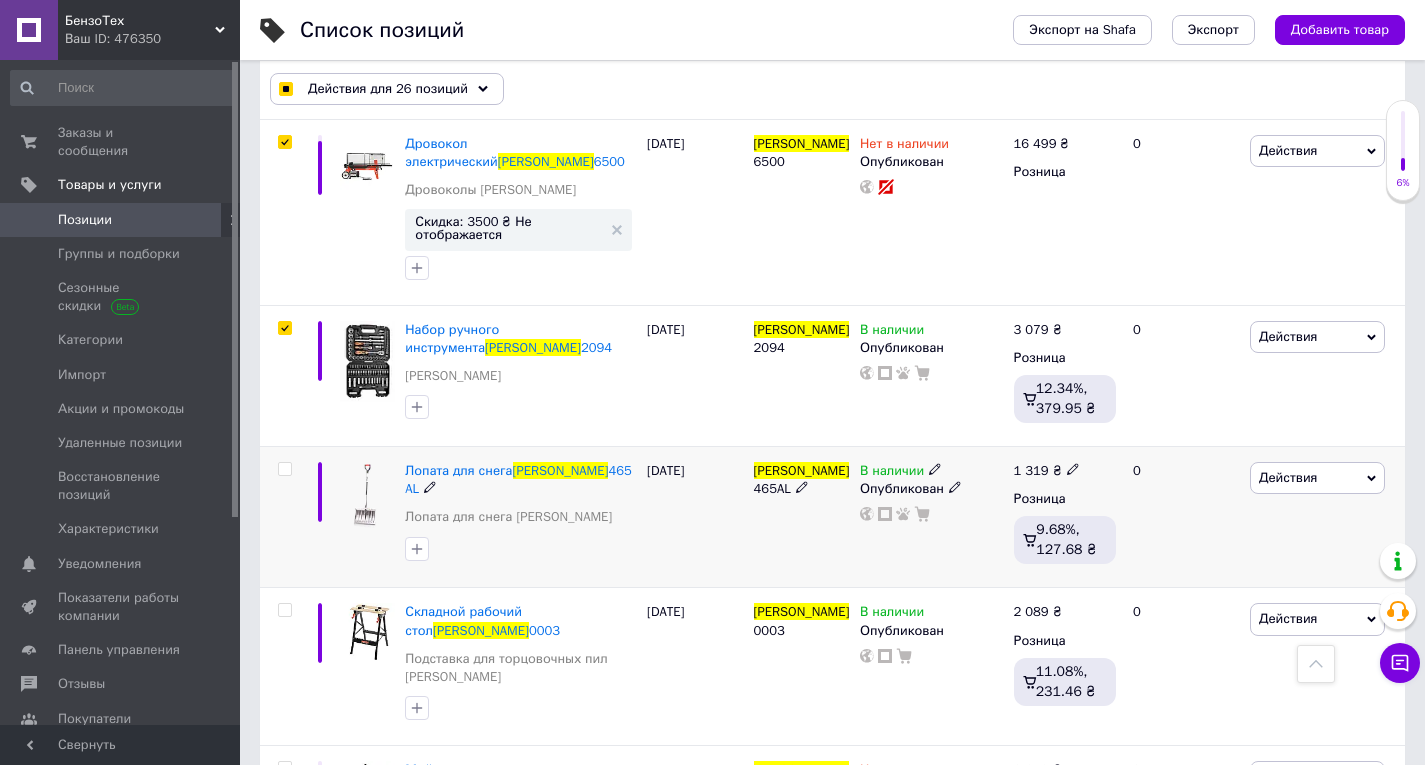 click on "[PERSON_NAME]" at bounding box center [802, 470] 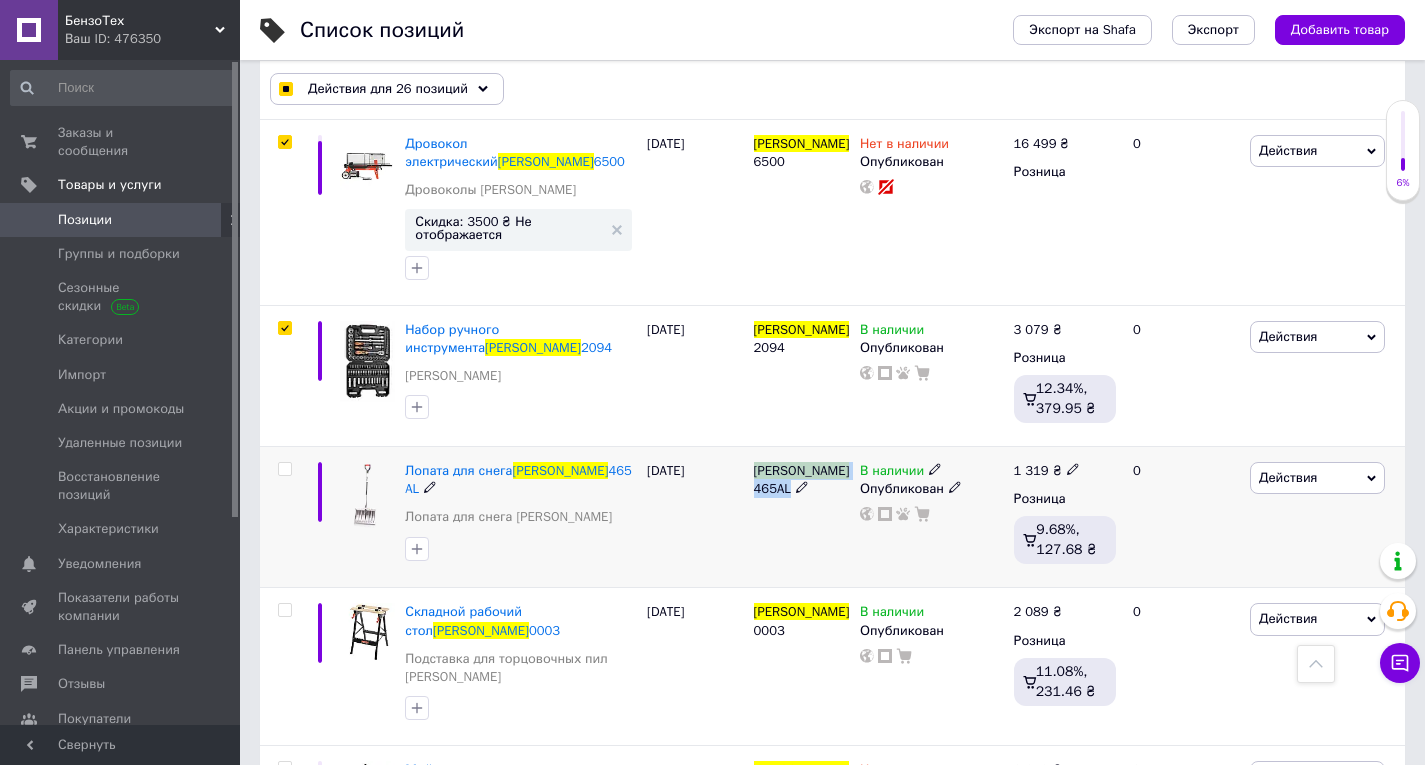 click on "[PERSON_NAME]" at bounding box center [802, 470] 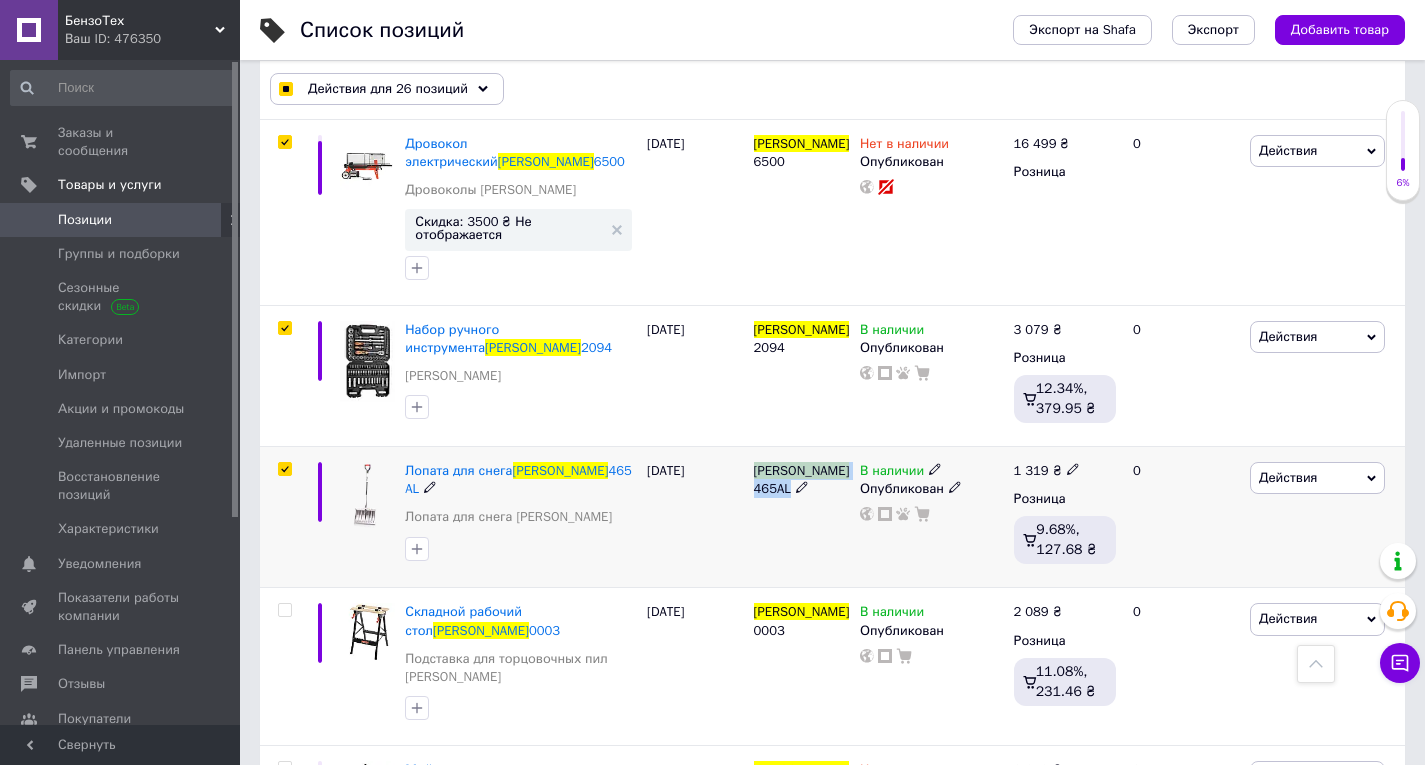 checkbox on "true" 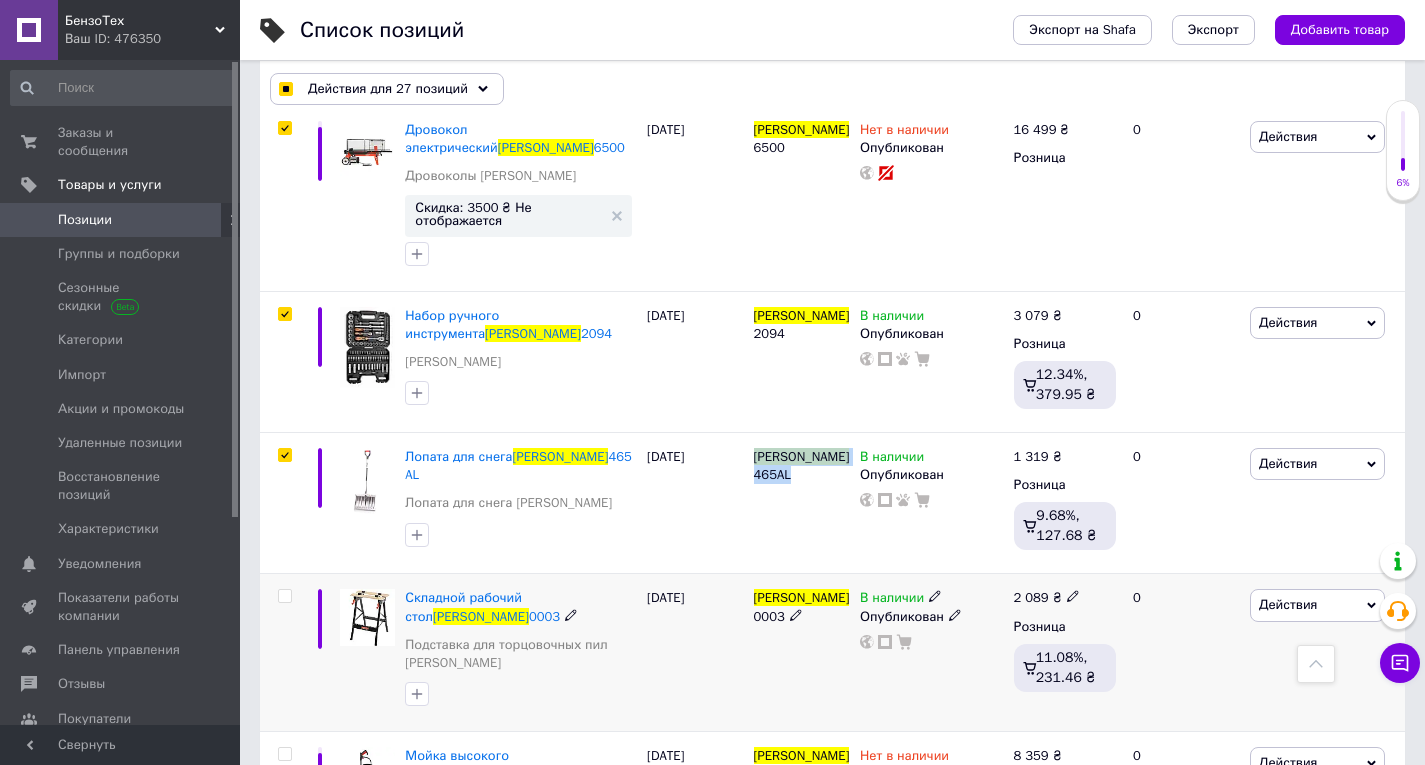 scroll, scrollTop: 4800, scrollLeft: 0, axis: vertical 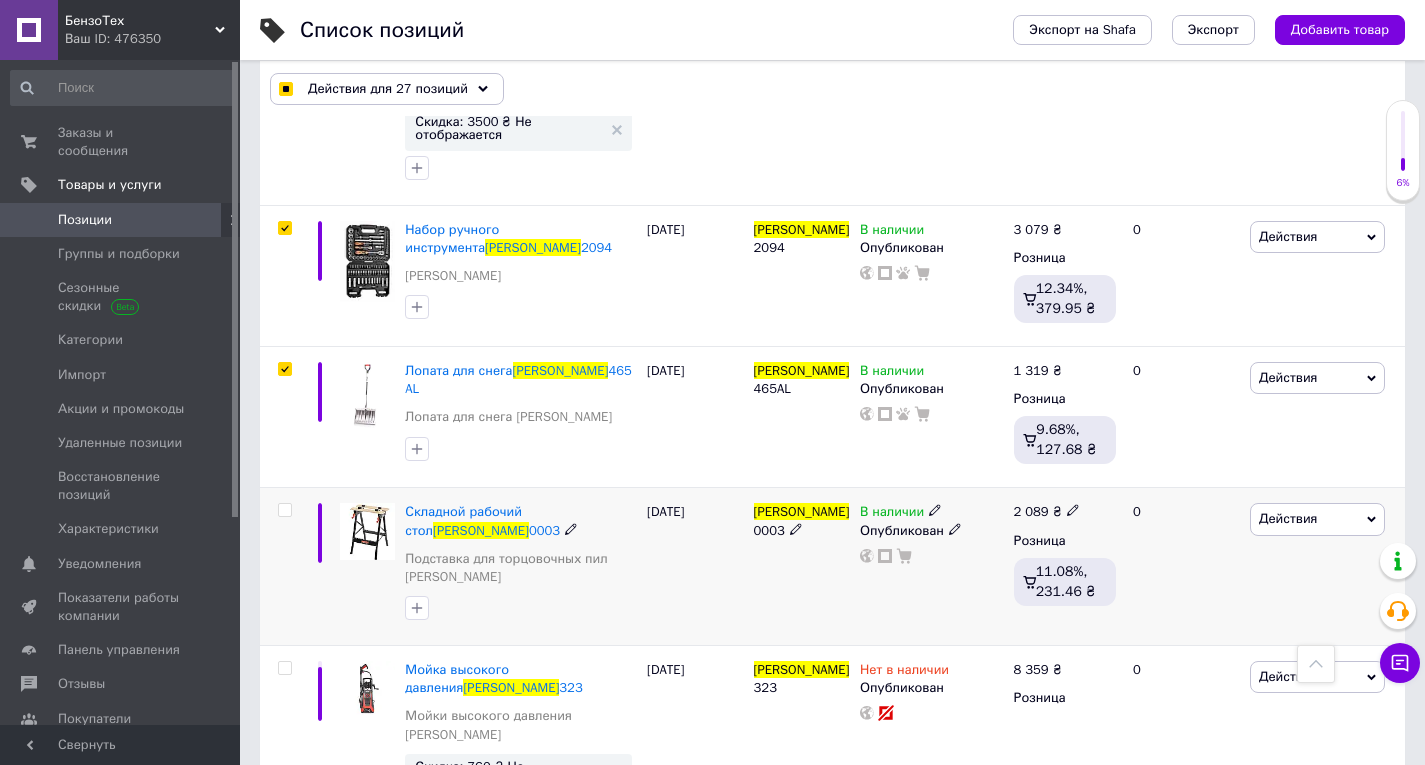 click on "0003" at bounding box center (769, 530) 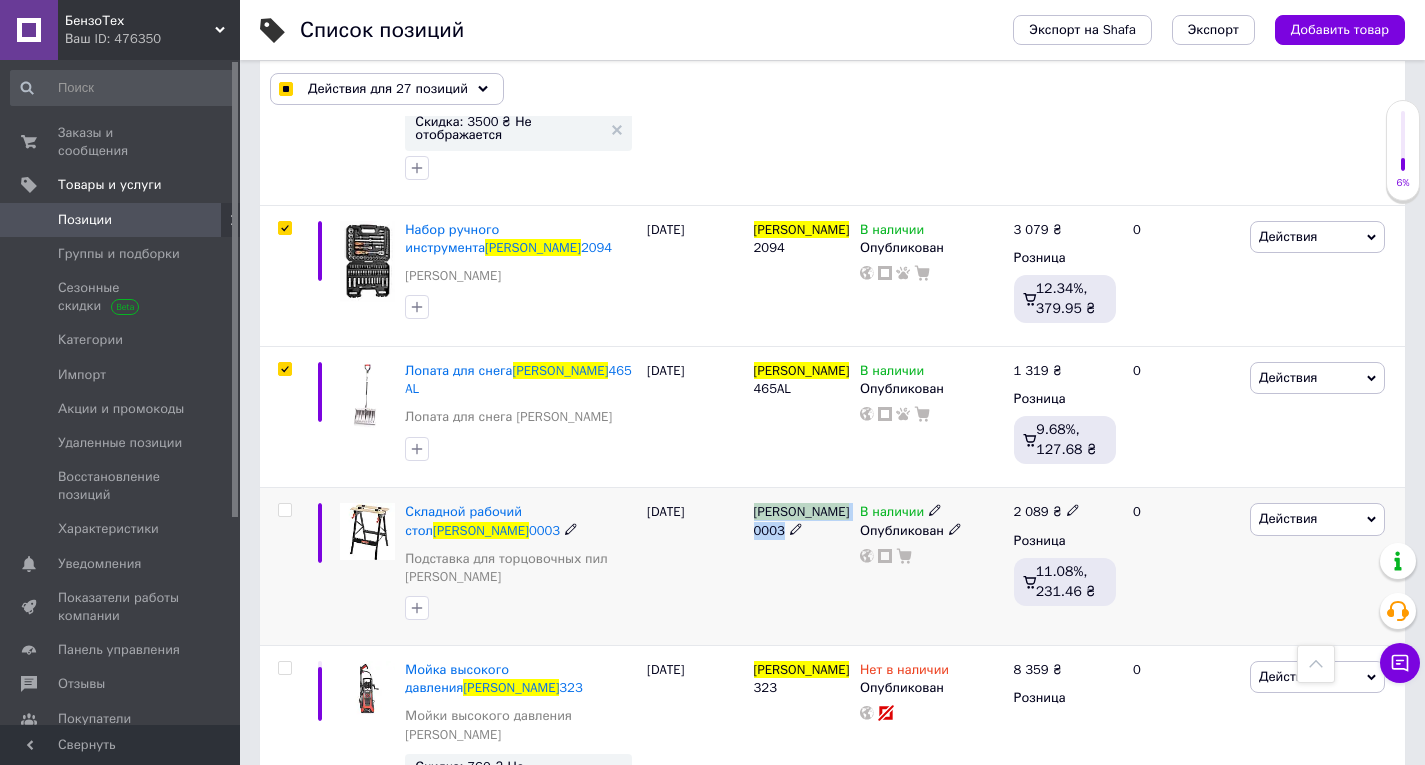 click on "0003" at bounding box center [769, 530] 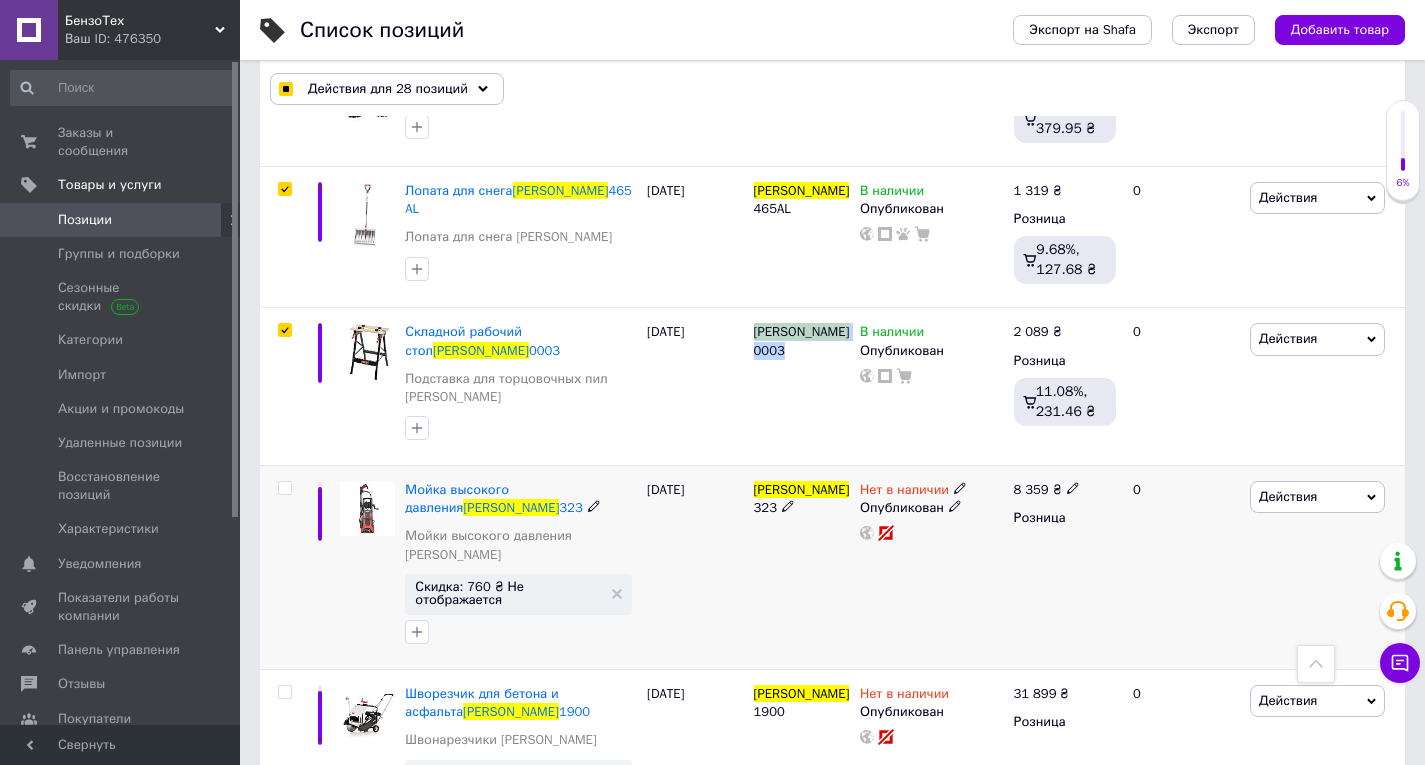 scroll, scrollTop: 5000, scrollLeft: 0, axis: vertical 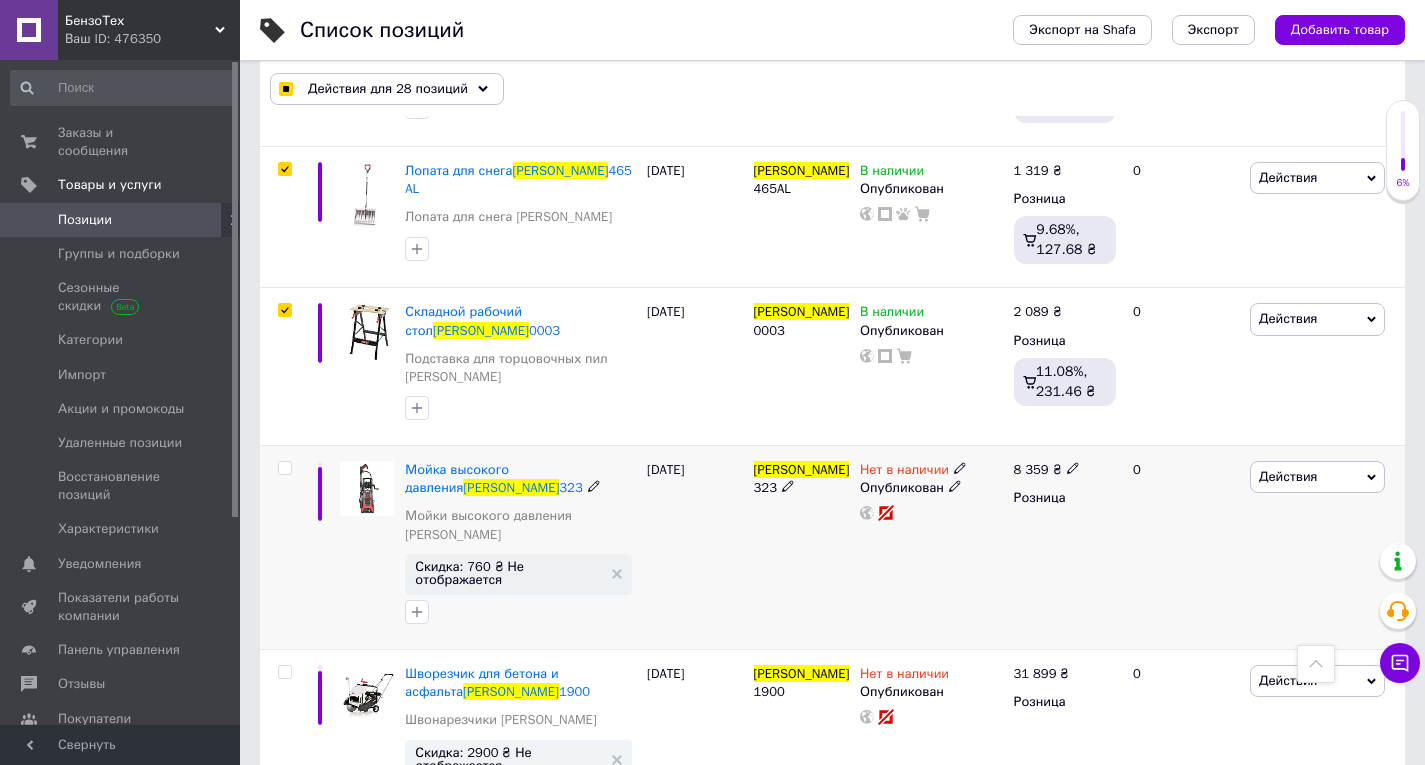 click on "[PERSON_NAME]" at bounding box center (802, 469) 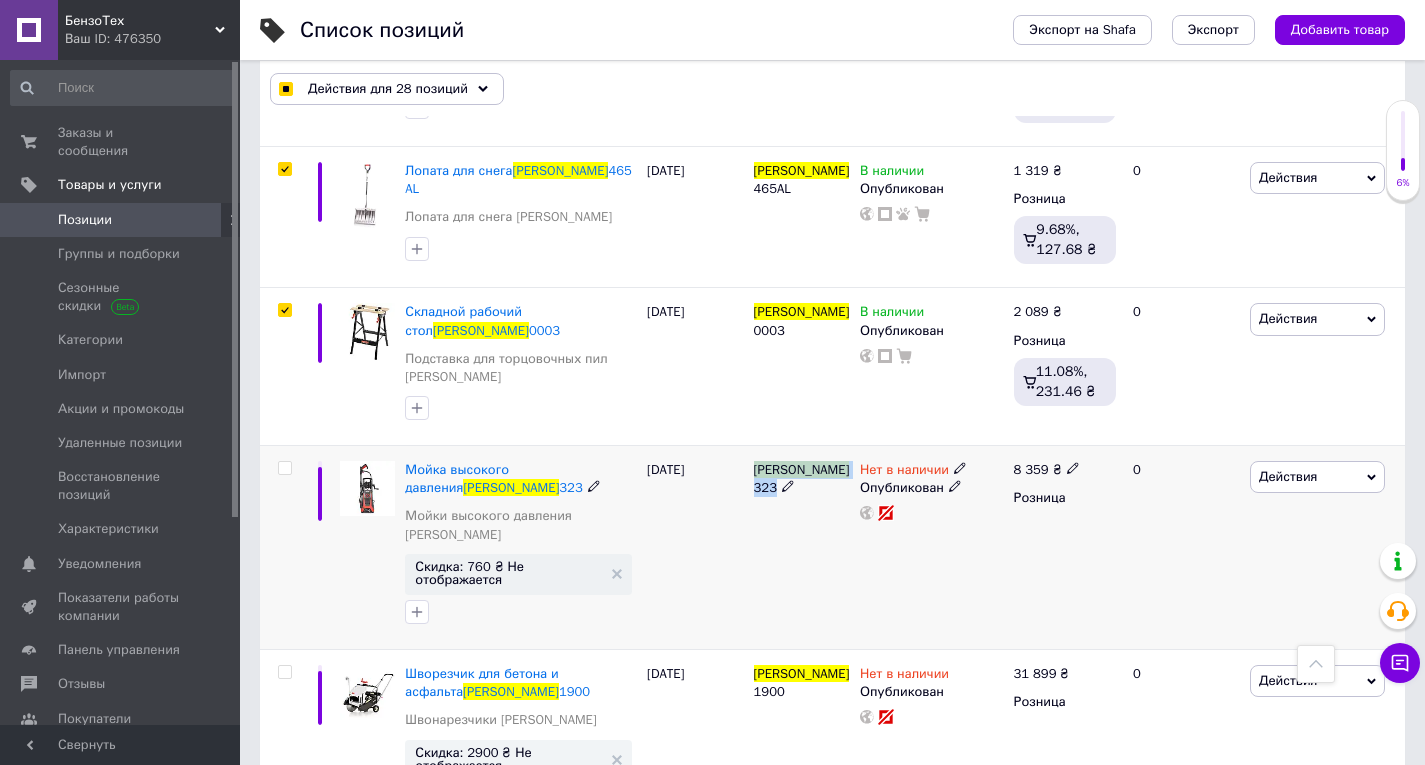 click on "[PERSON_NAME]" at bounding box center [802, 469] 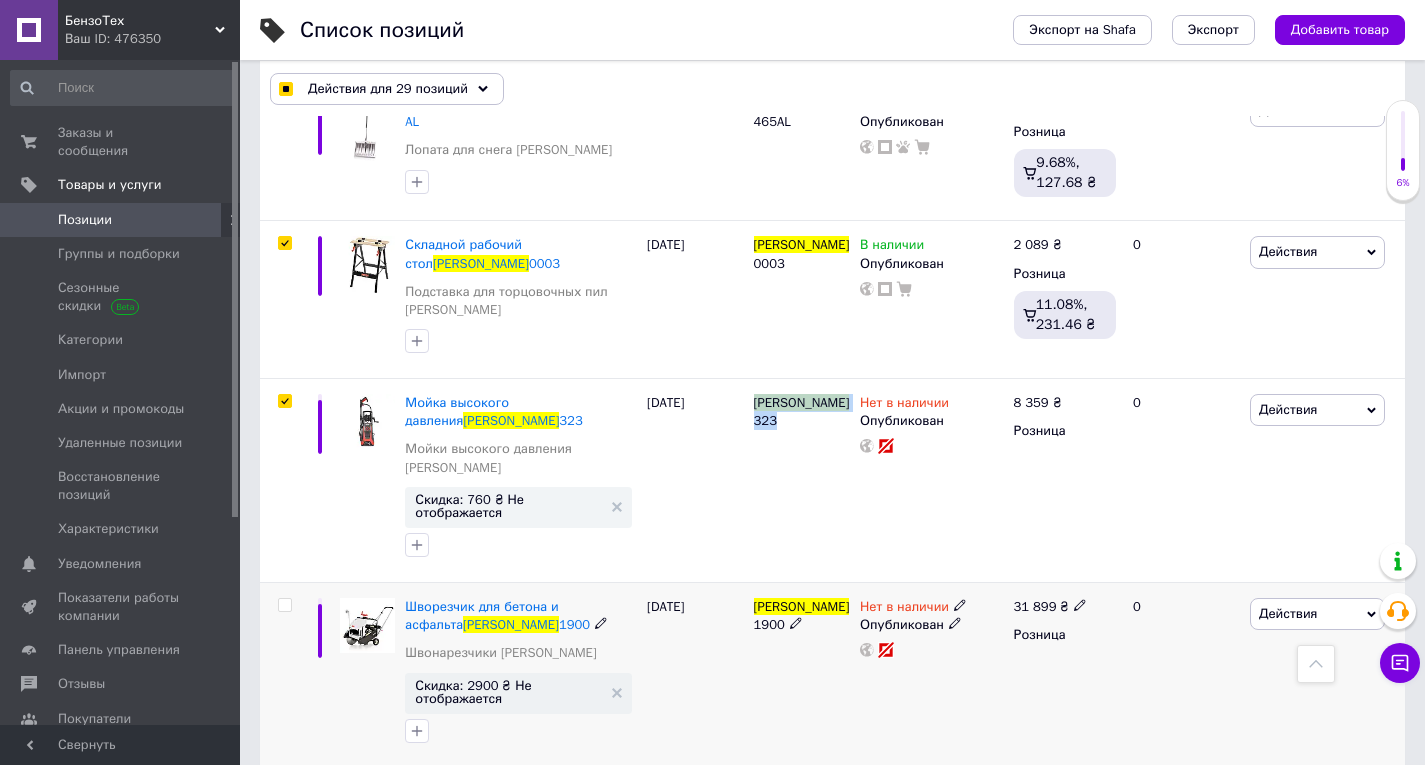 scroll, scrollTop: 5100, scrollLeft: 0, axis: vertical 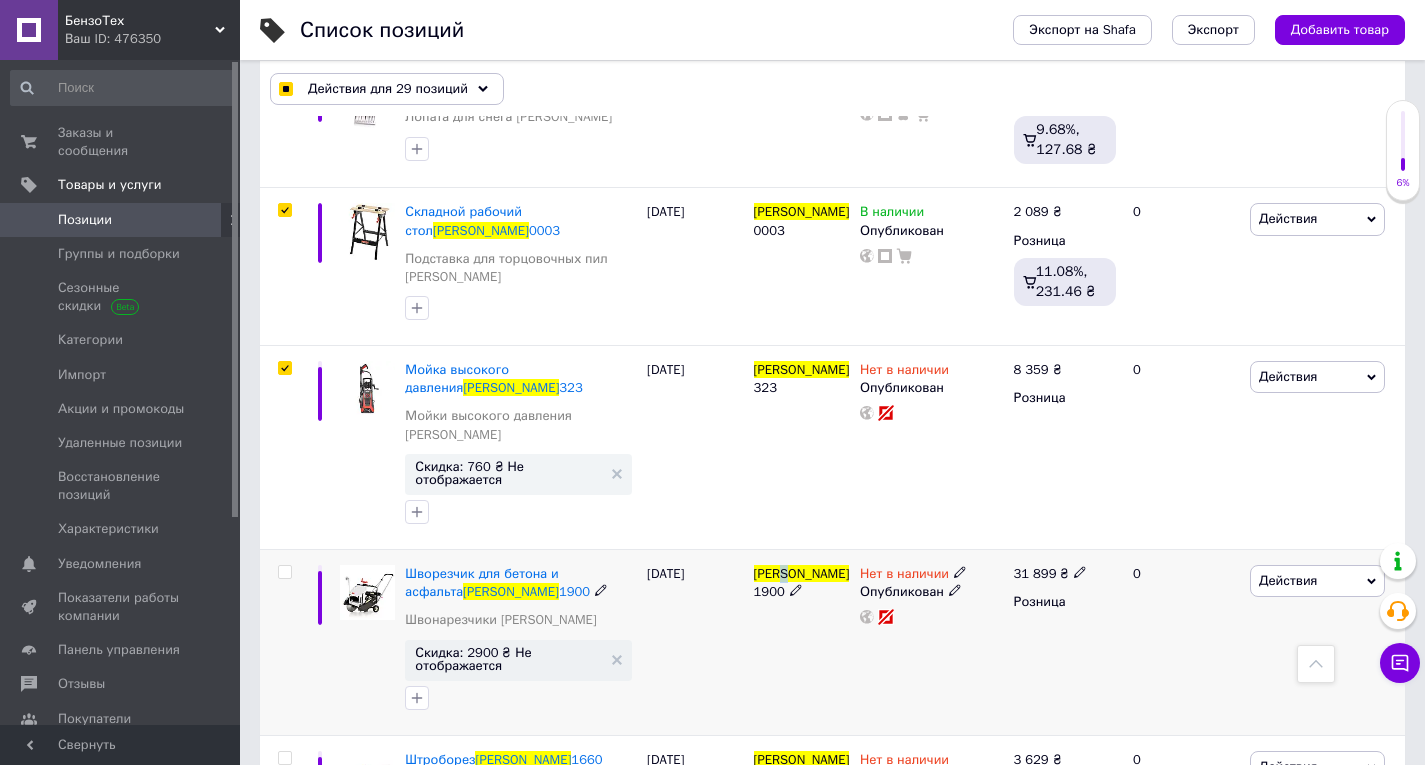 click on "[PERSON_NAME]" at bounding box center (802, 573) 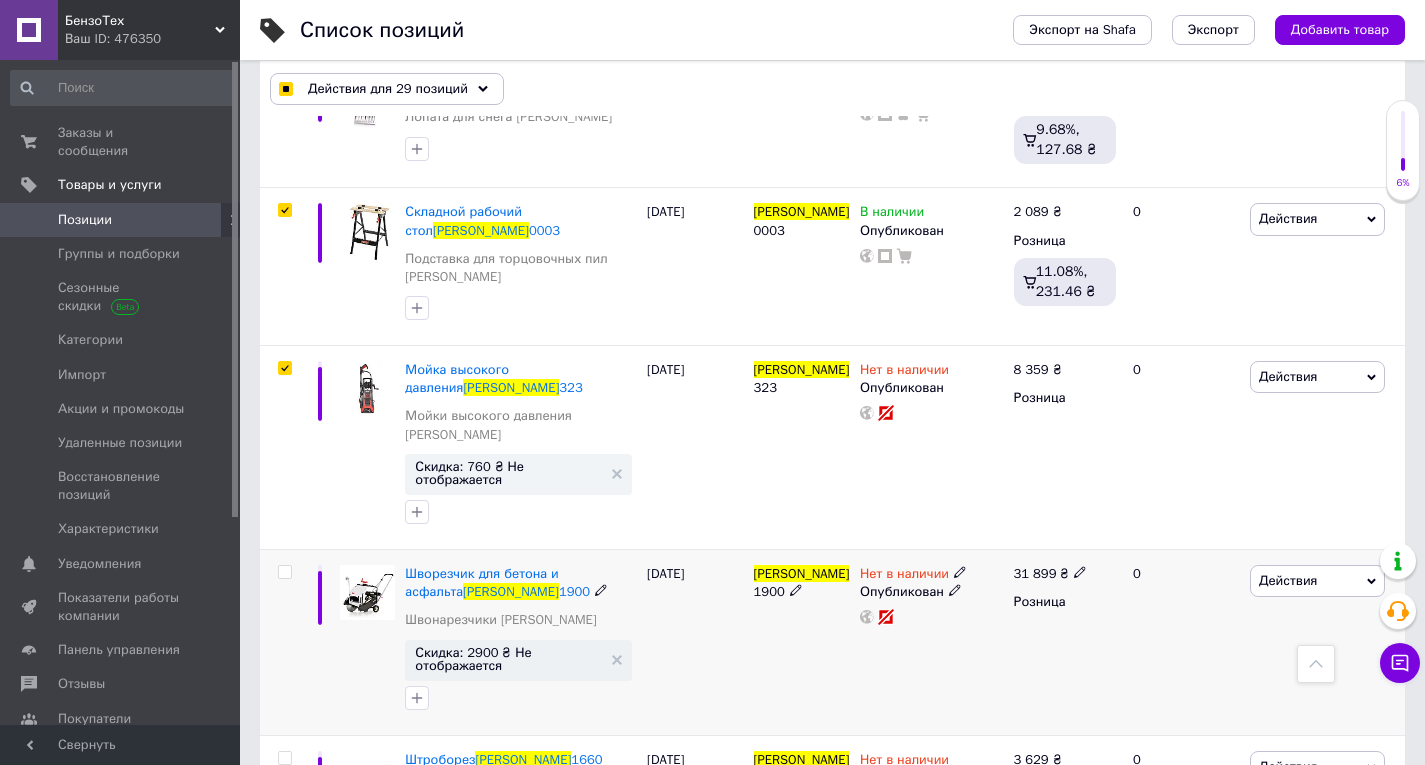 drag, startPoint x: 791, startPoint y: 238, endPoint x: 752, endPoint y: 245, distance: 39.623226 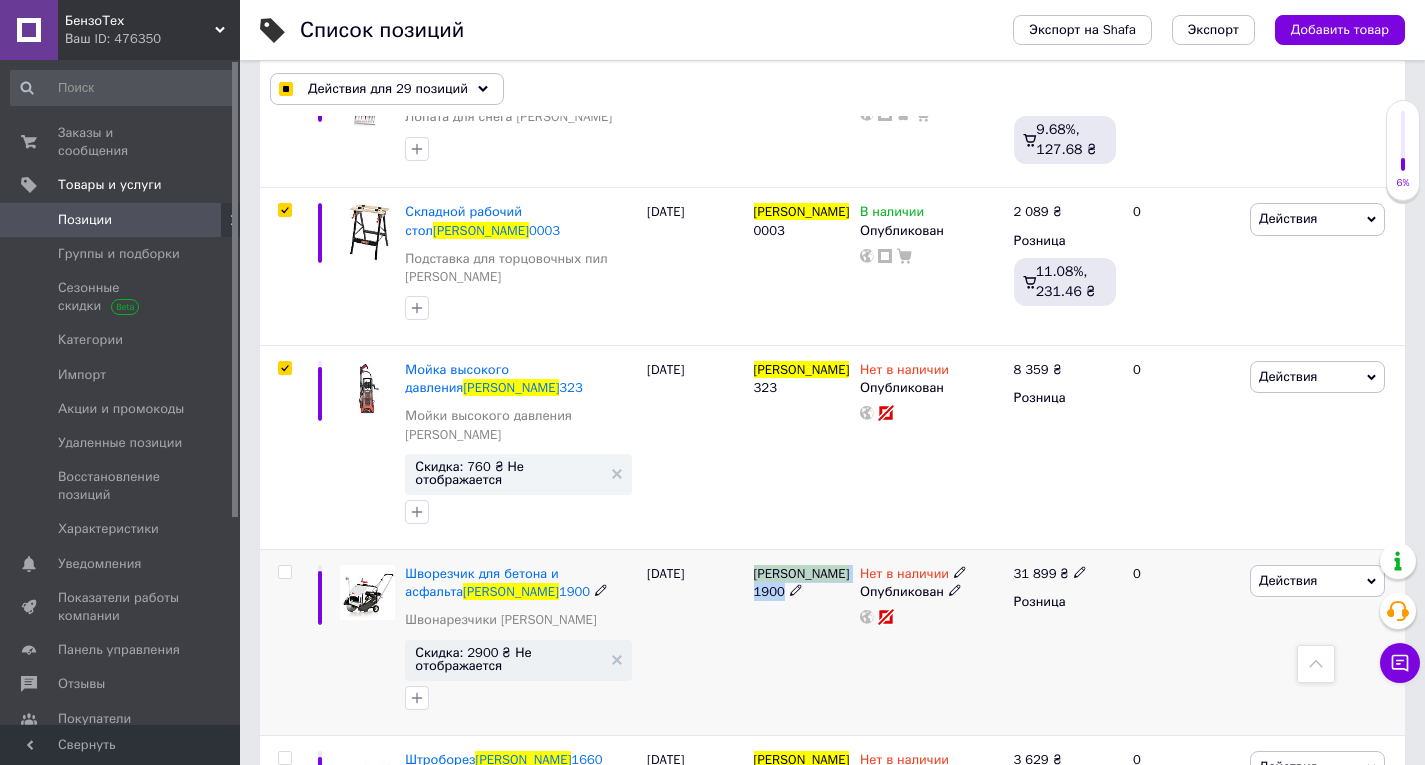 click on "[PERSON_NAME]" at bounding box center [802, 573] 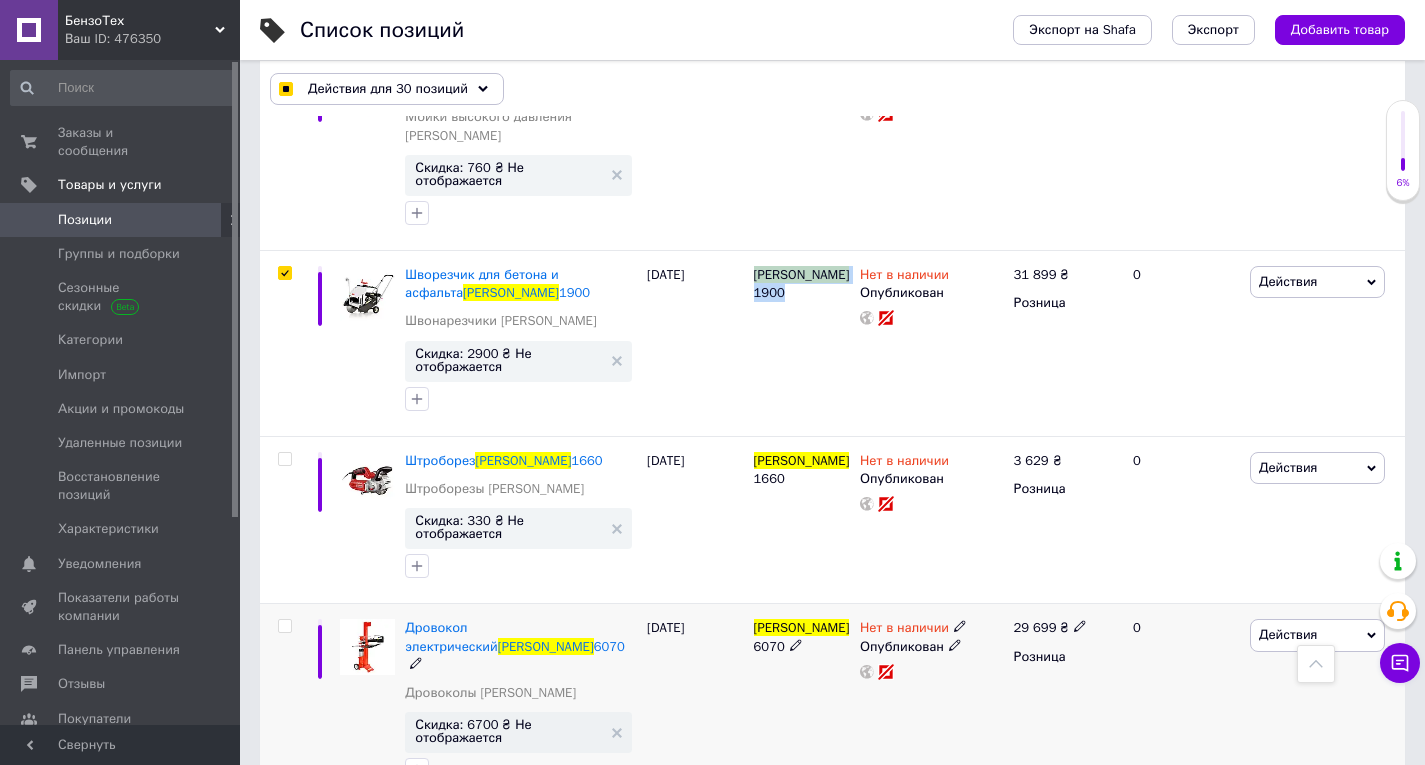 scroll, scrollTop: 5400, scrollLeft: 0, axis: vertical 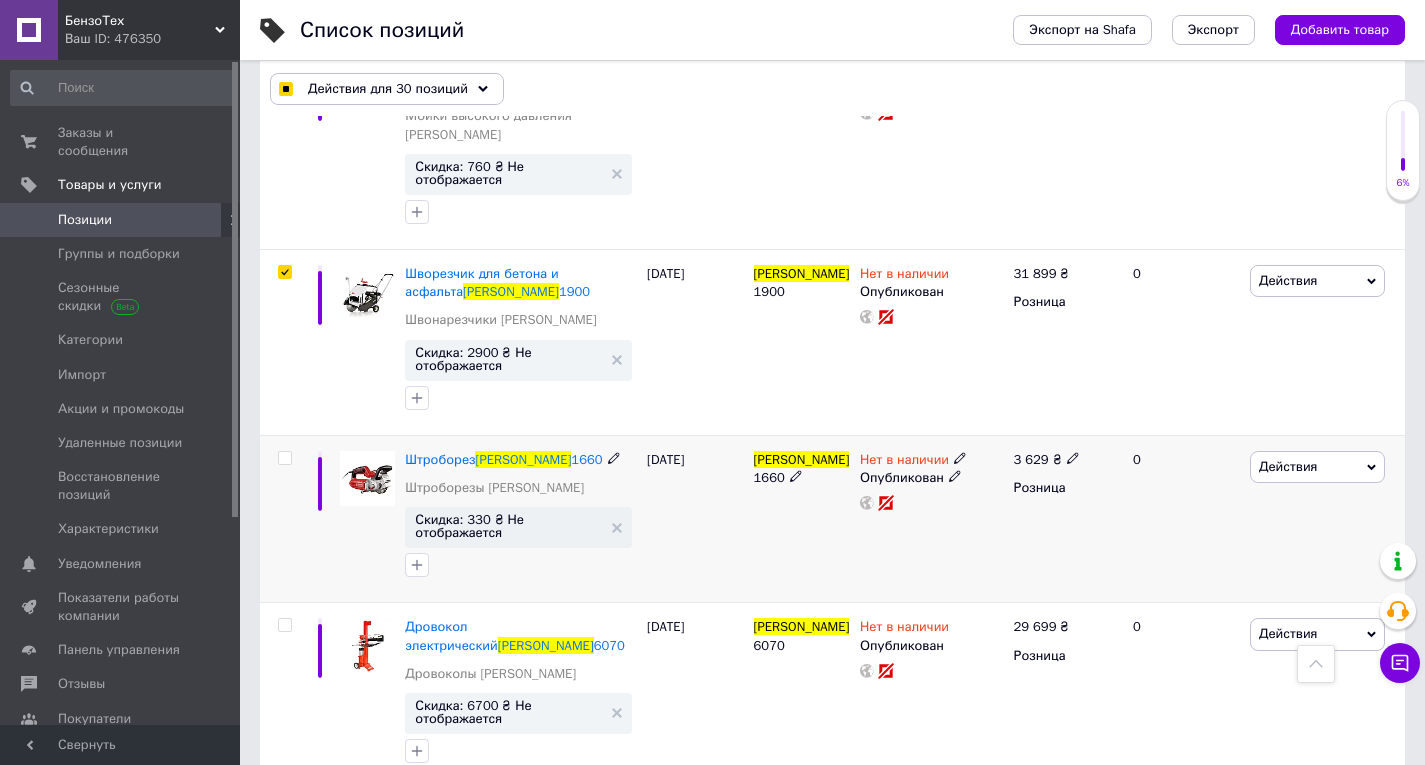 click on "[PERSON_NAME]" at bounding box center (802, 459) 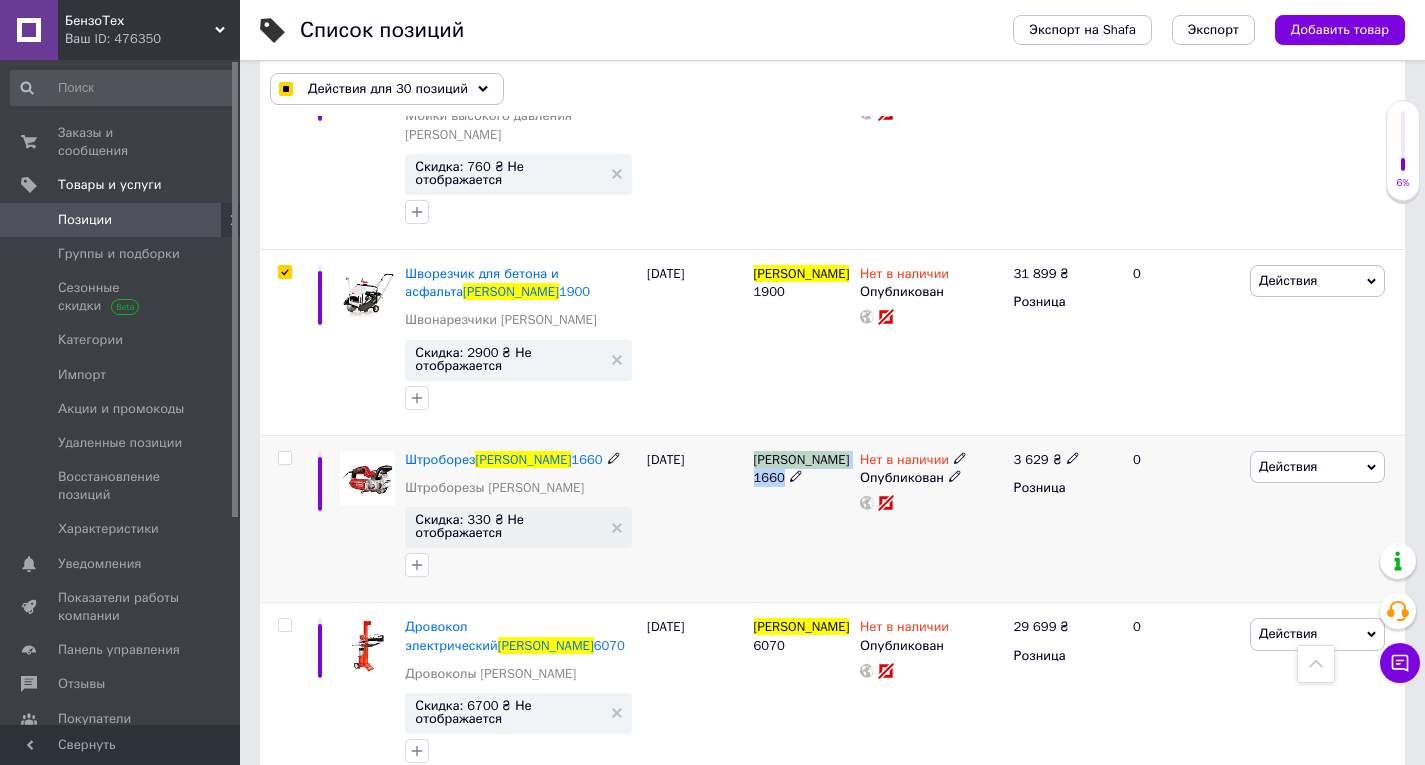 click on "[PERSON_NAME]" at bounding box center [802, 459] 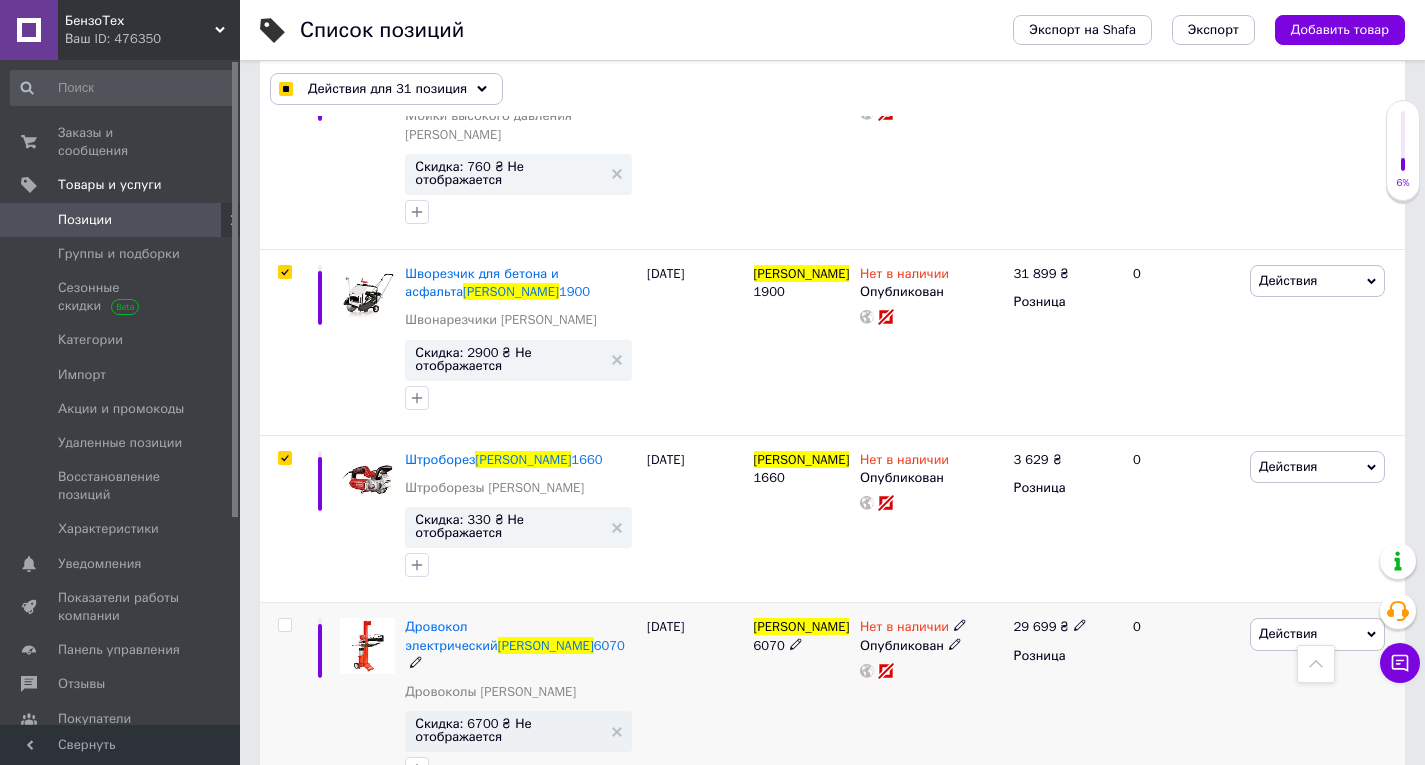 click on "6070" at bounding box center (769, 645) 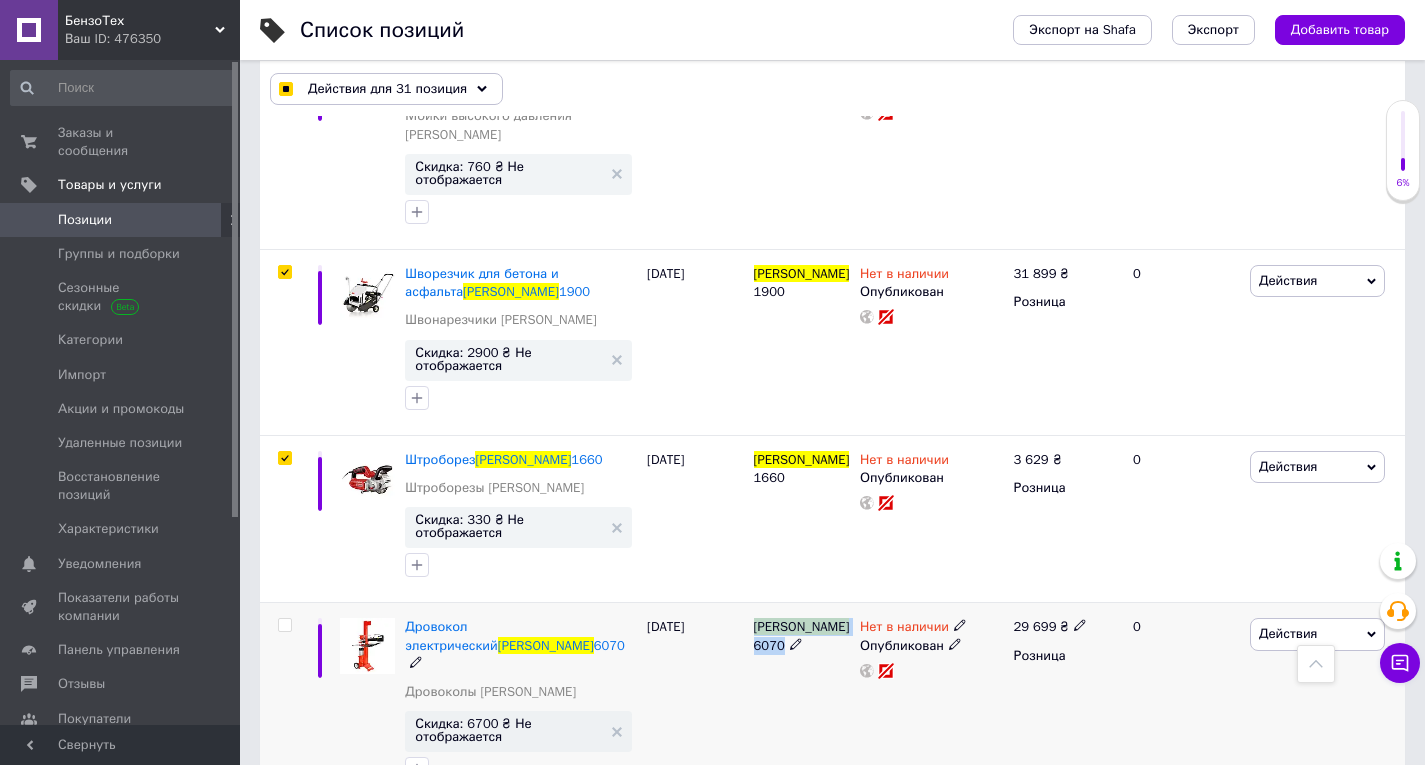 click on "6070" at bounding box center [769, 645] 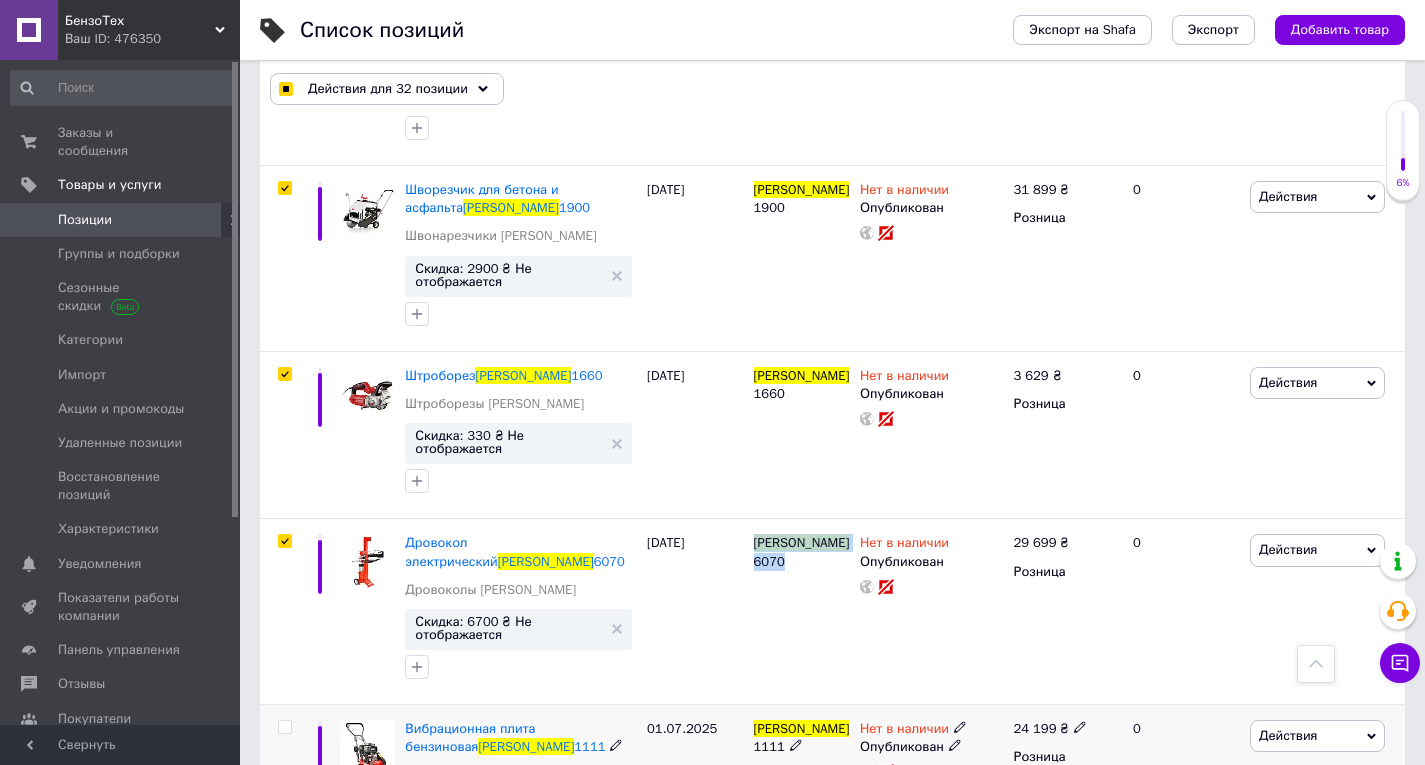 scroll, scrollTop: 5600, scrollLeft: 0, axis: vertical 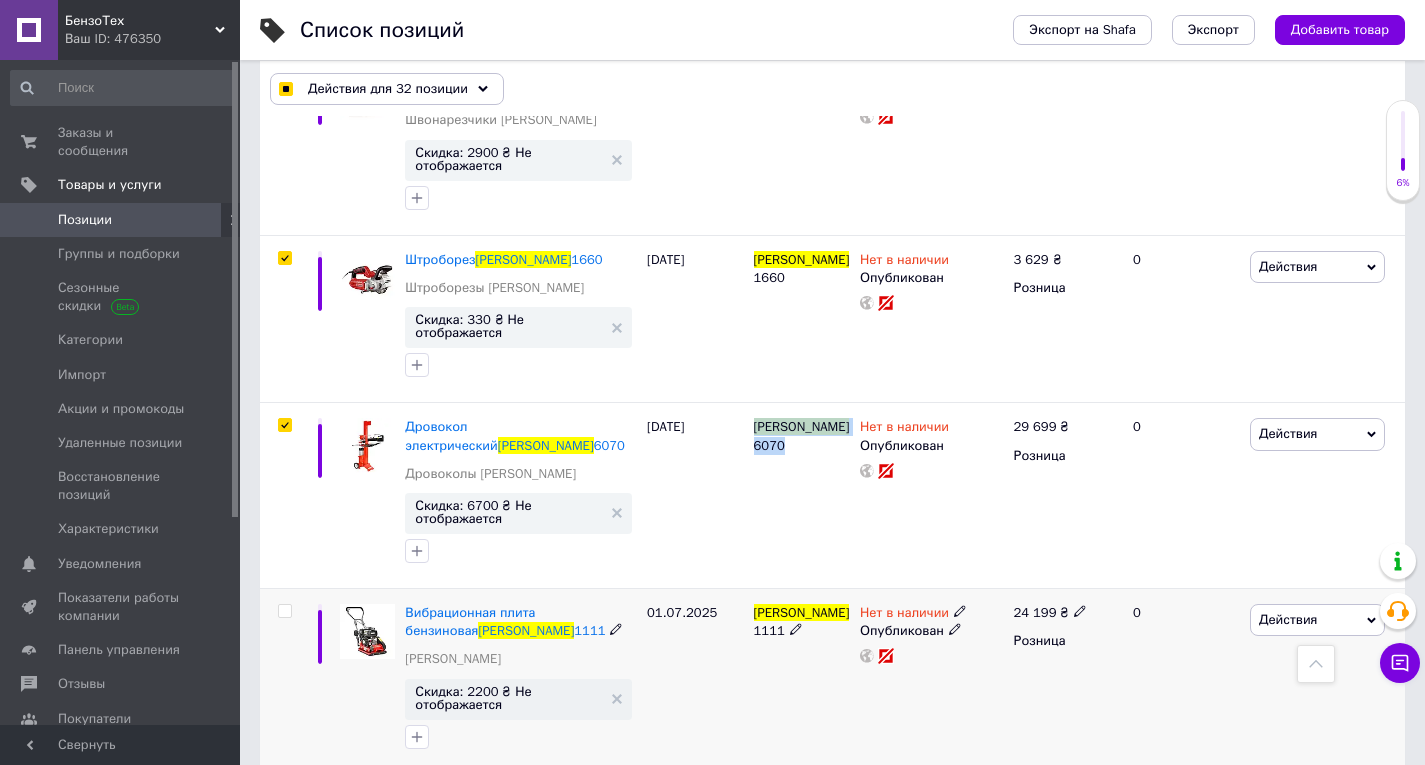 click at bounding box center (284, 611) 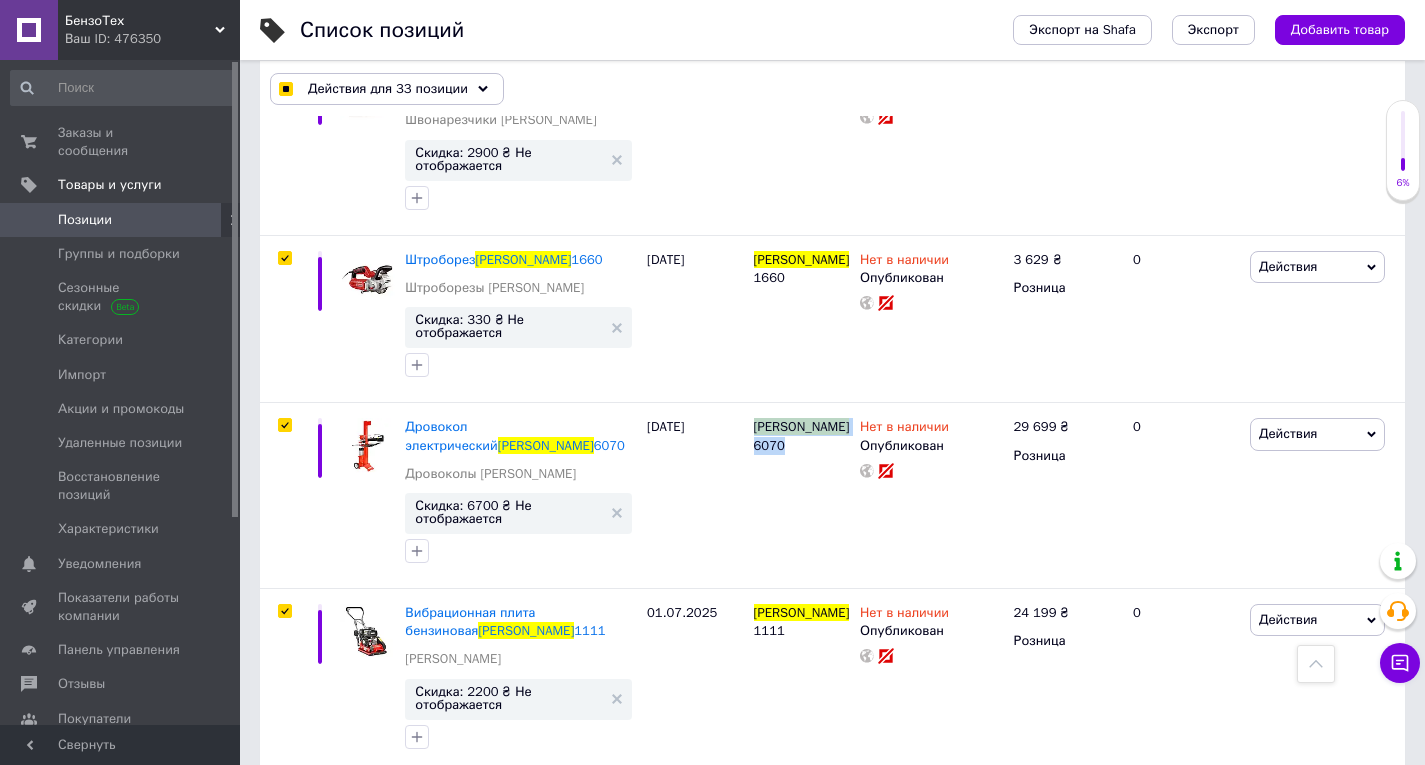 click at bounding box center [284, 797] 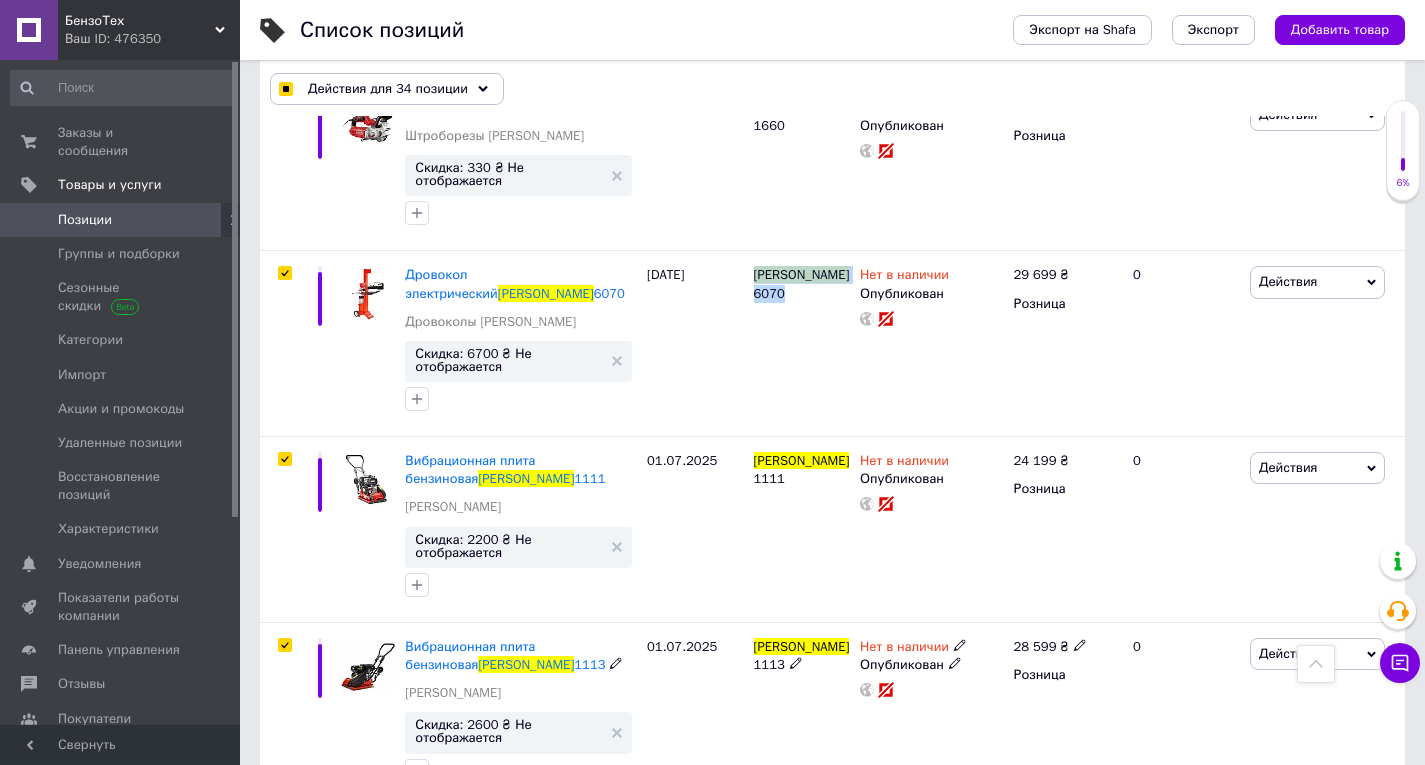scroll, scrollTop: 5800, scrollLeft: 0, axis: vertical 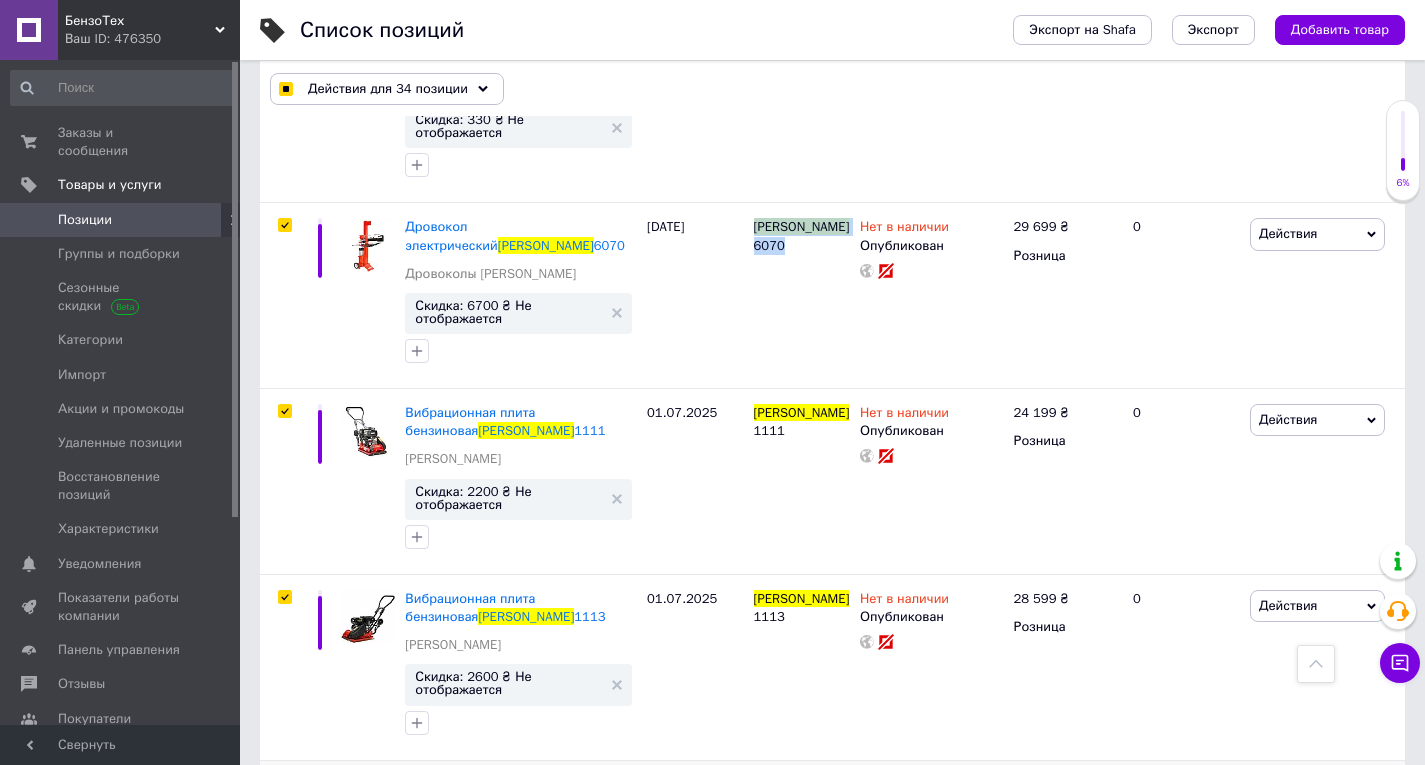 click at bounding box center (284, 783) 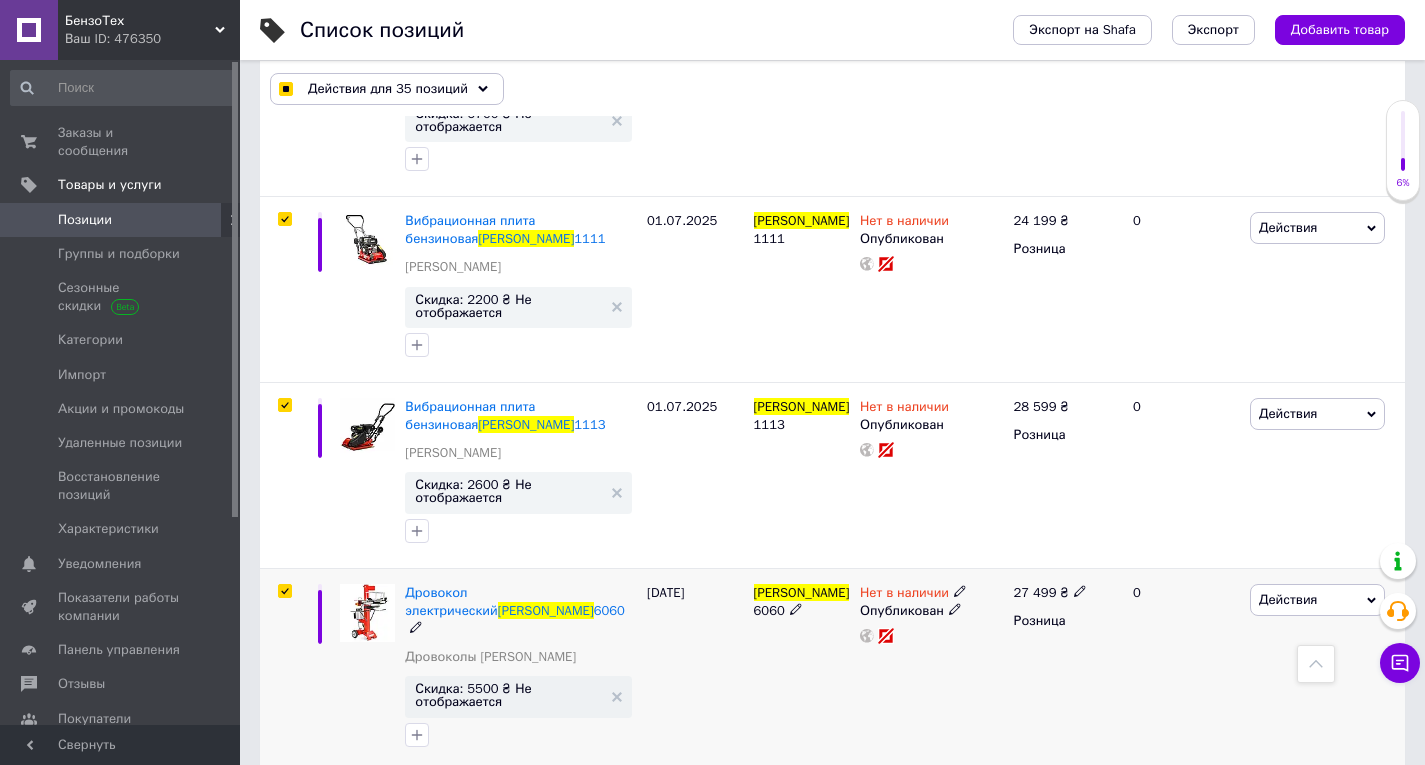 scroll, scrollTop: 6000, scrollLeft: 0, axis: vertical 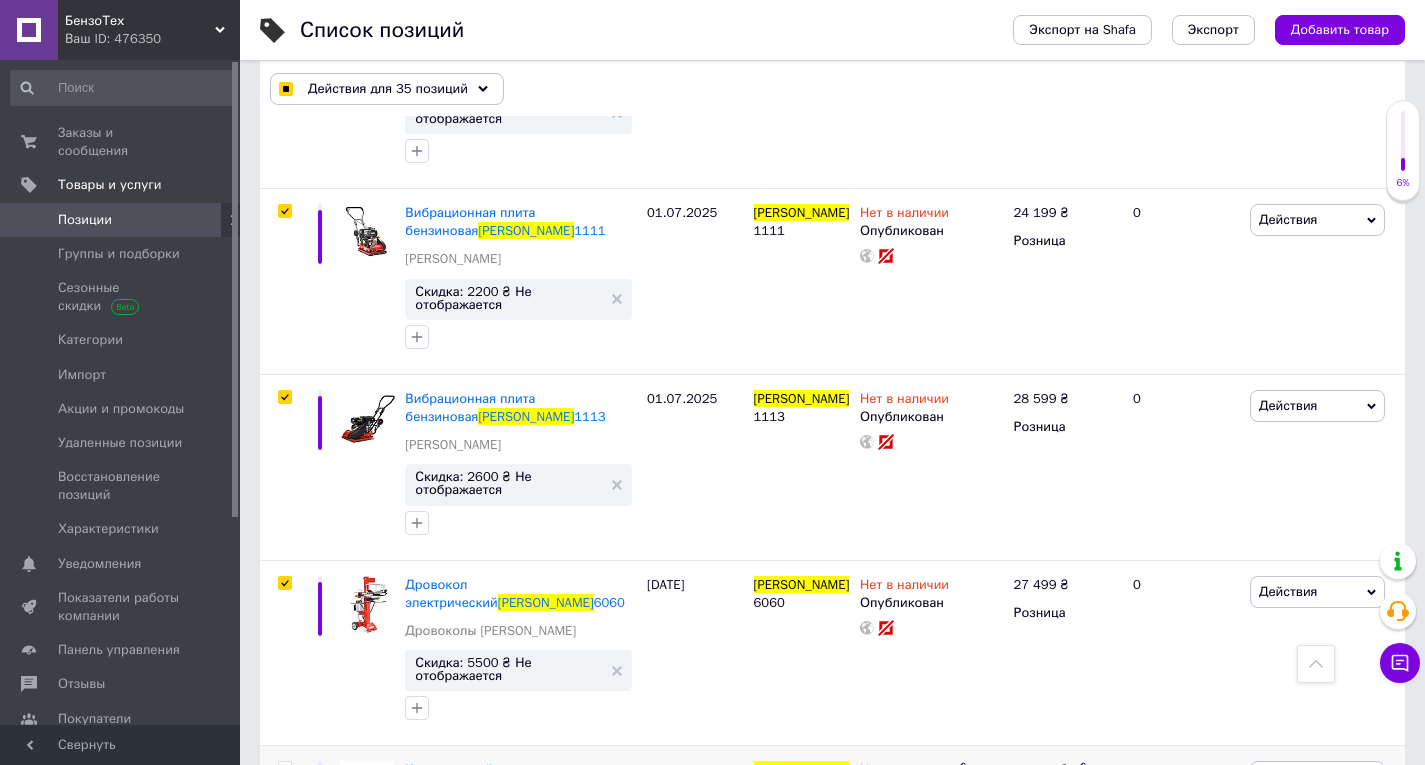 click at bounding box center (284, 768) 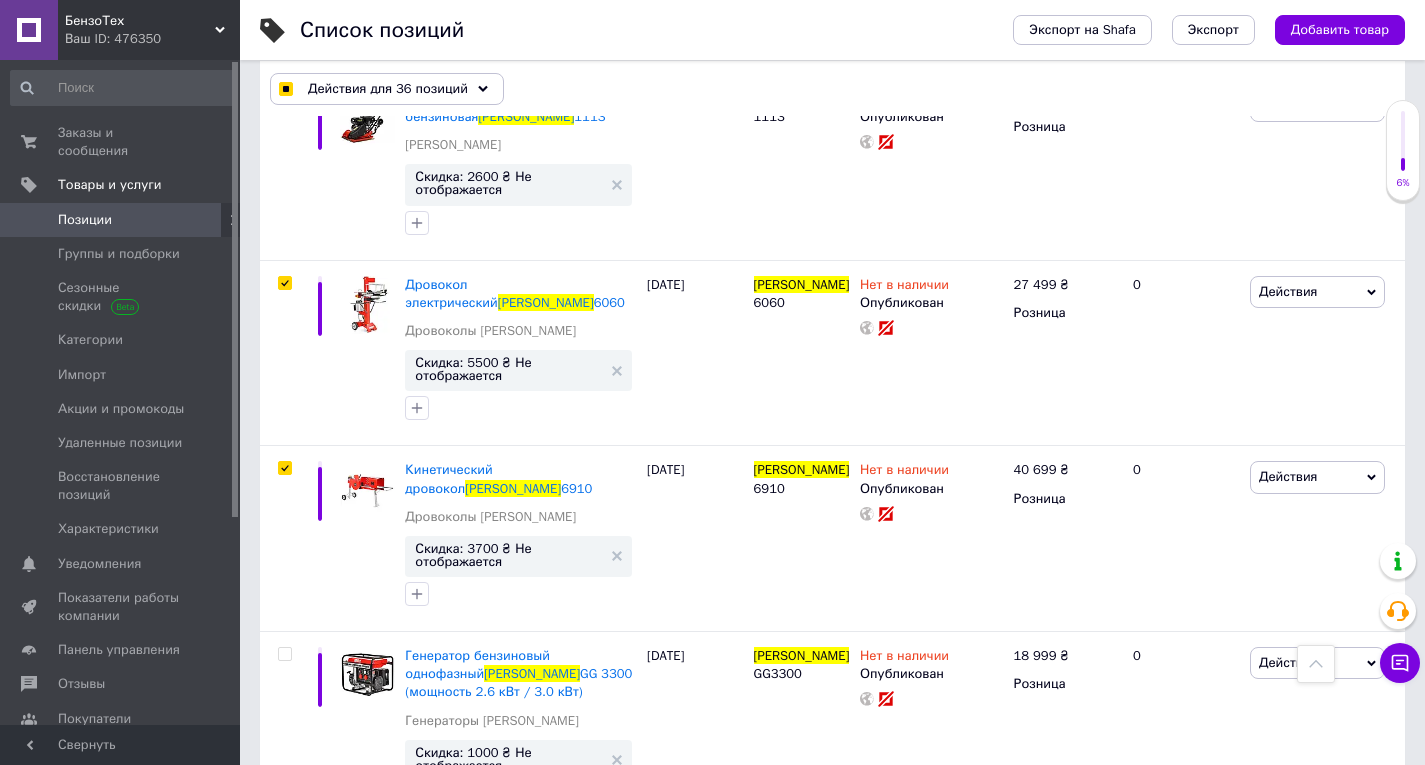 scroll, scrollTop: 6339, scrollLeft: 0, axis: vertical 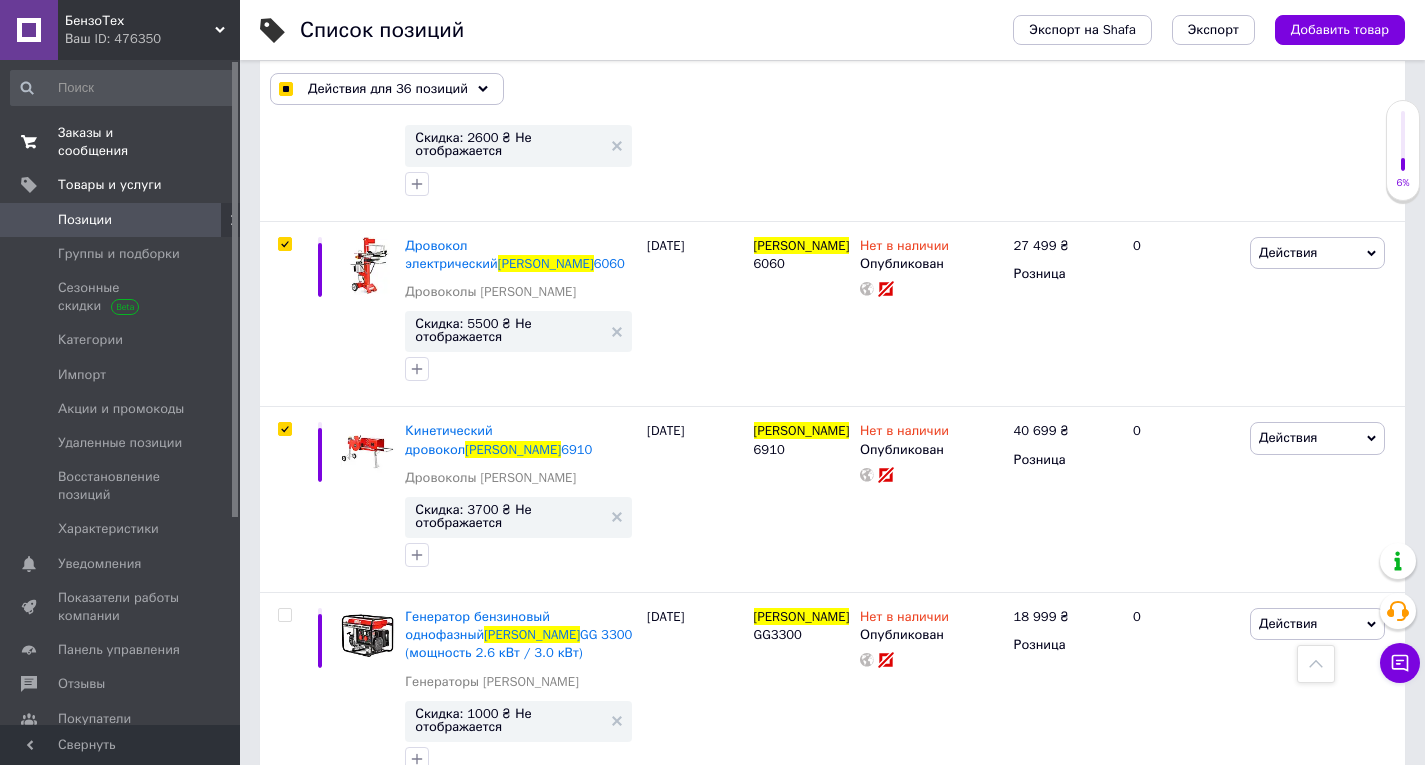 click on "Заказы и сообщения" at bounding box center [121, 142] 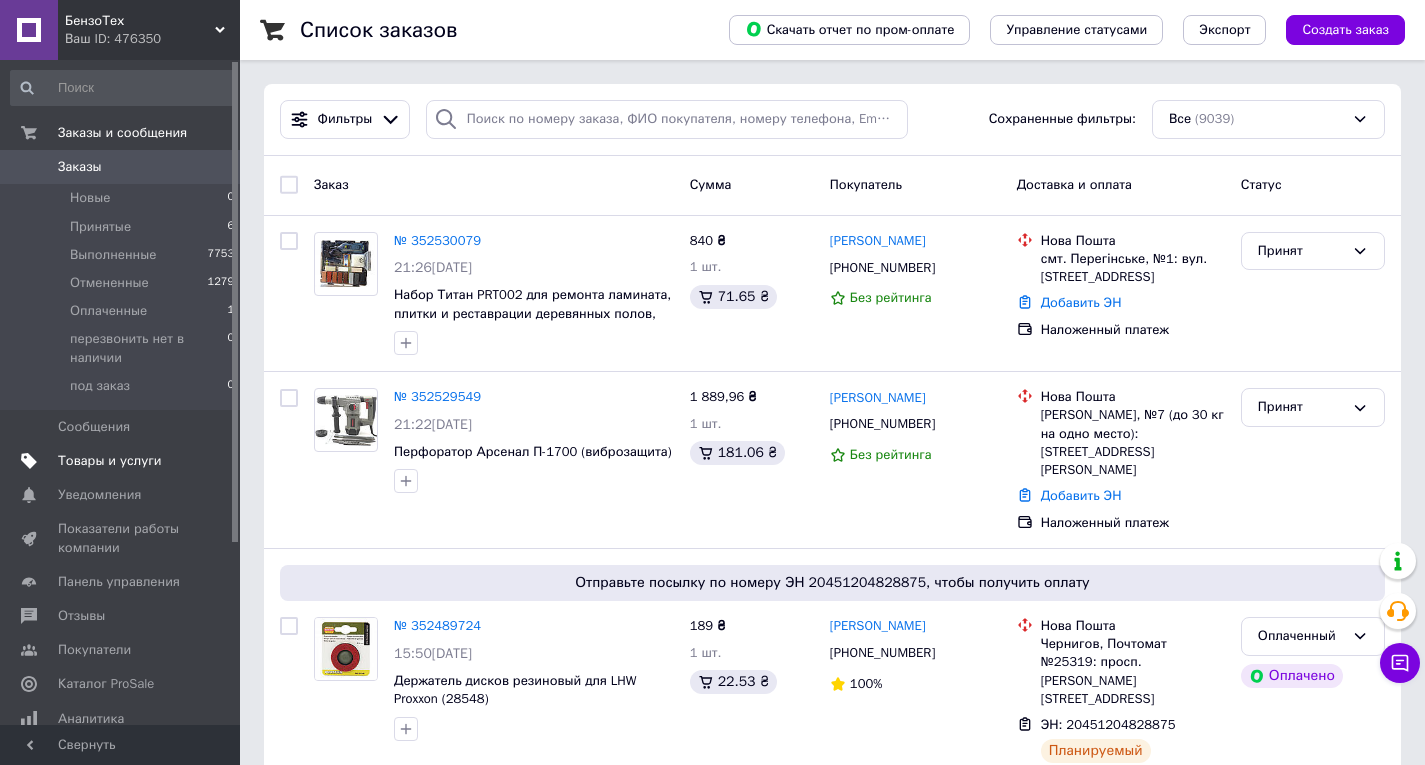 click on "Товары и услуги" at bounding box center [110, 461] 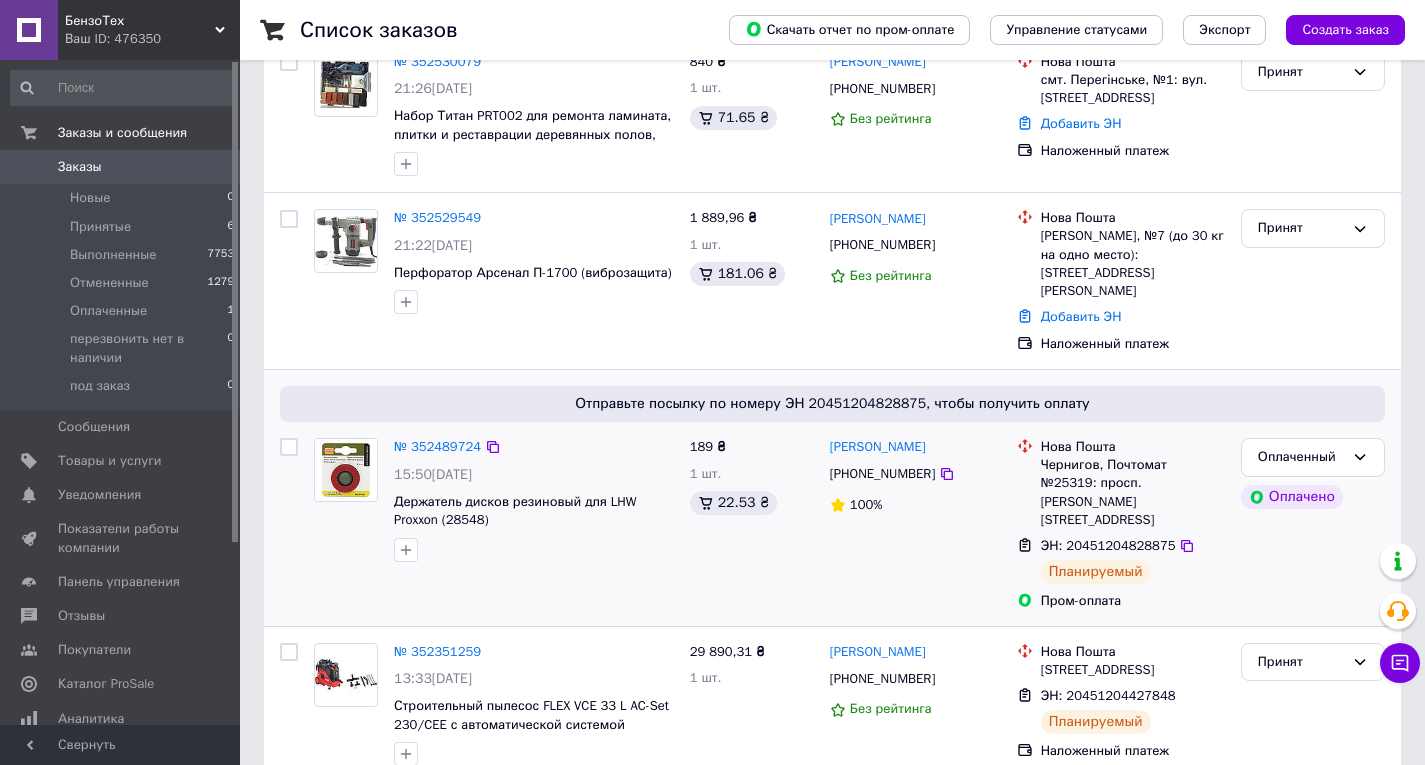 scroll, scrollTop: 100, scrollLeft: 0, axis: vertical 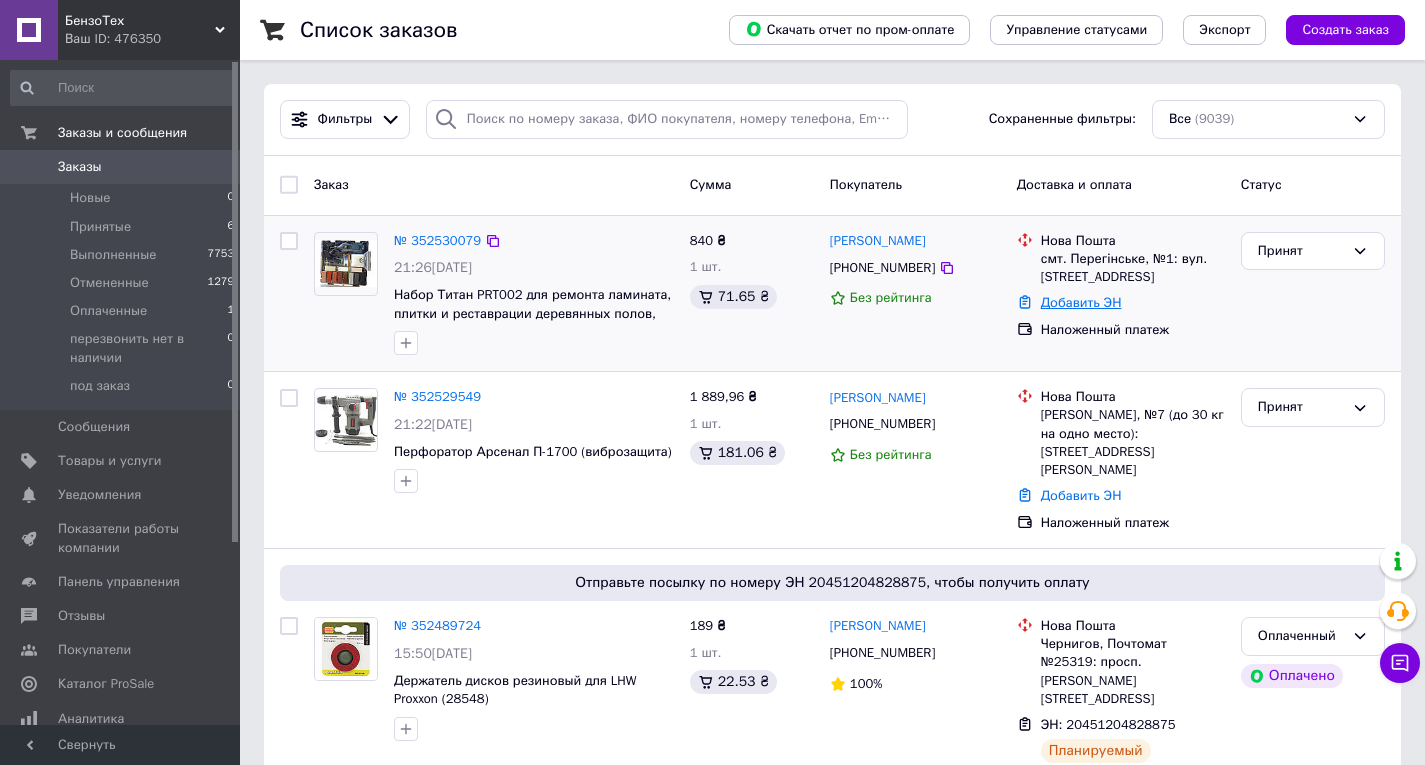 click on "Добавить ЭН" at bounding box center (1081, 302) 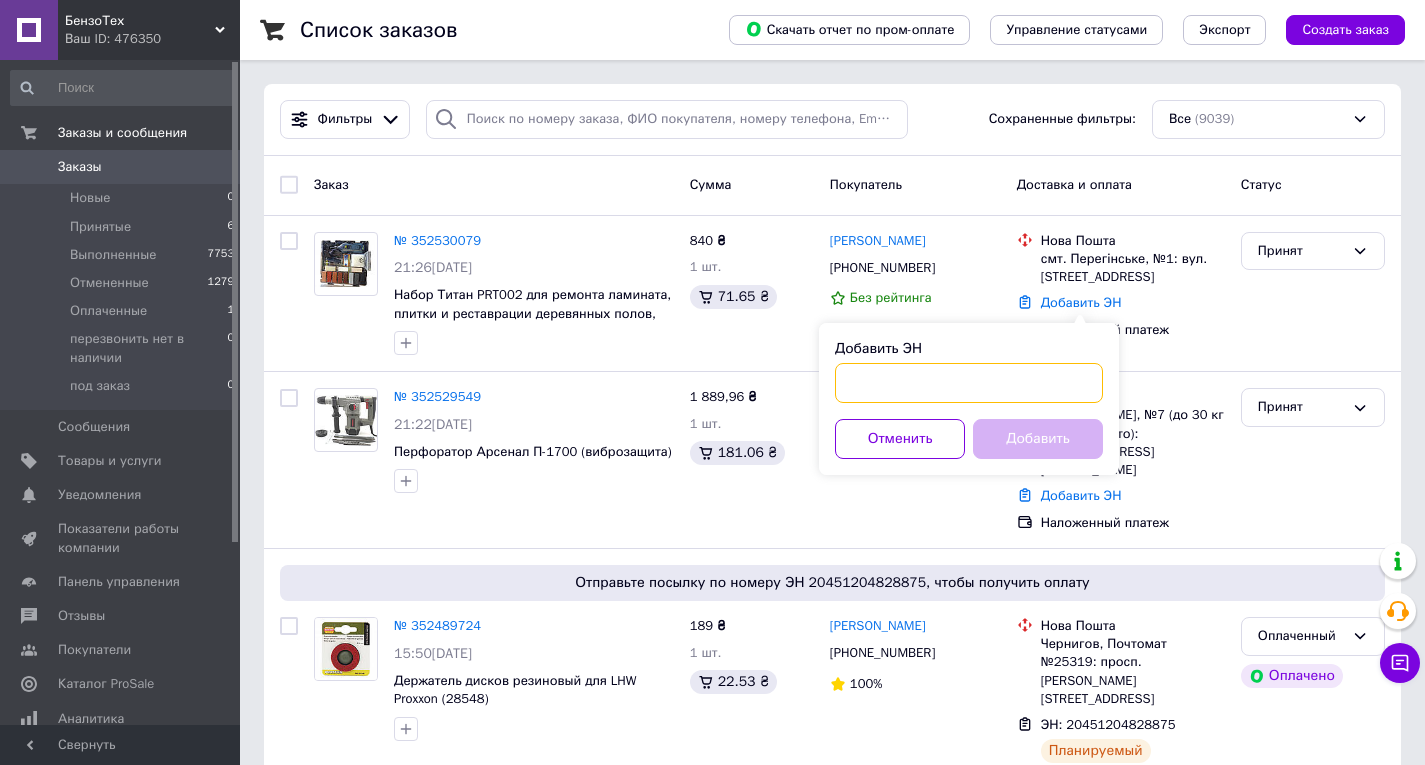 click on "Добавить ЭН" at bounding box center (969, 383) 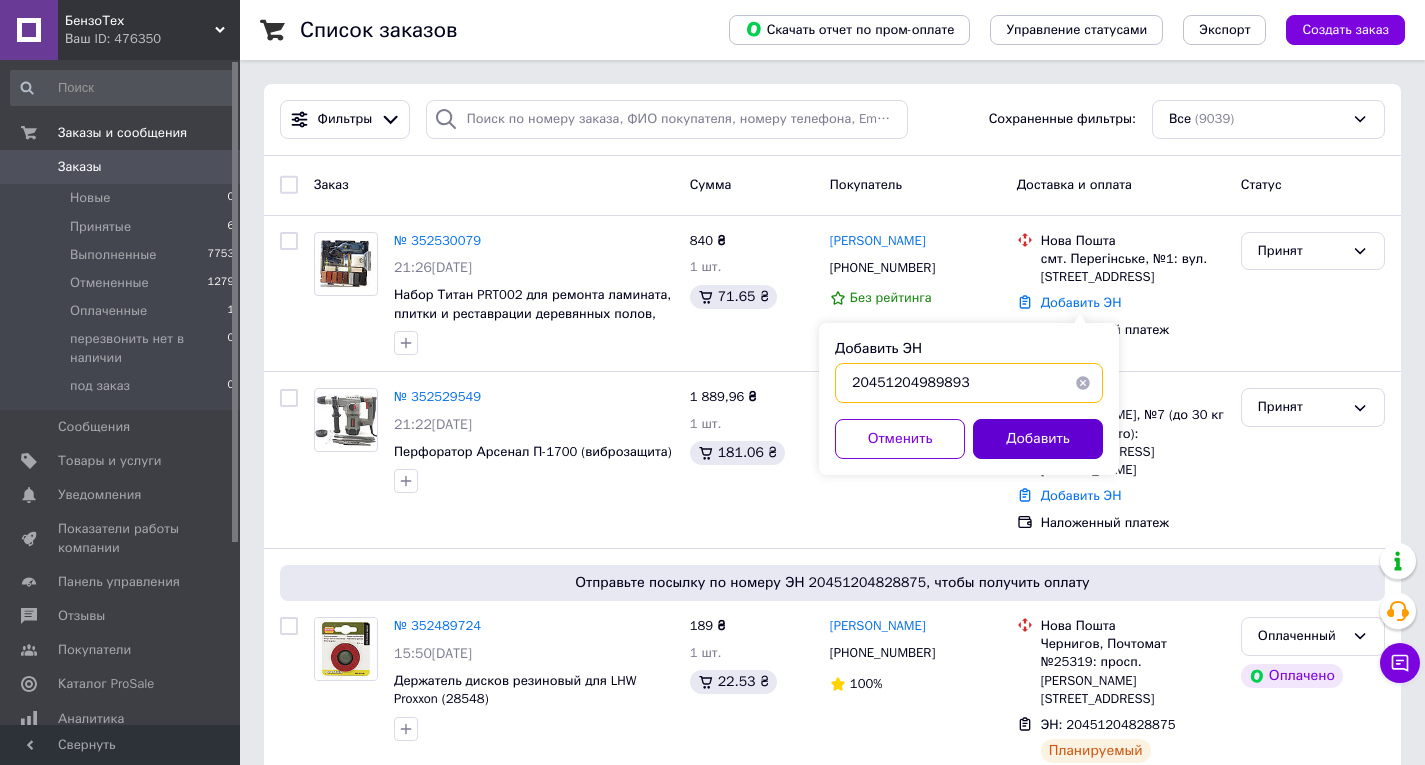 type on "20451204989893" 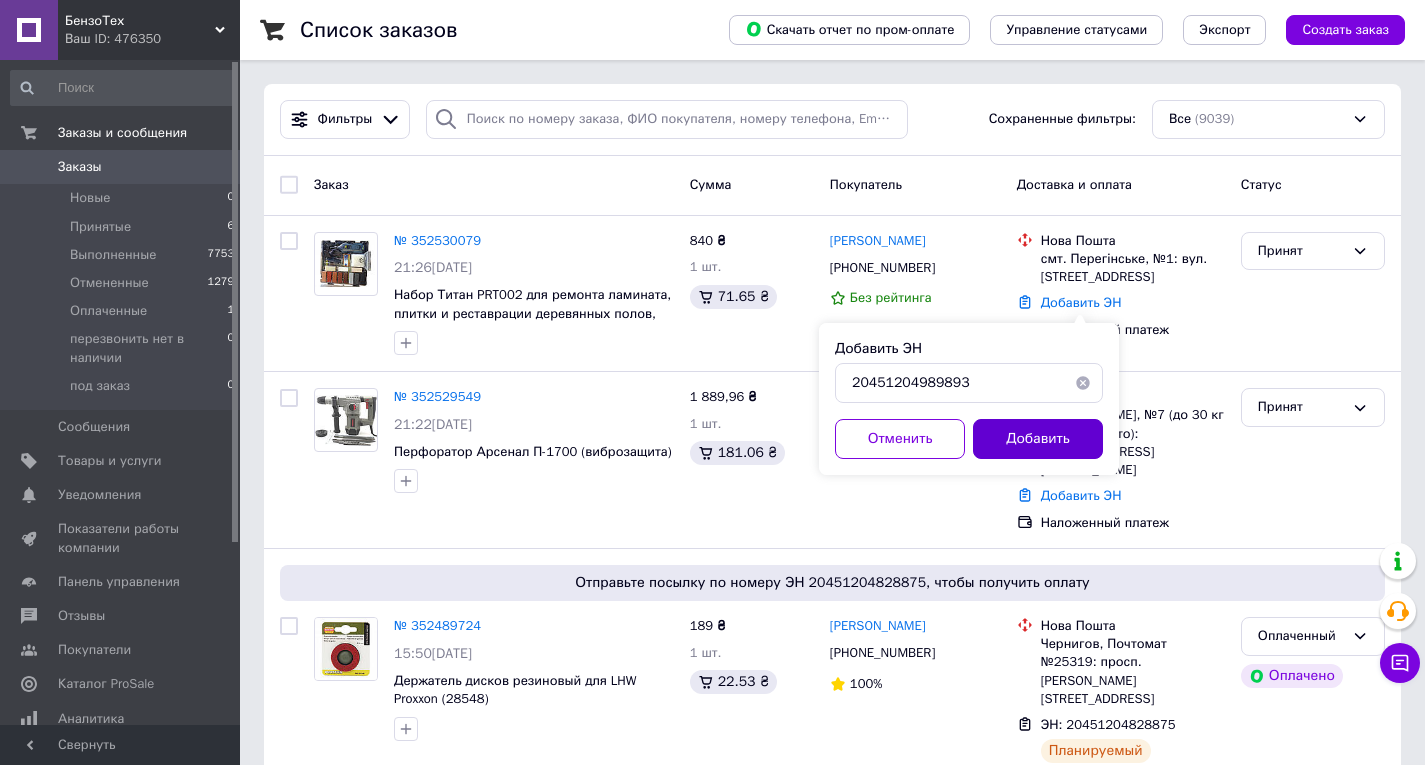 click on "Добавить" at bounding box center (1038, 439) 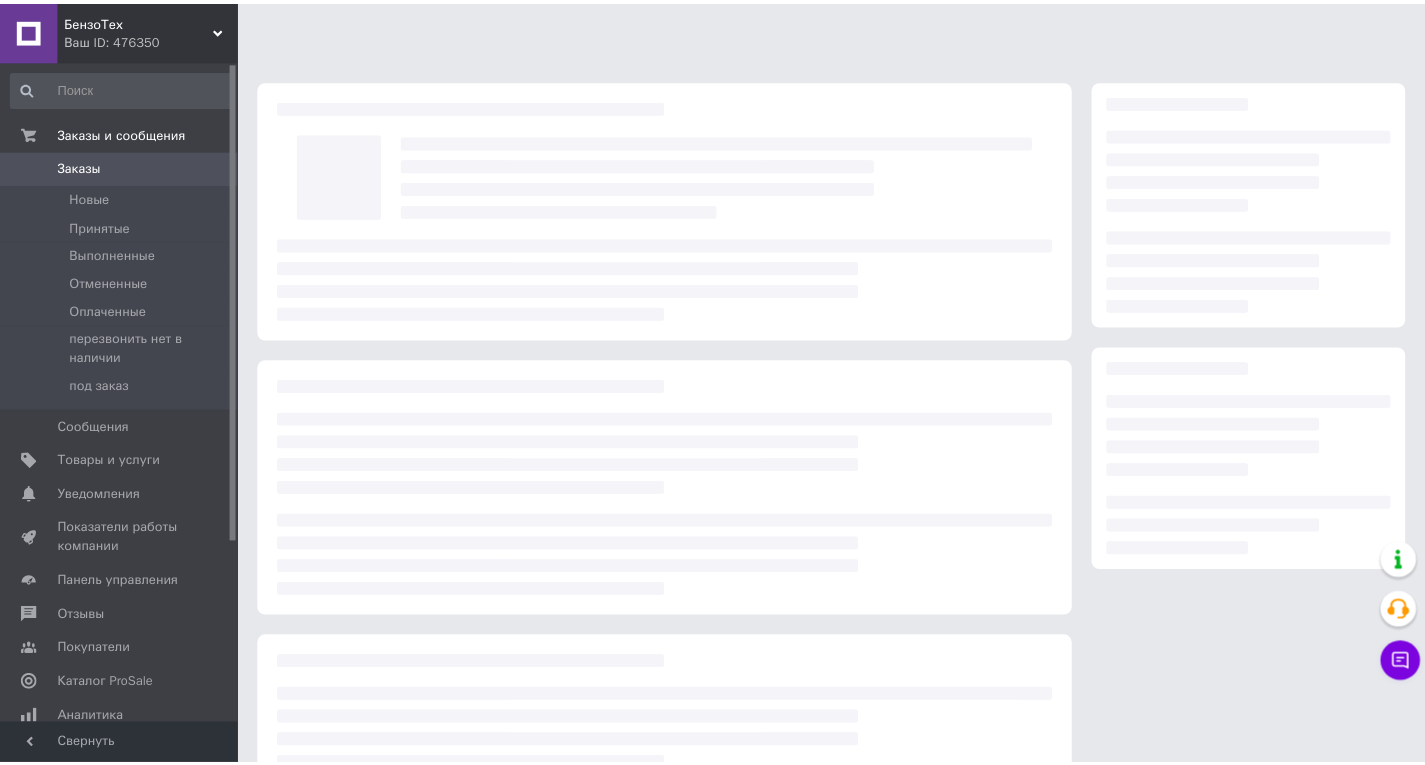 scroll, scrollTop: 0, scrollLeft: 0, axis: both 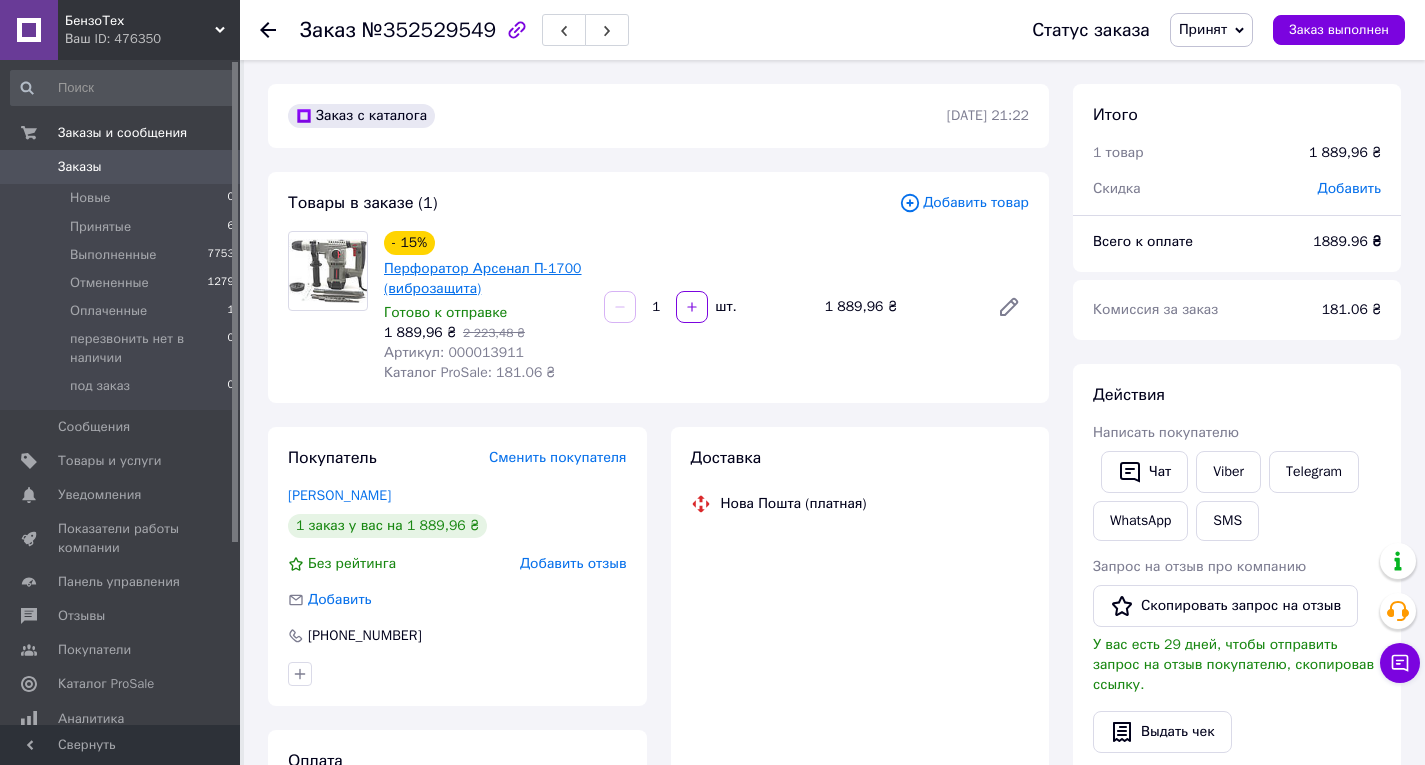 click on "Перфоратор Арсенал  П-1700 (виброзащита)" at bounding box center (483, 278) 